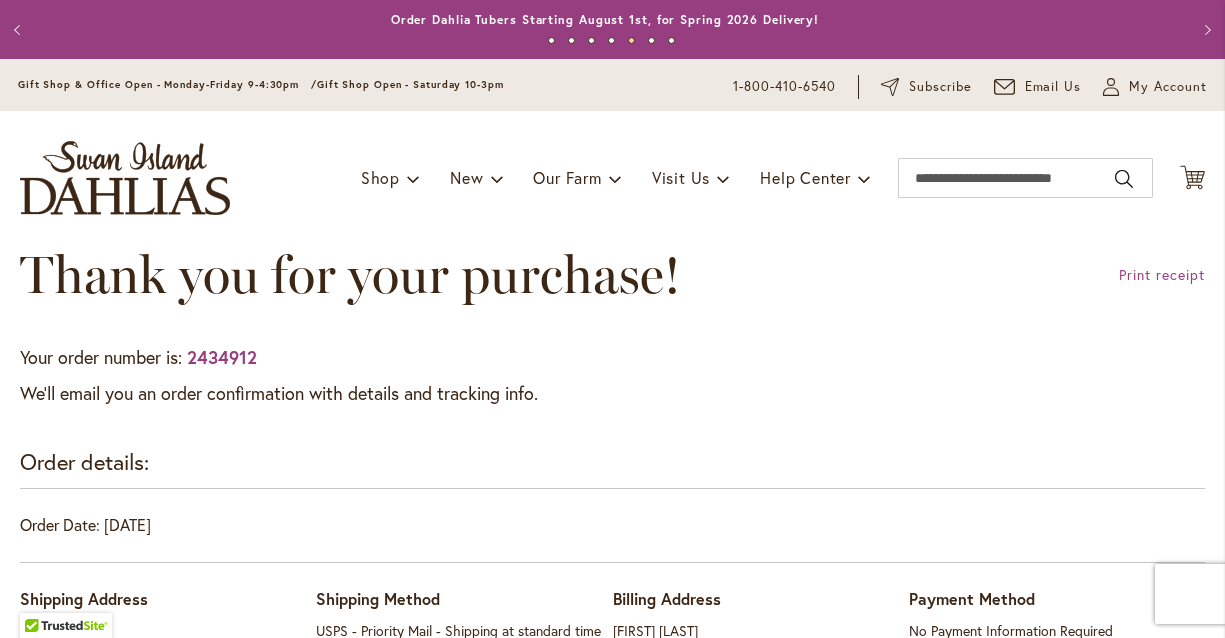 scroll, scrollTop: 0, scrollLeft: 0, axis: both 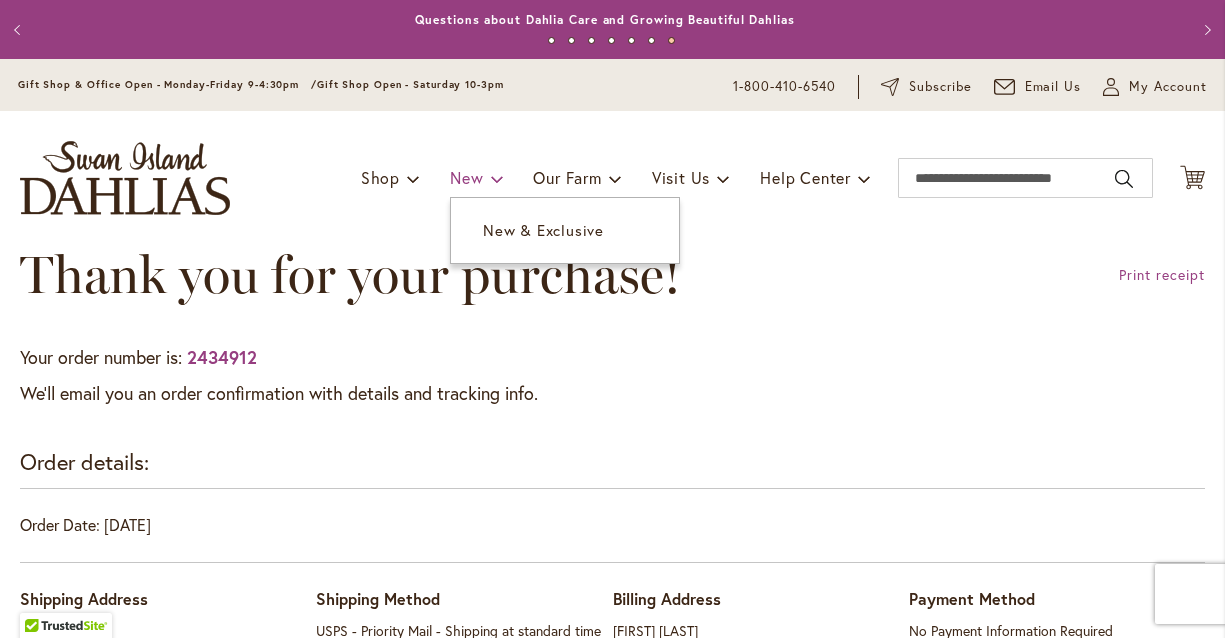 click on "New" at bounding box center [466, 177] 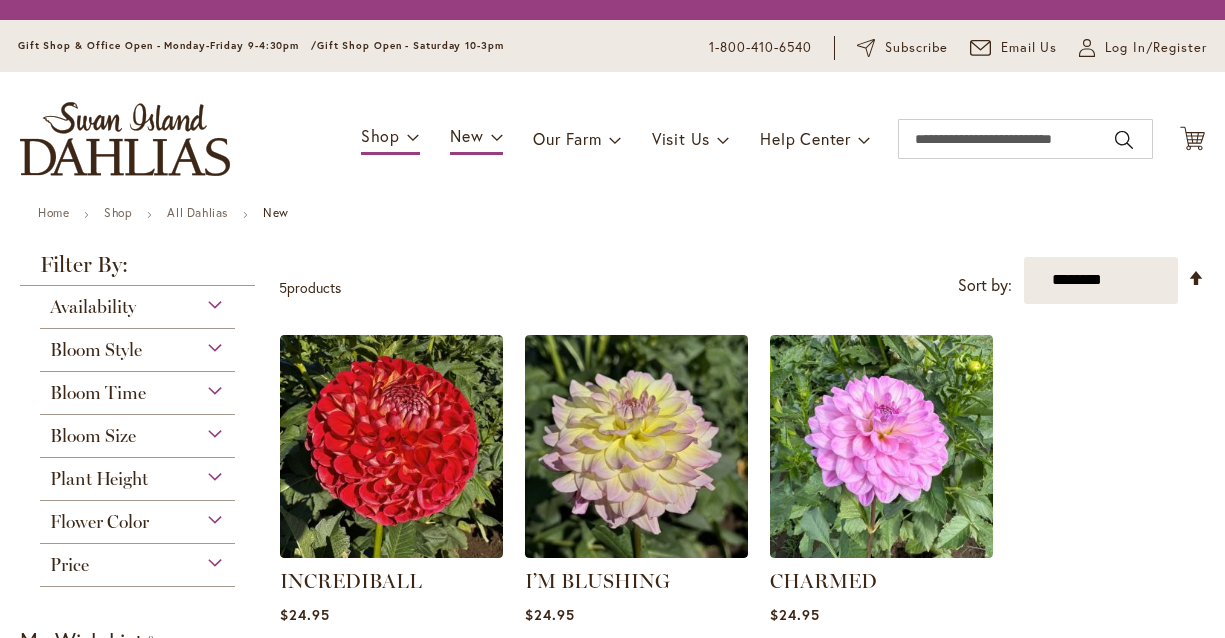 scroll, scrollTop: 0, scrollLeft: 0, axis: both 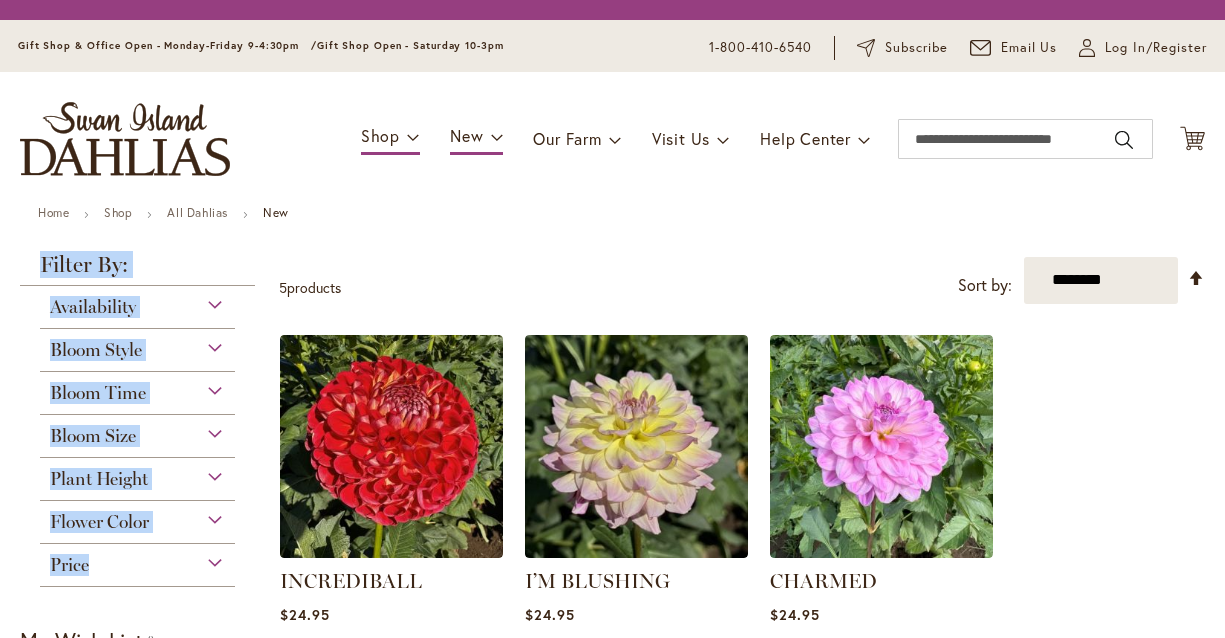 click on "Home
Shop
All Dahlias
New
New
Close
Close
Filter by:
Filter By:
5" at bounding box center (612, 922) 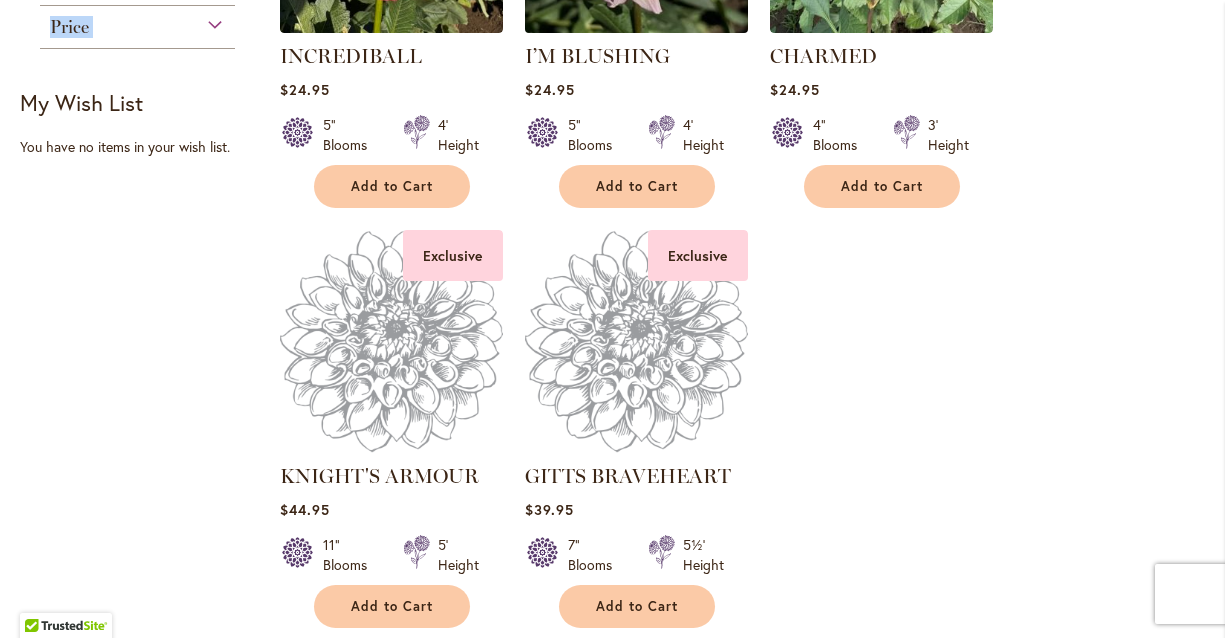 scroll, scrollTop: 393, scrollLeft: 0, axis: vertical 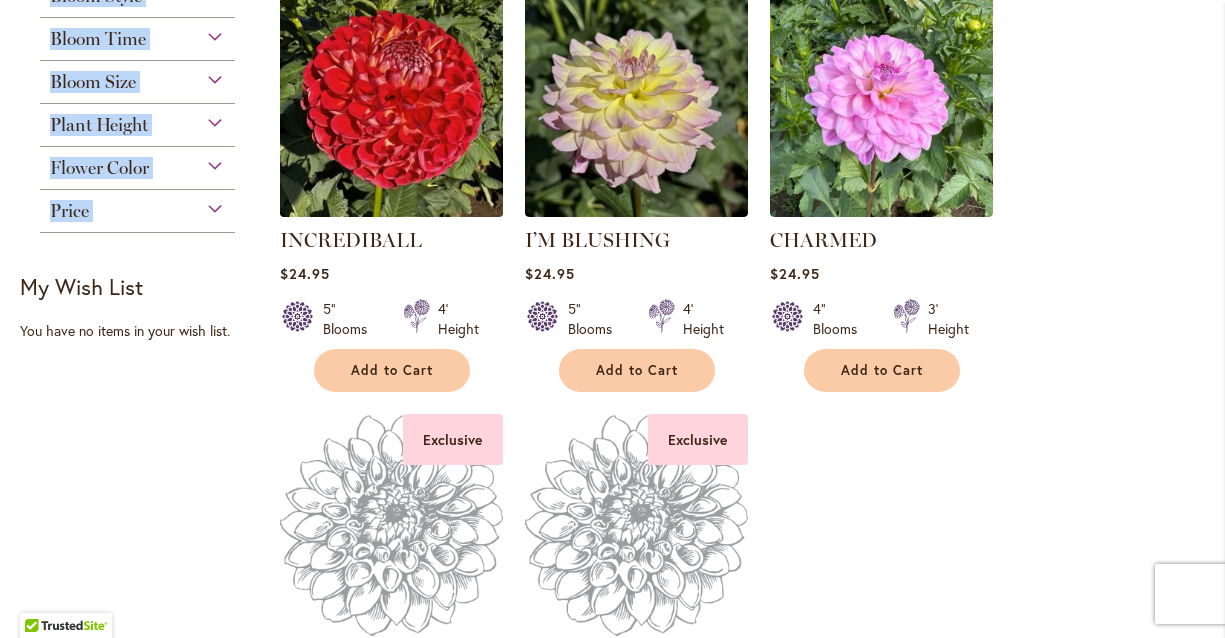 click at bounding box center (391, 105) 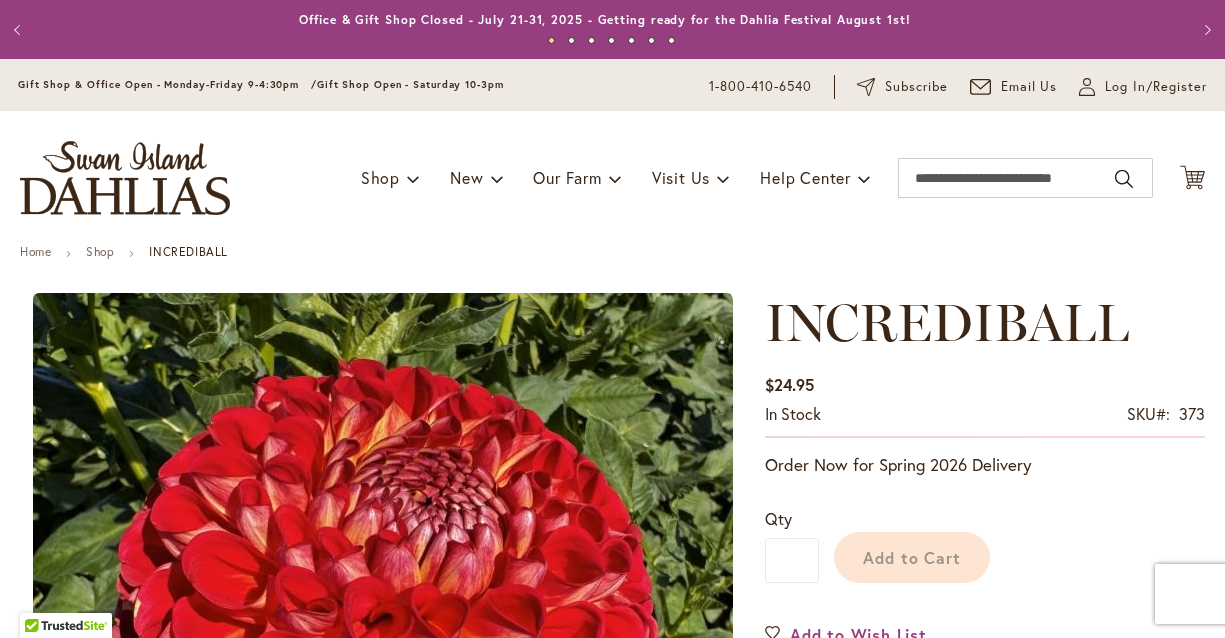 scroll, scrollTop: 0, scrollLeft: 0, axis: both 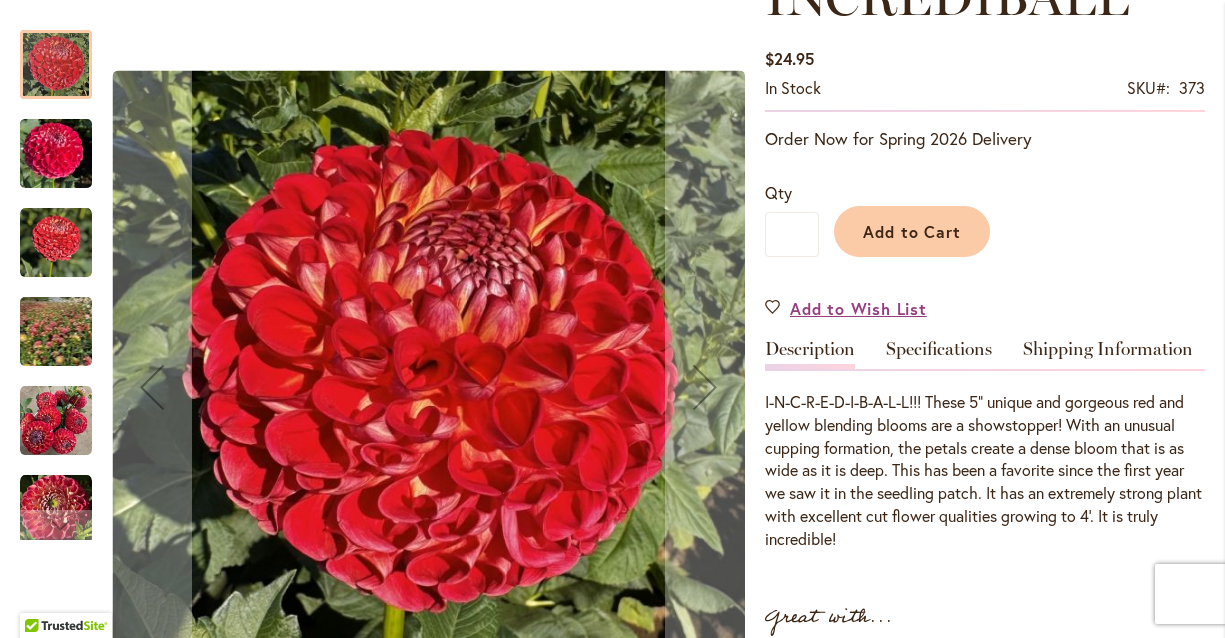 click at bounding box center [56, 332] 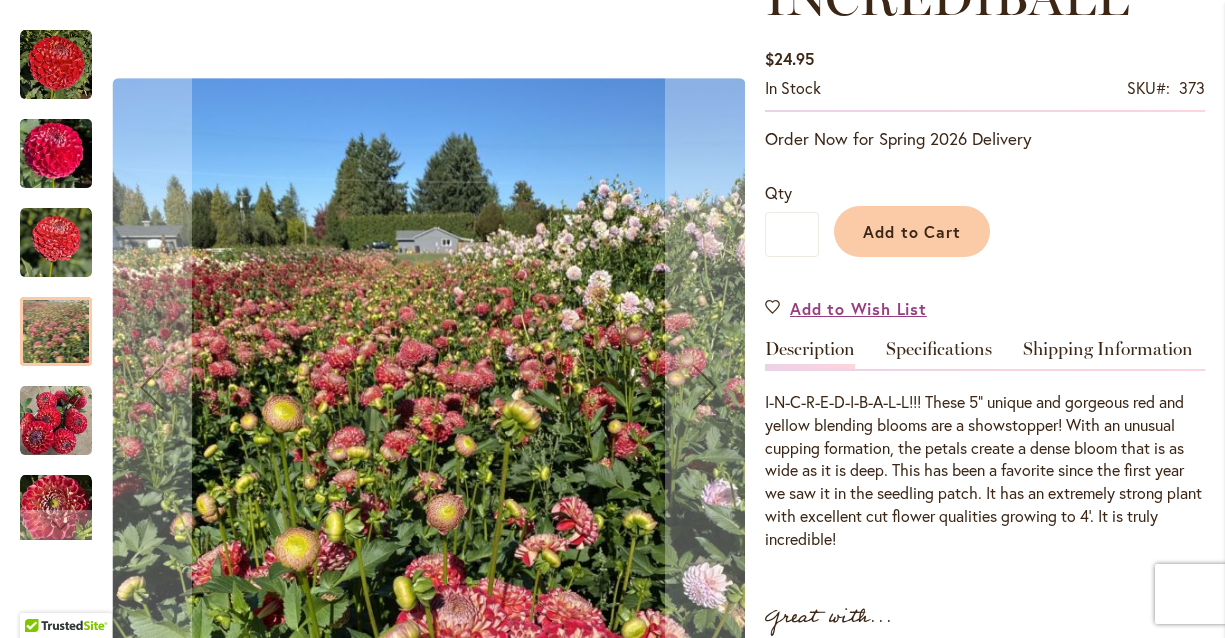 click at bounding box center [56, 421] 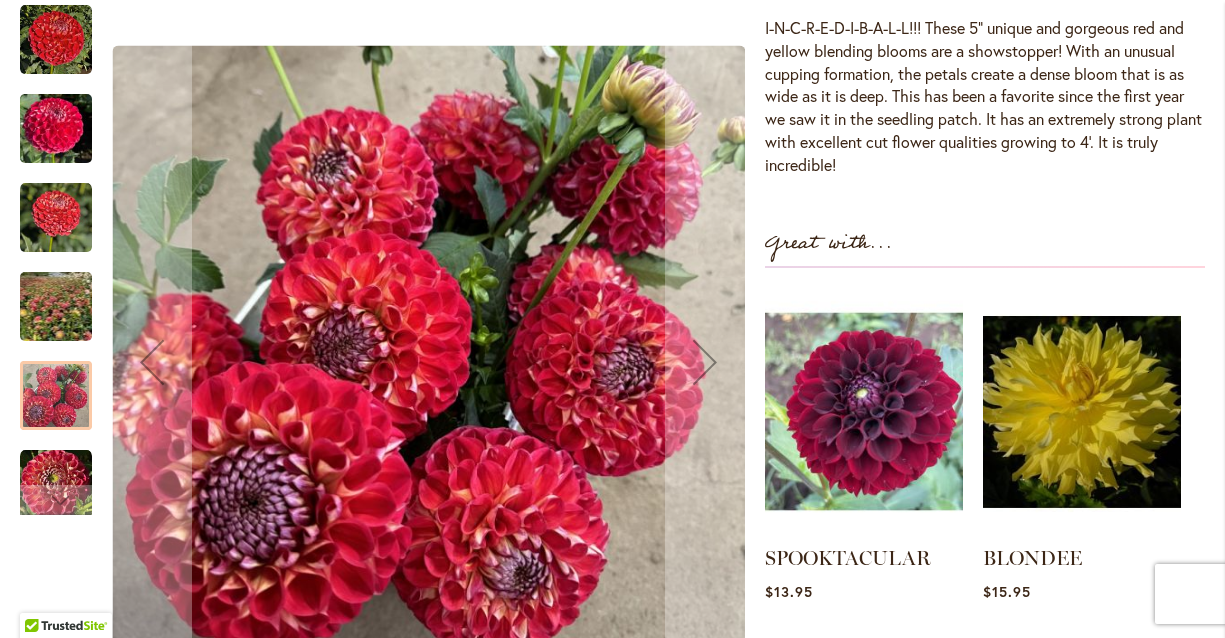 scroll, scrollTop: 0, scrollLeft: 0, axis: both 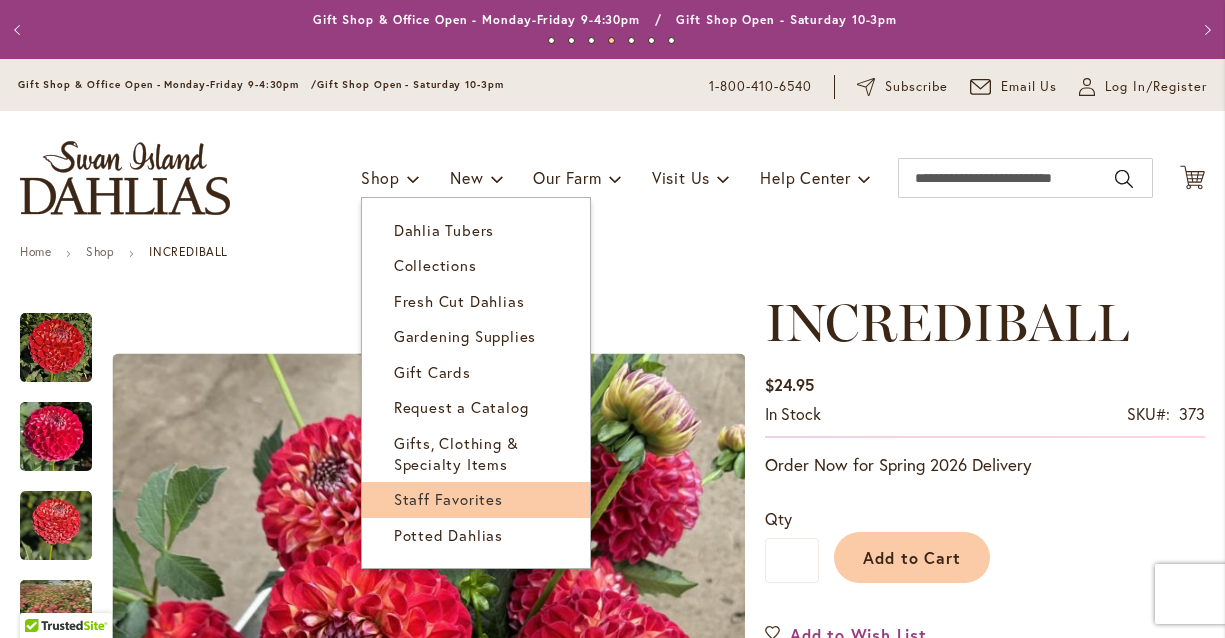 click on "Staff Favorites" at bounding box center (448, 499) 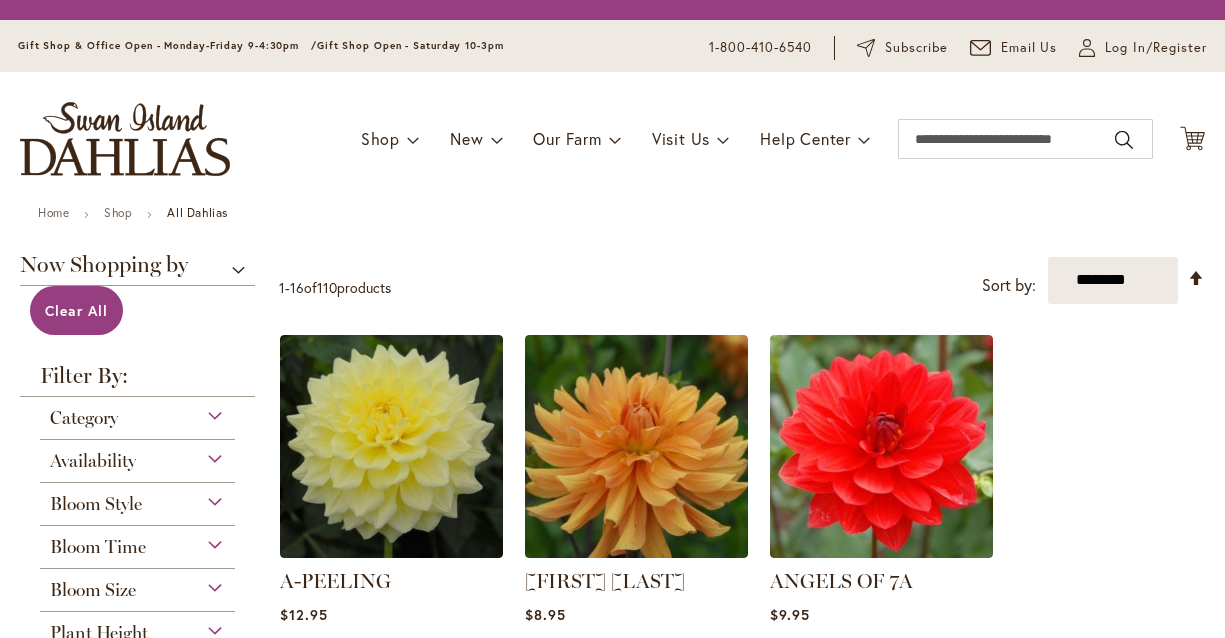 scroll, scrollTop: 0, scrollLeft: 0, axis: both 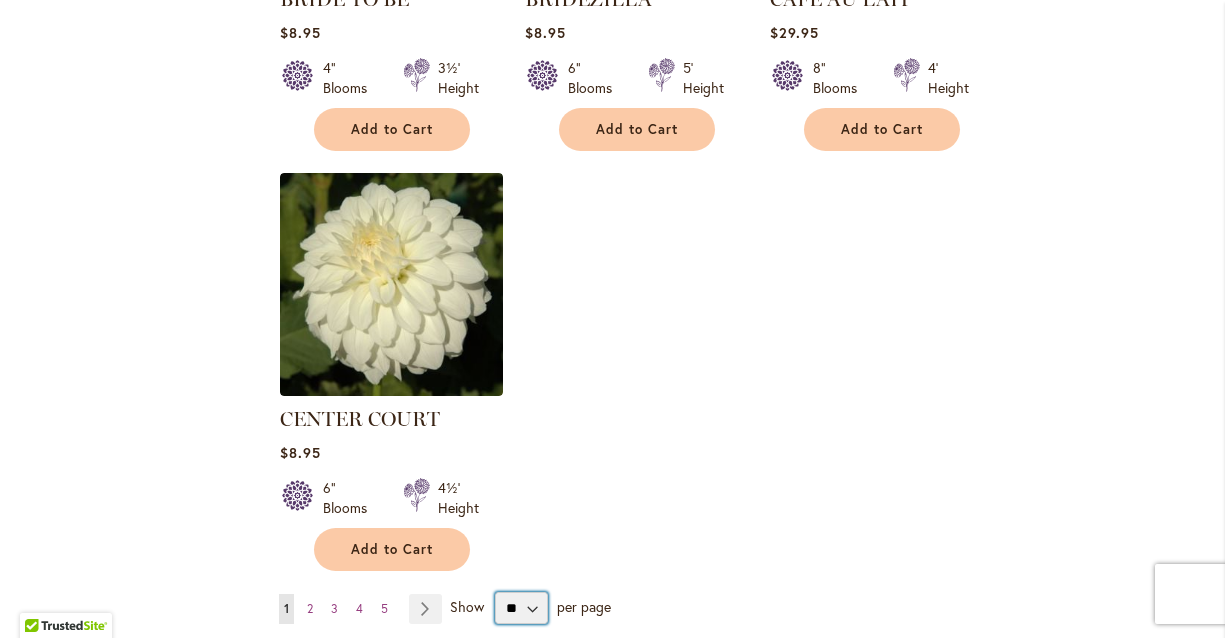 click on "**
**
**
**" at bounding box center [521, 608] 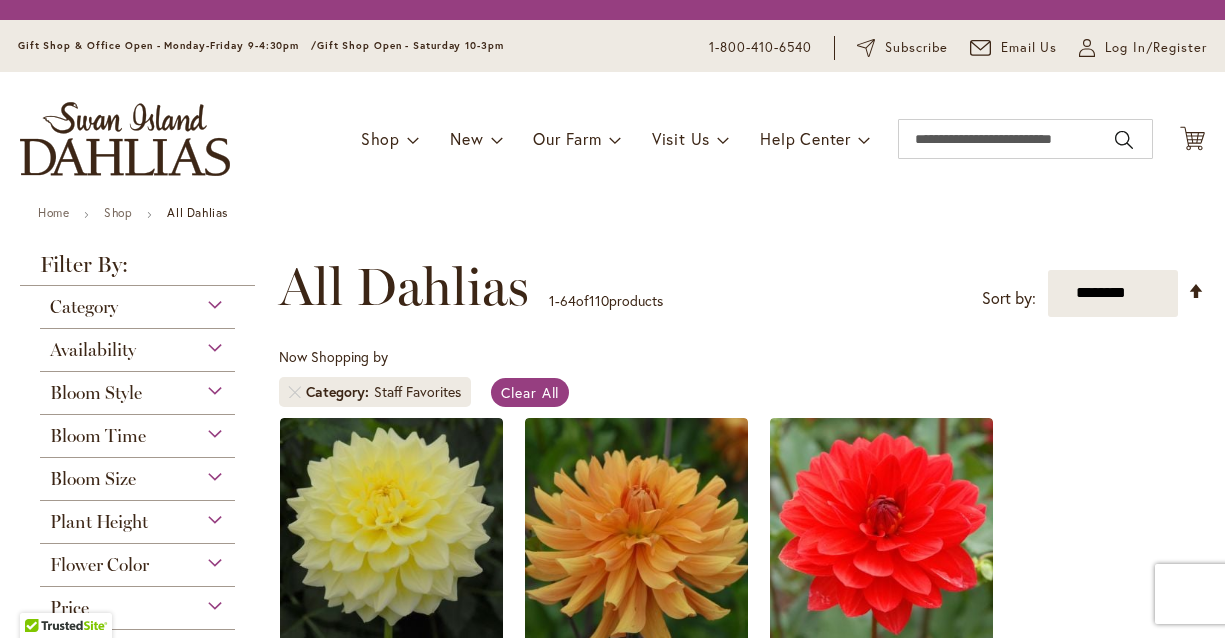 scroll, scrollTop: 0, scrollLeft: 0, axis: both 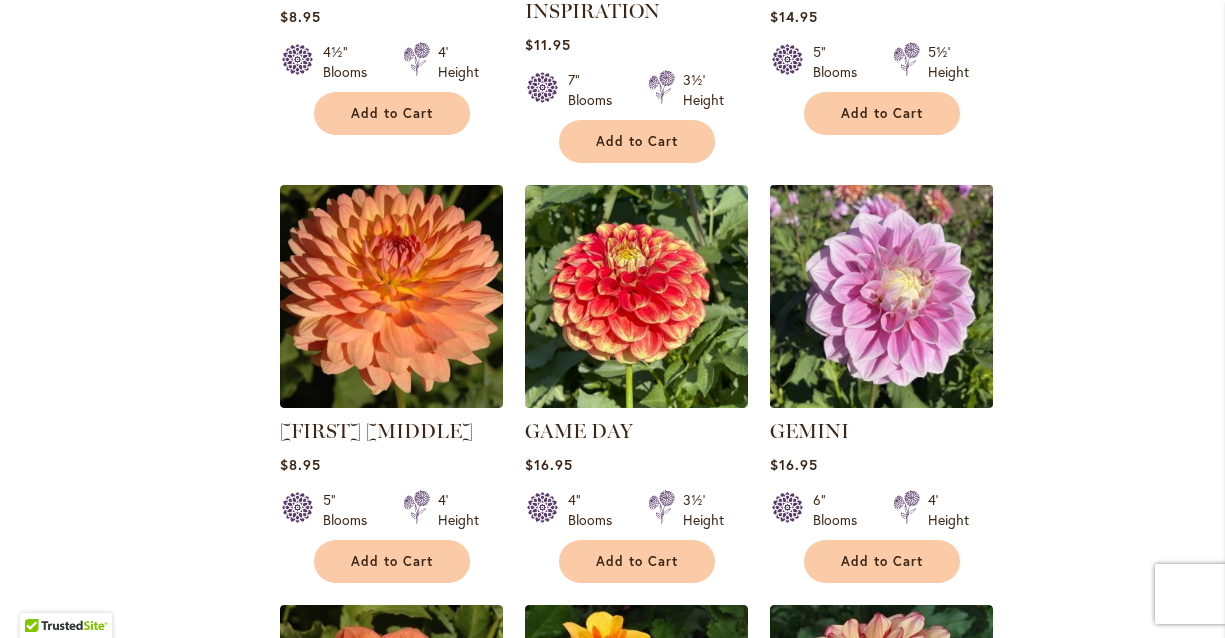 click at bounding box center [881, 296] 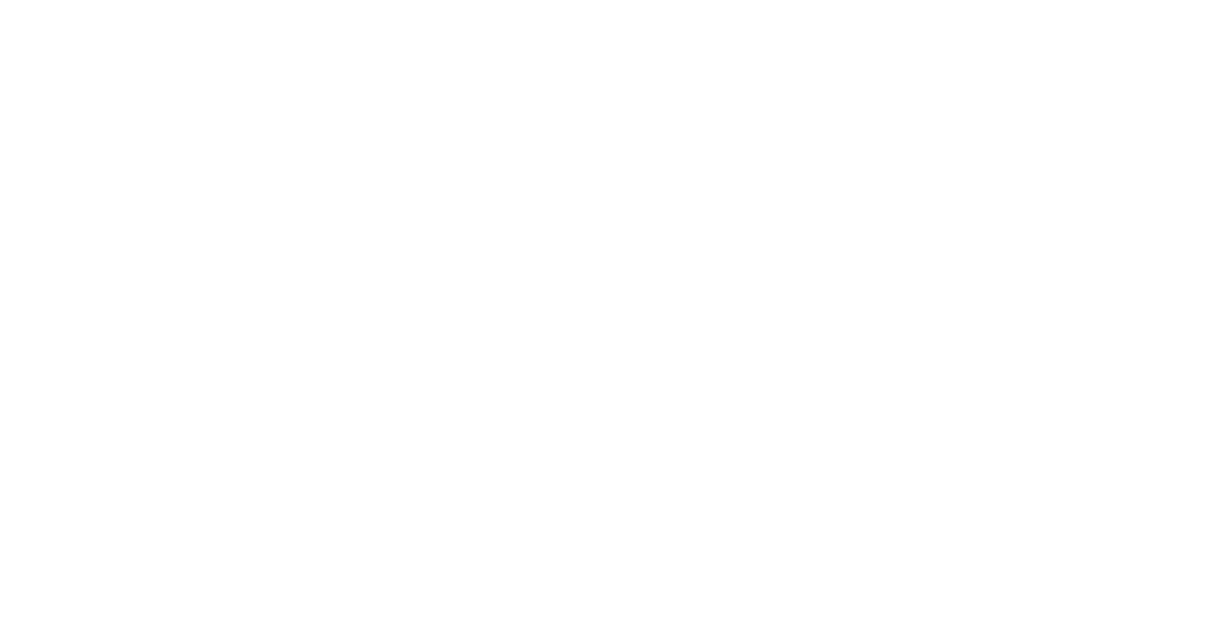 scroll, scrollTop: 0, scrollLeft: 0, axis: both 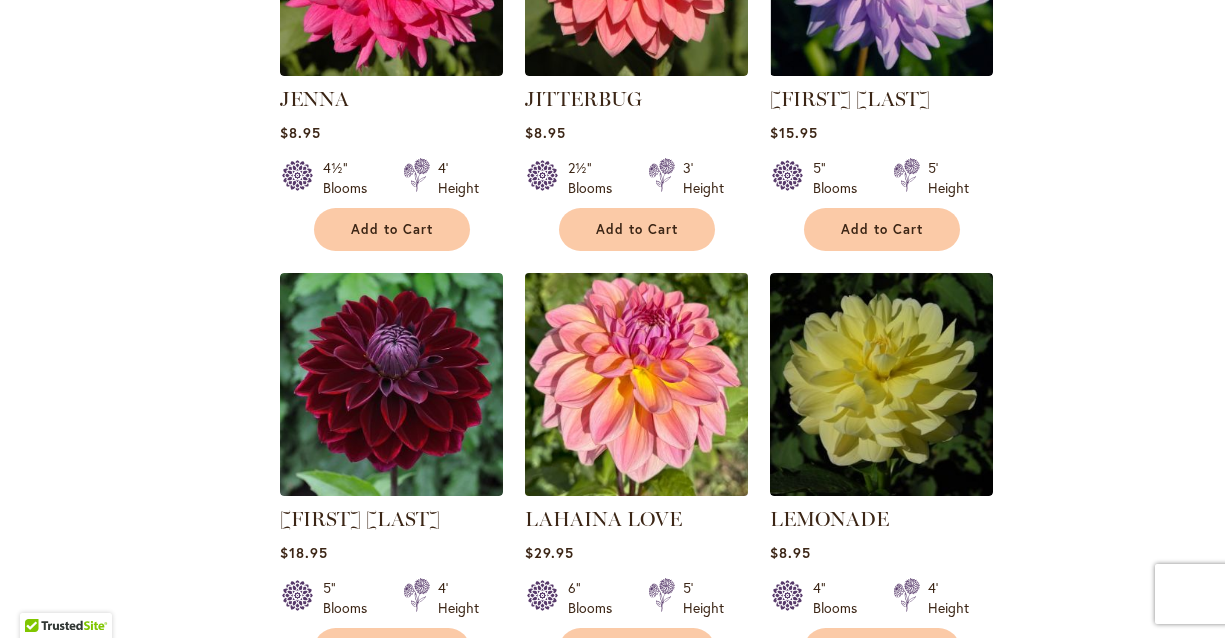 click at bounding box center [636, 384] 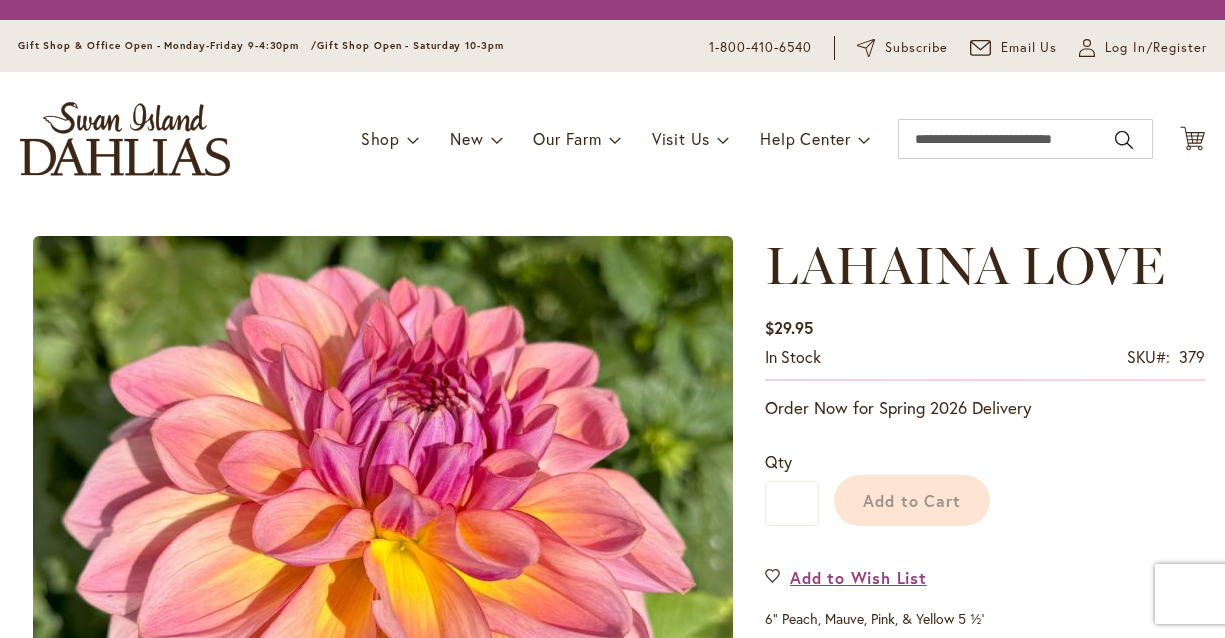 scroll, scrollTop: 0, scrollLeft: 0, axis: both 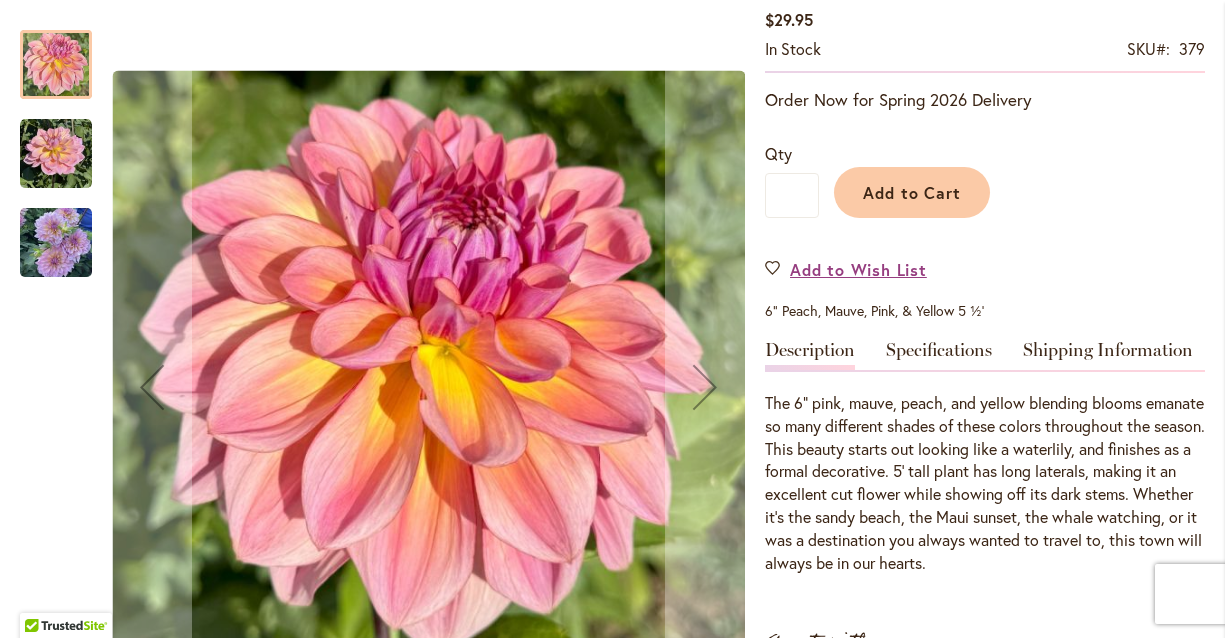 click at bounding box center [56, 243] 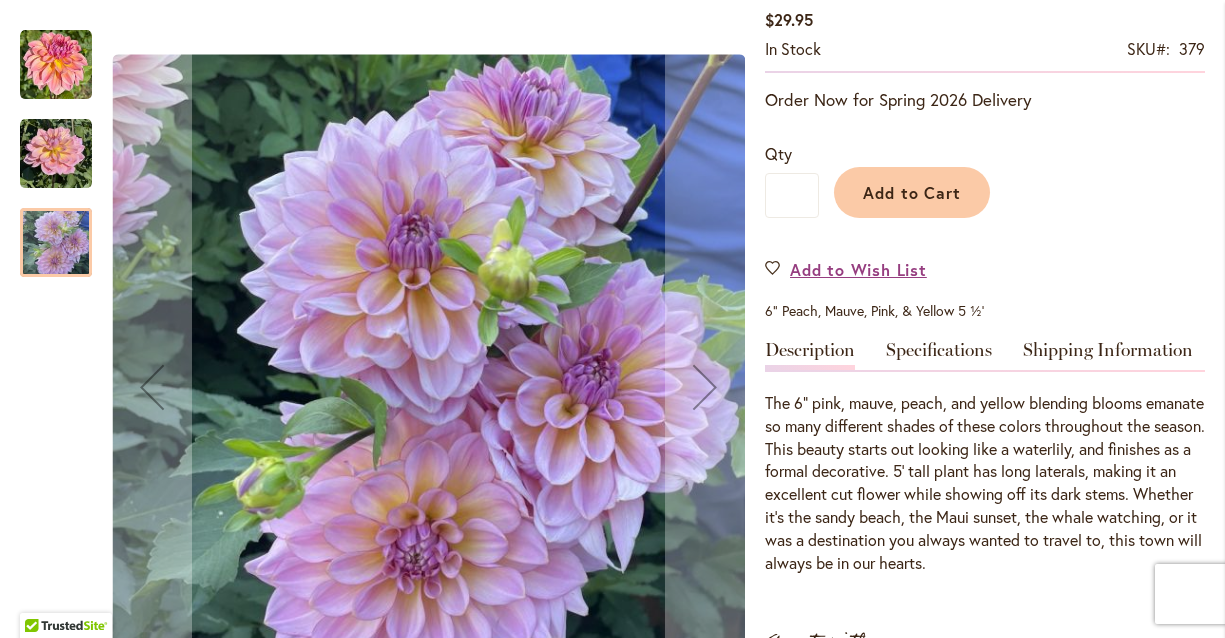 click at bounding box center (56, 154) 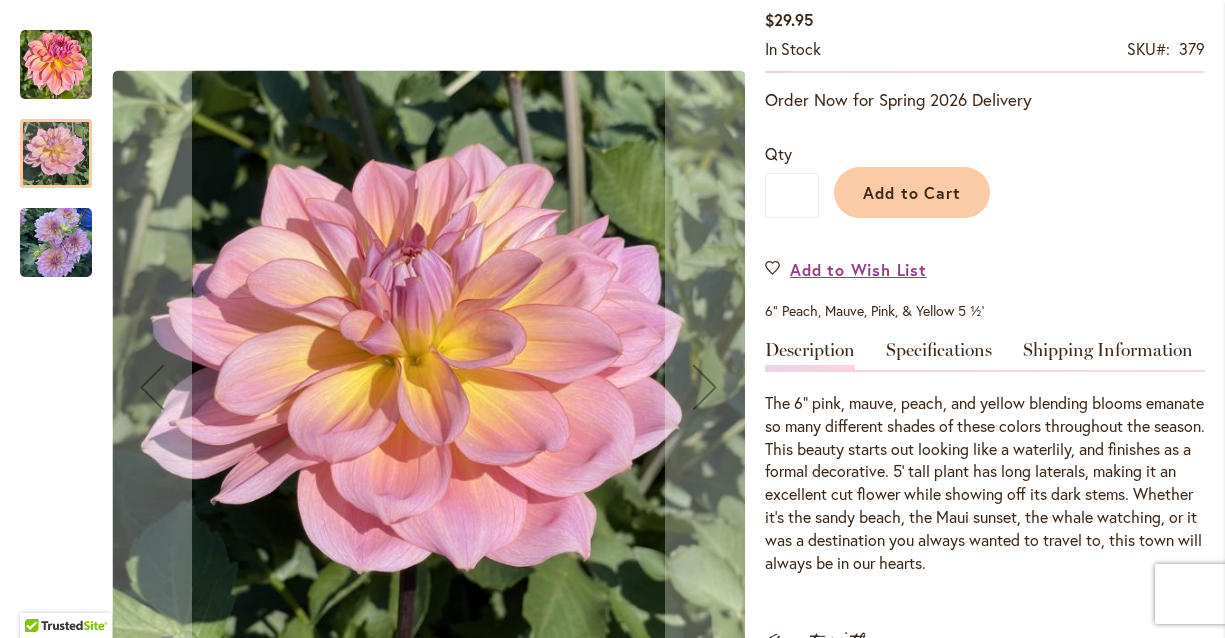 click at bounding box center [56, 65] 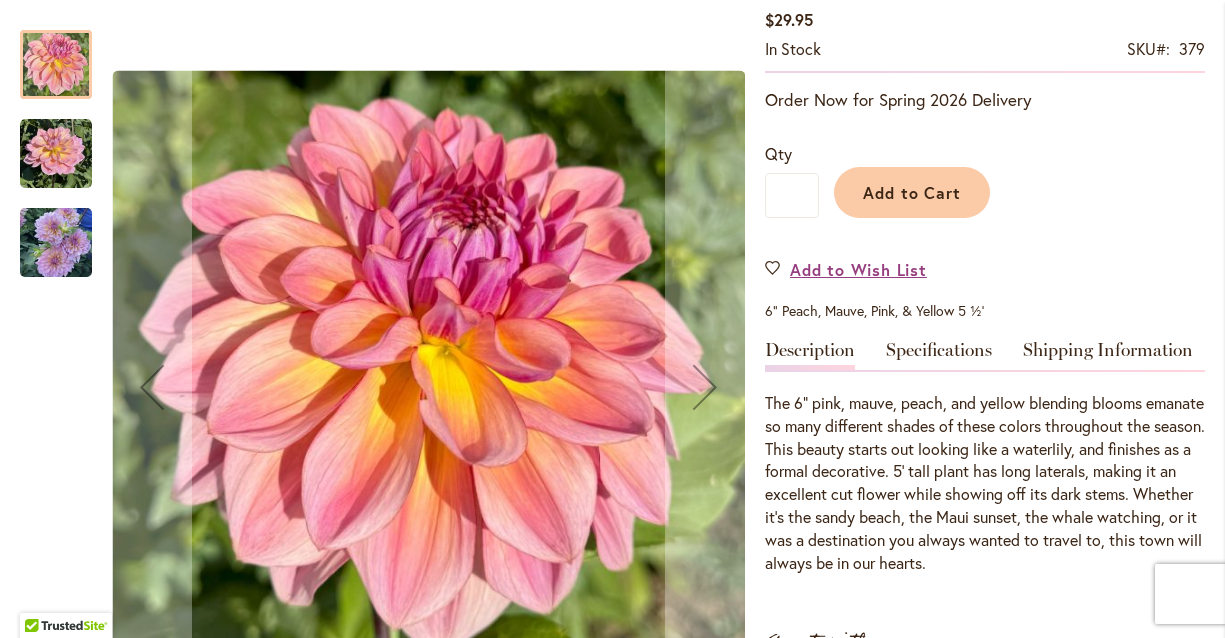 click at bounding box center (56, 243) 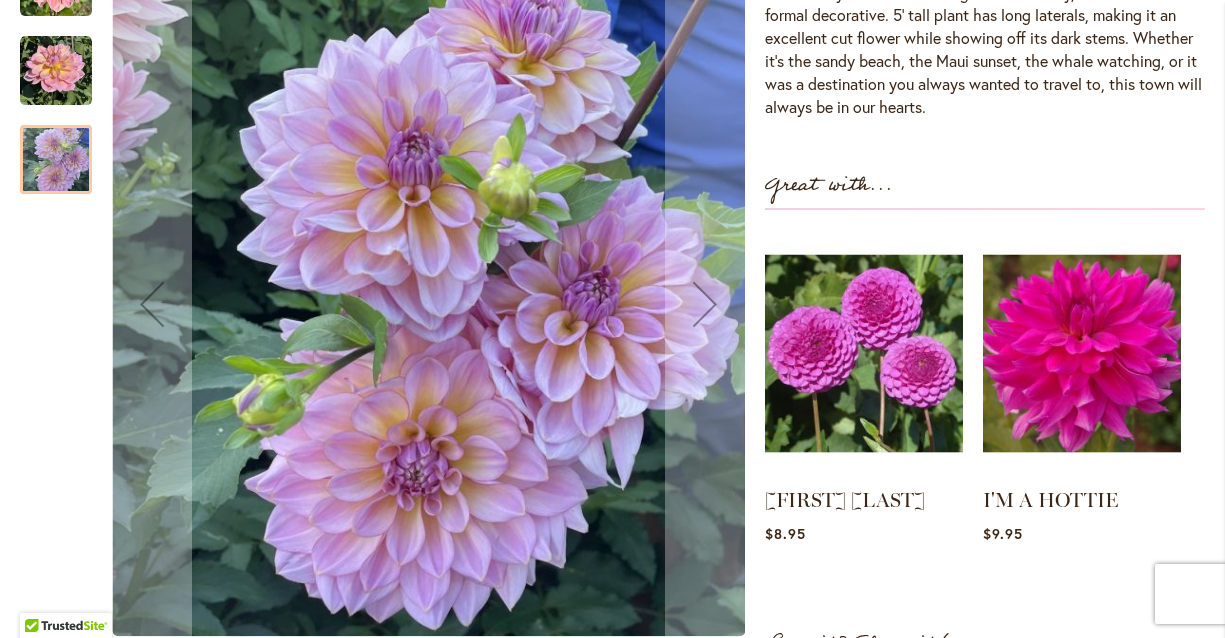 scroll, scrollTop: 796, scrollLeft: 0, axis: vertical 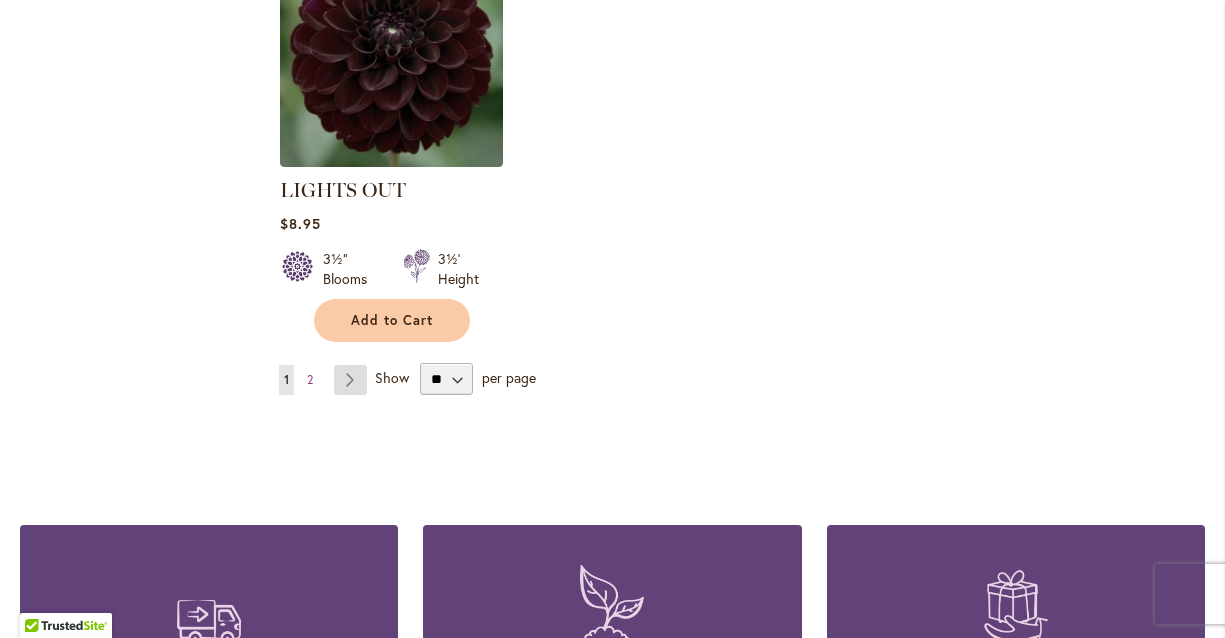 click on "Page
Next" at bounding box center (350, 380) 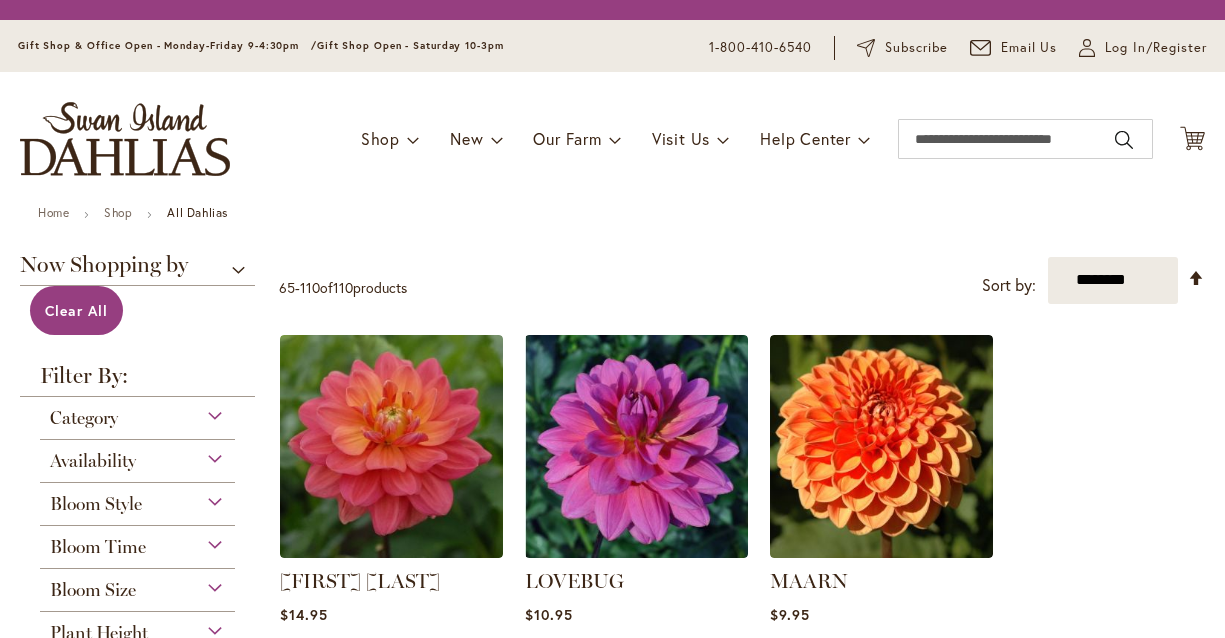 scroll, scrollTop: 0, scrollLeft: 0, axis: both 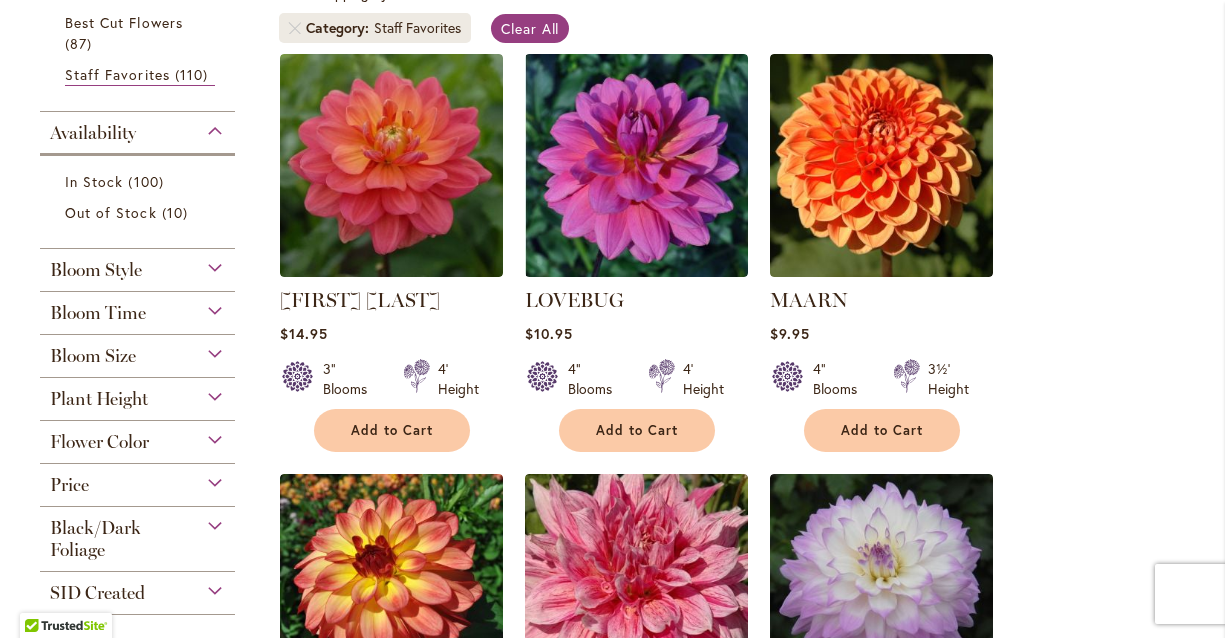 click on "[FIRST] [LAST]
Rating:
64%
3                  Reviews
$14.95
3" Blooms 4' Height Add to Cart" at bounding box center [742, 3431] 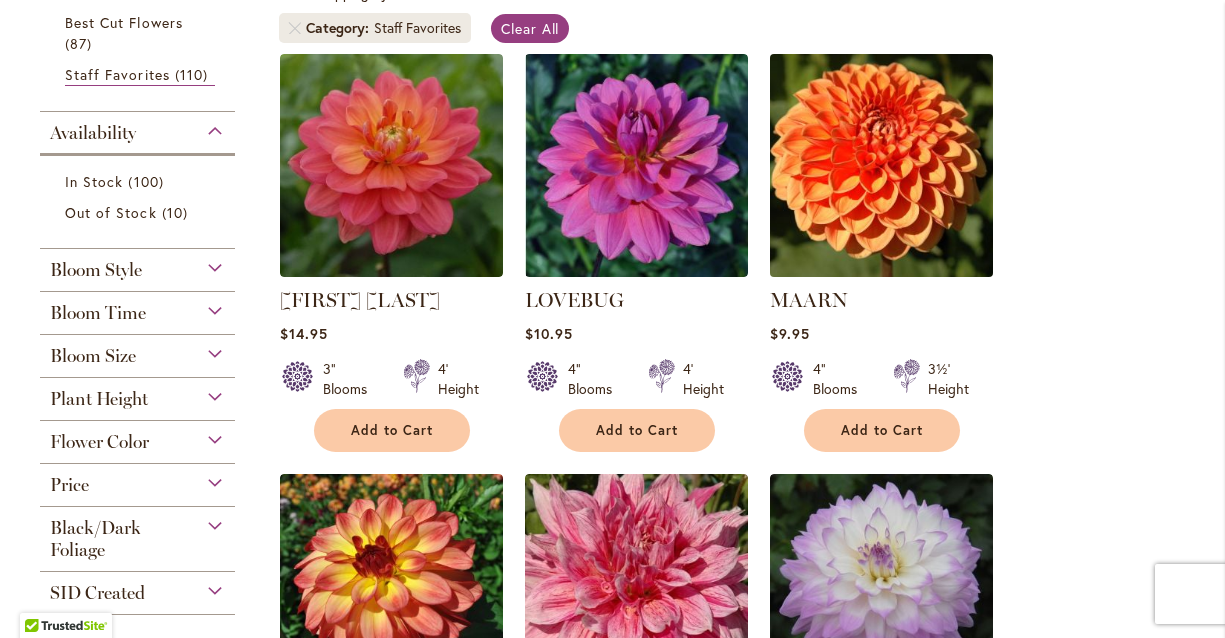 click at bounding box center (881, 165) 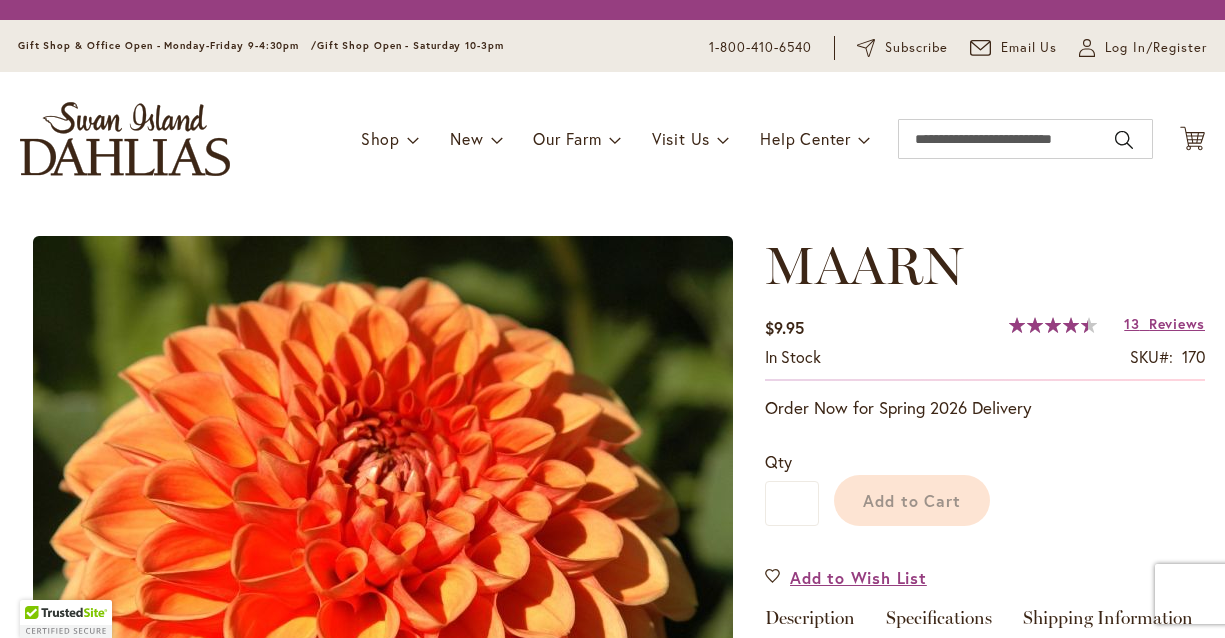scroll, scrollTop: 0, scrollLeft: 0, axis: both 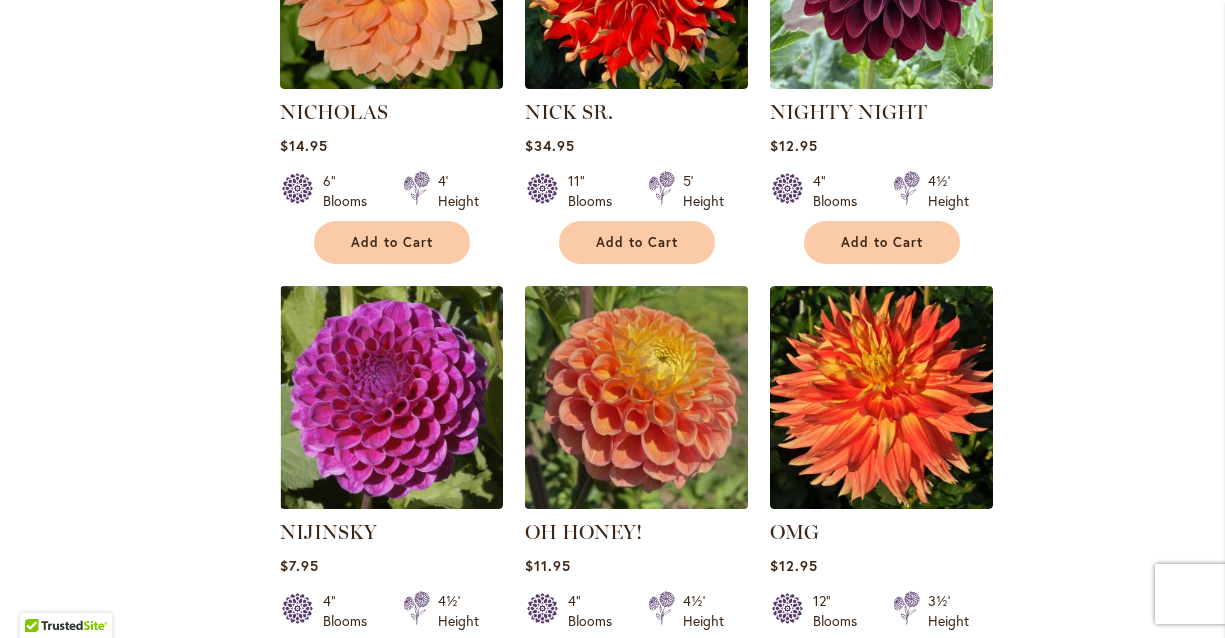 click at bounding box center (636, 397) 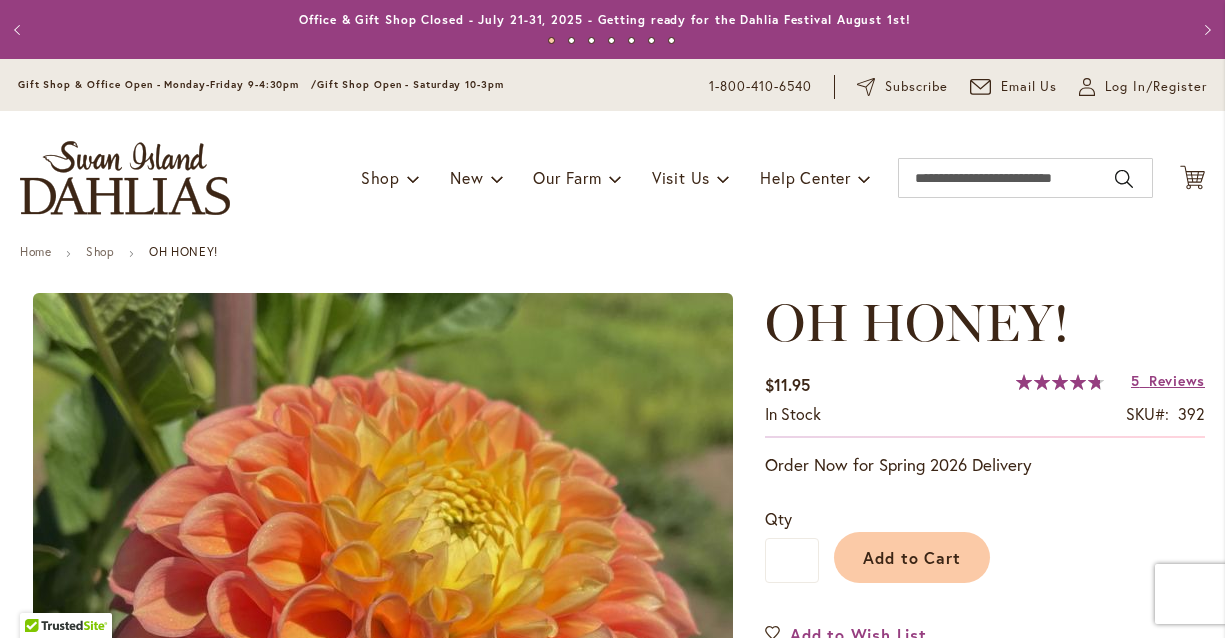 scroll, scrollTop: 0, scrollLeft: 0, axis: both 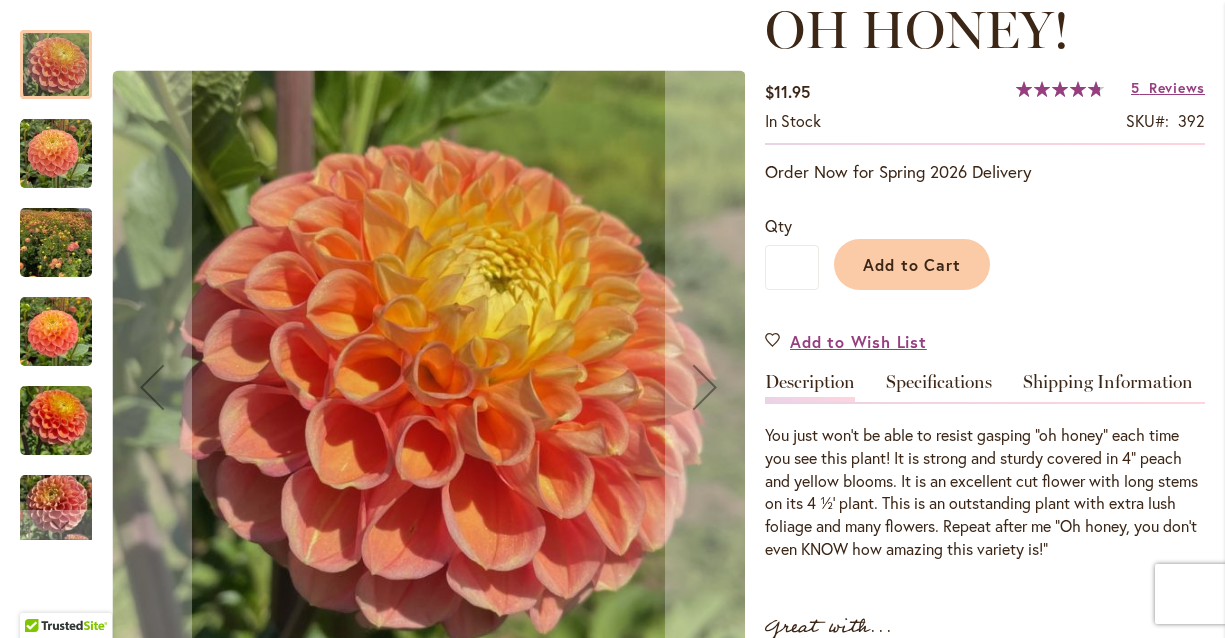 click at bounding box center [56, 243] 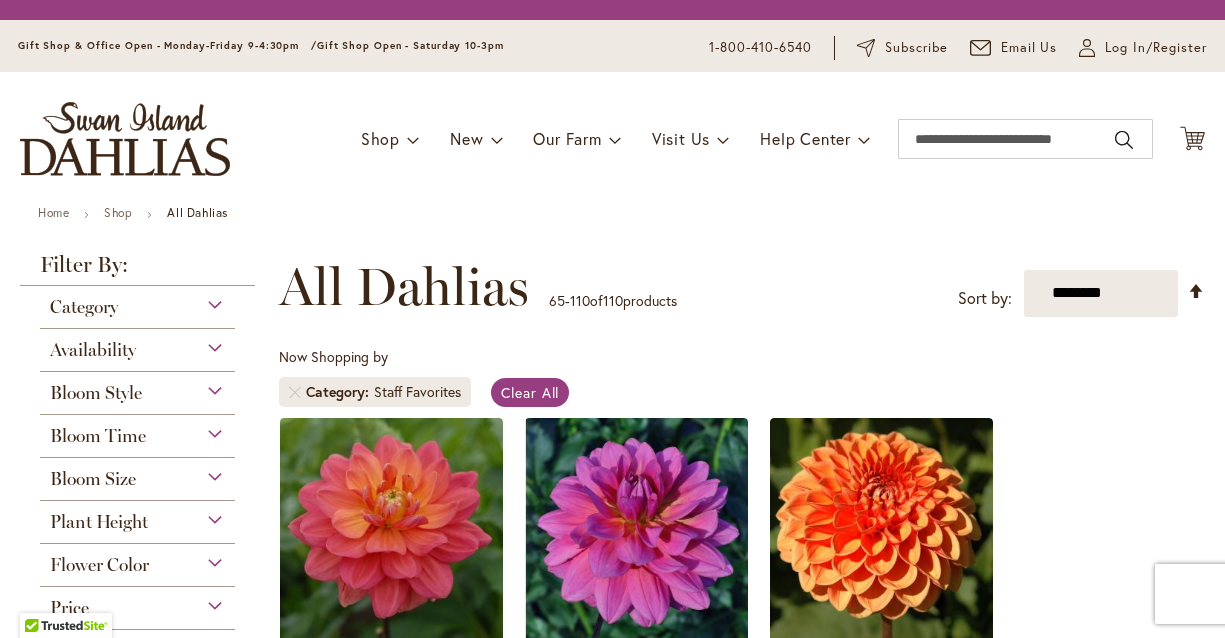 scroll, scrollTop: 0, scrollLeft: 0, axis: both 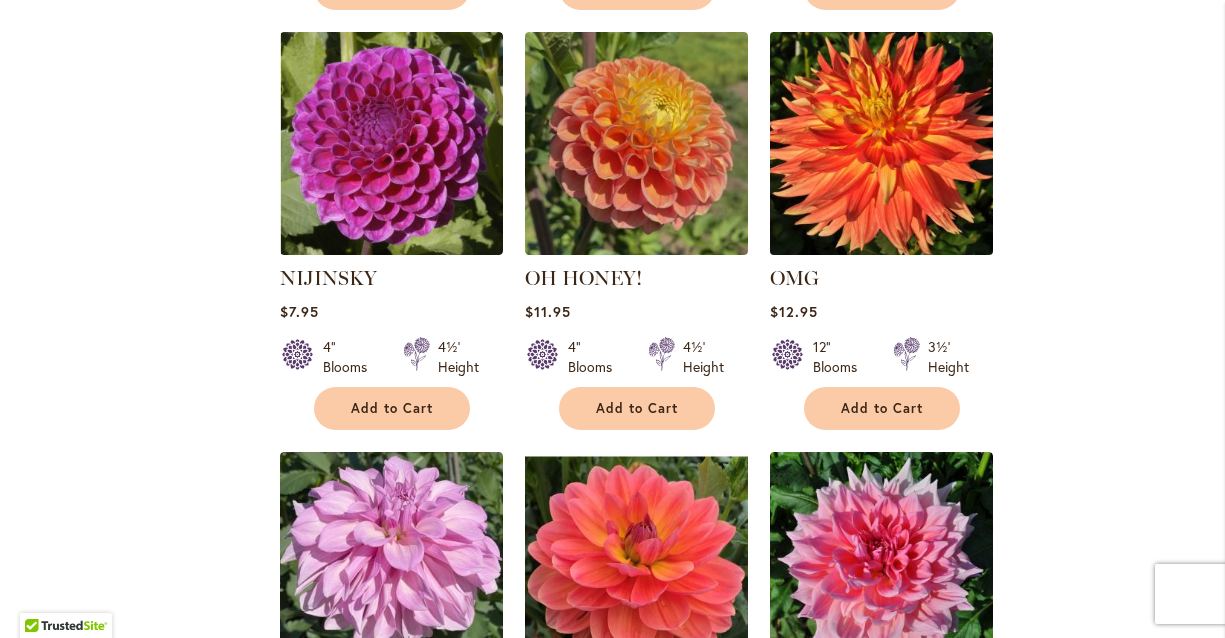 click at bounding box center (881, 143) 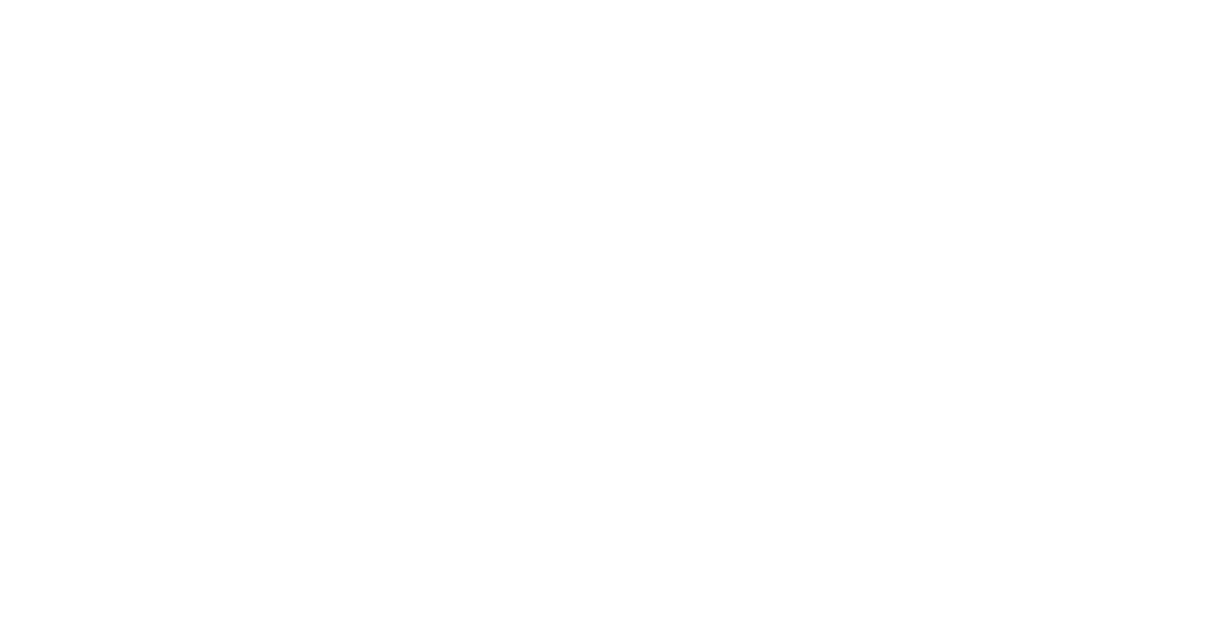 scroll, scrollTop: 0, scrollLeft: 0, axis: both 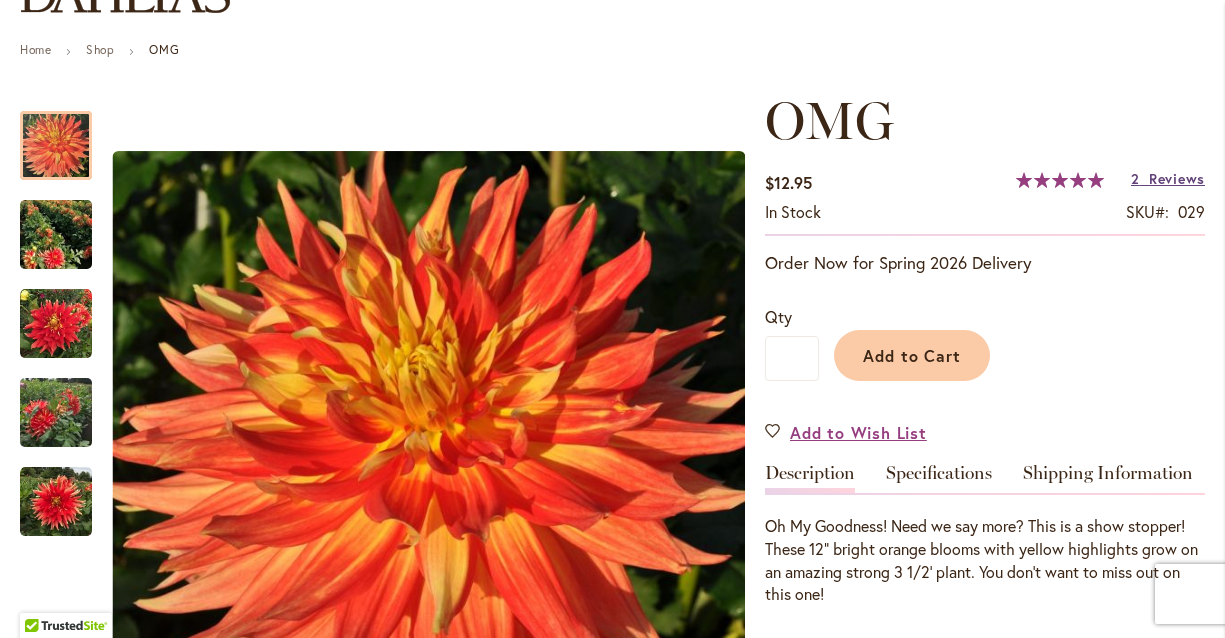 click on "Reviews" at bounding box center [1177, 178] 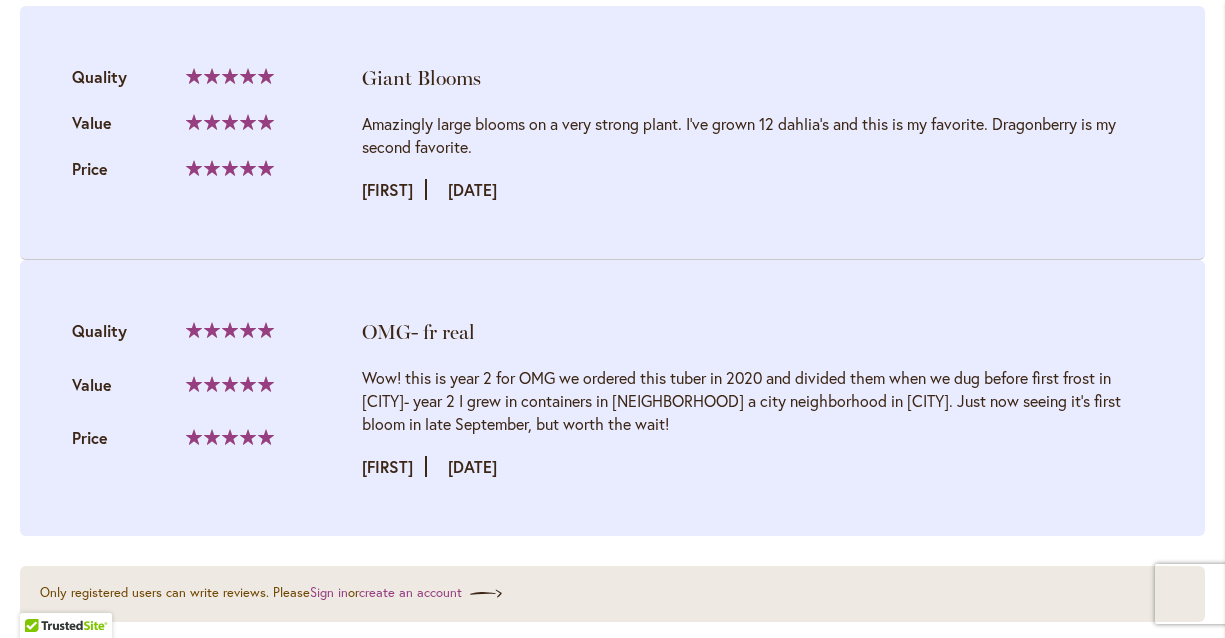 scroll, scrollTop: 2236, scrollLeft: 0, axis: vertical 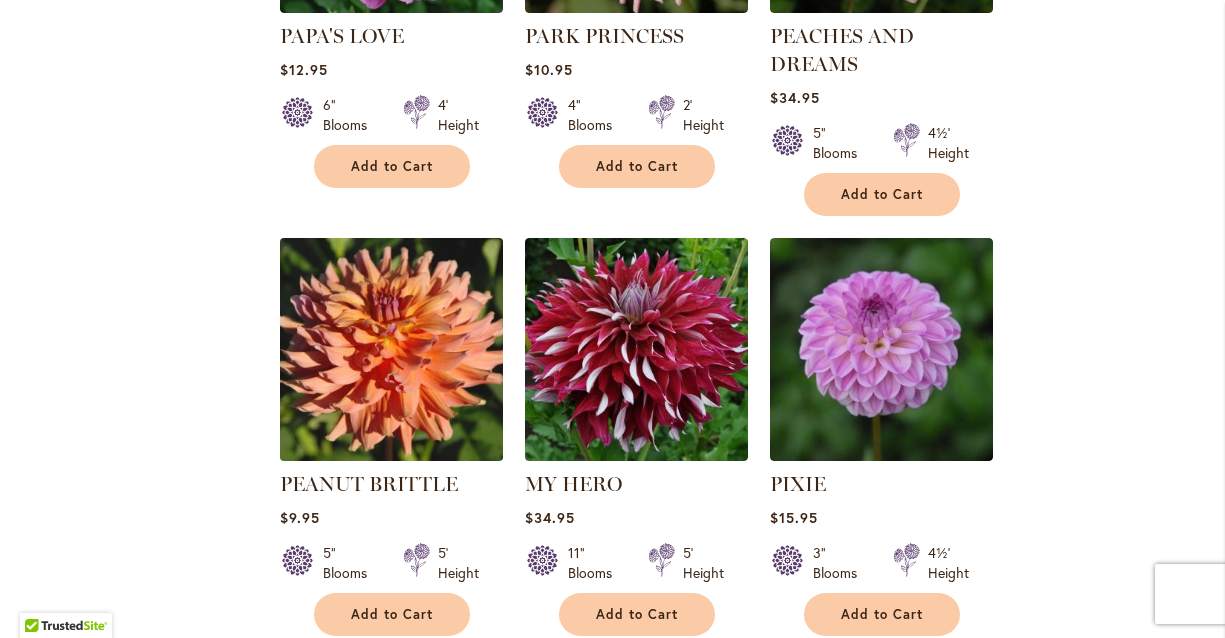 click at bounding box center (391, 349) 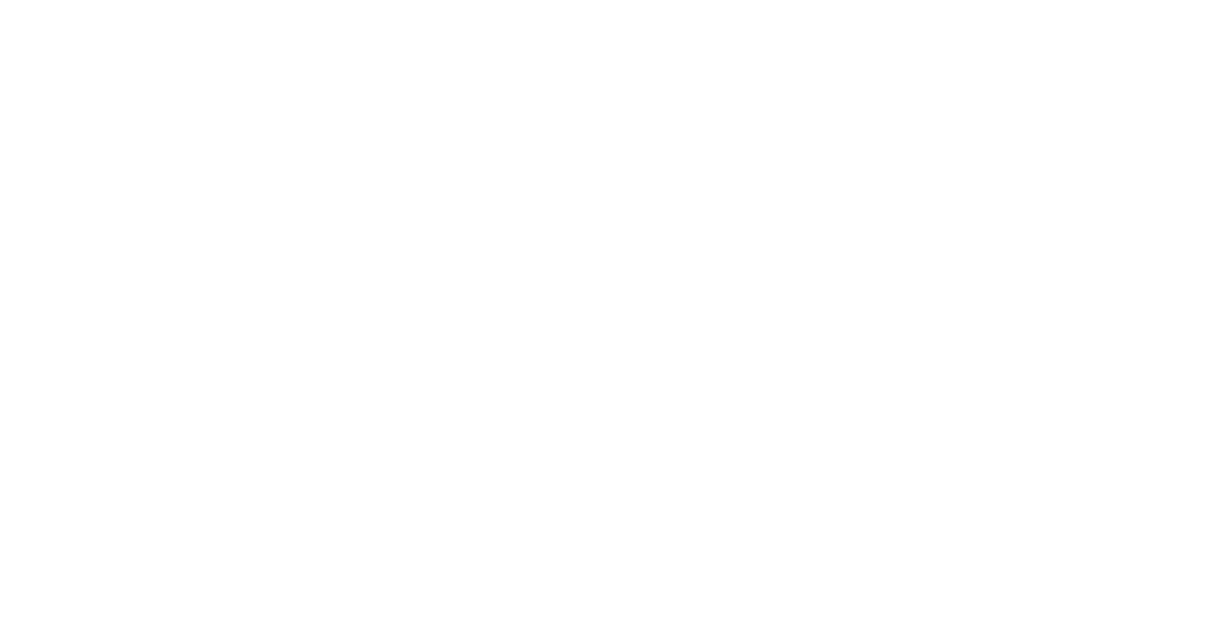 scroll, scrollTop: 0, scrollLeft: 0, axis: both 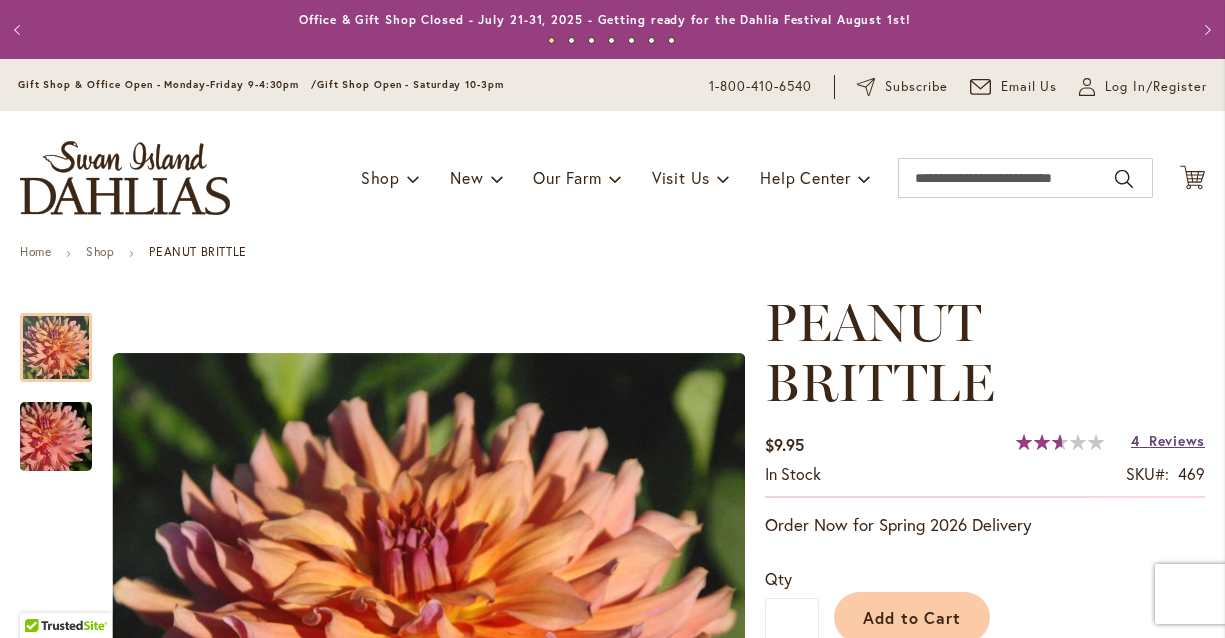 click on "Reviews" at bounding box center [1177, 440] 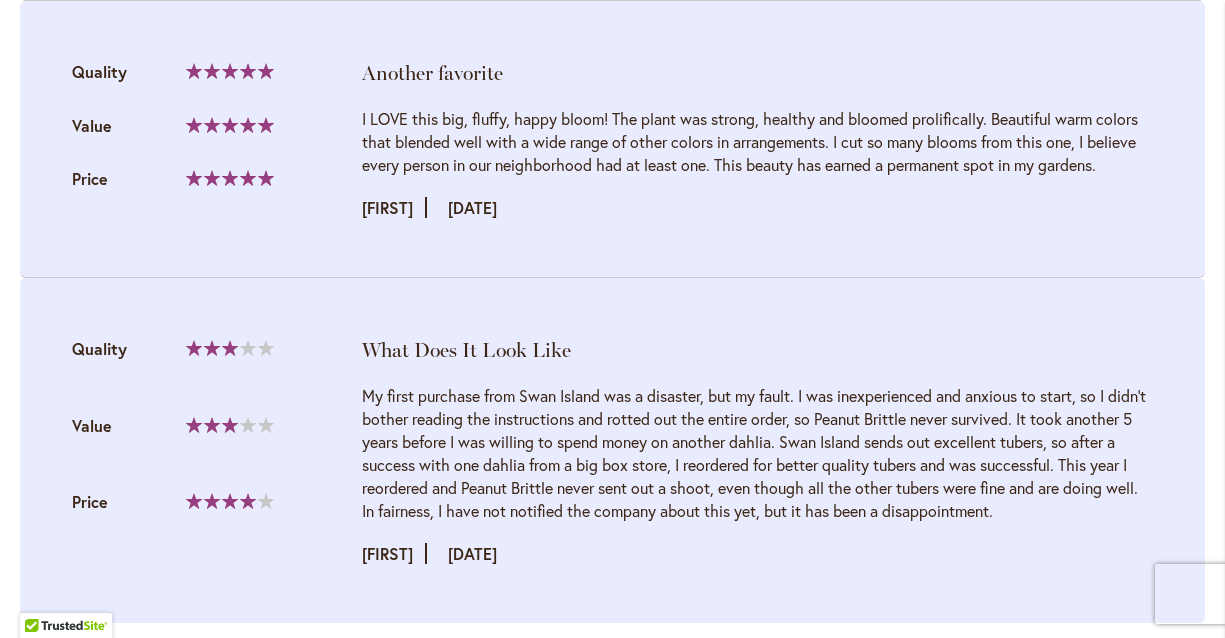 scroll, scrollTop: 2333, scrollLeft: 0, axis: vertical 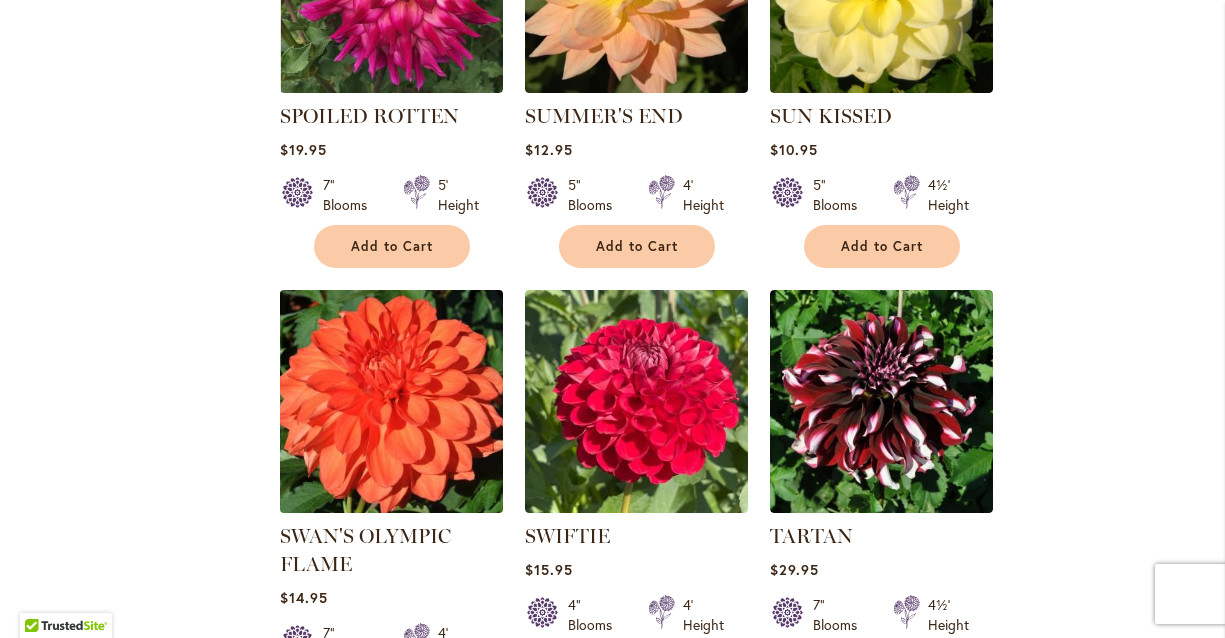 click at bounding box center [391, 401] 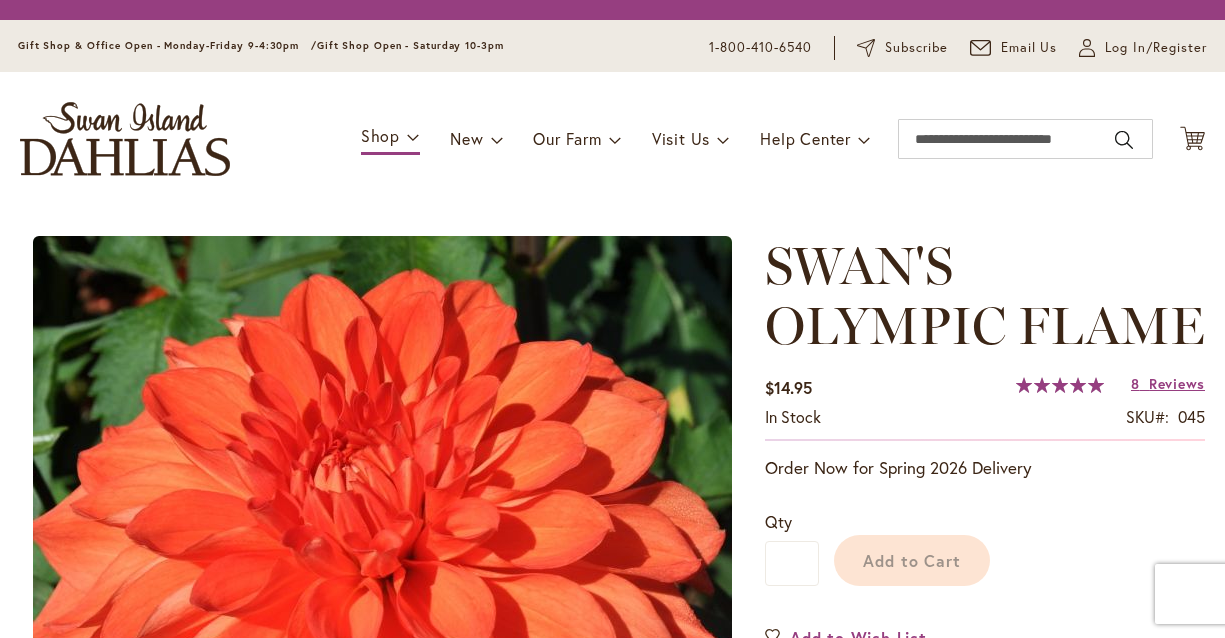 scroll, scrollTop: 0, scrollLeft: 0, axis: both 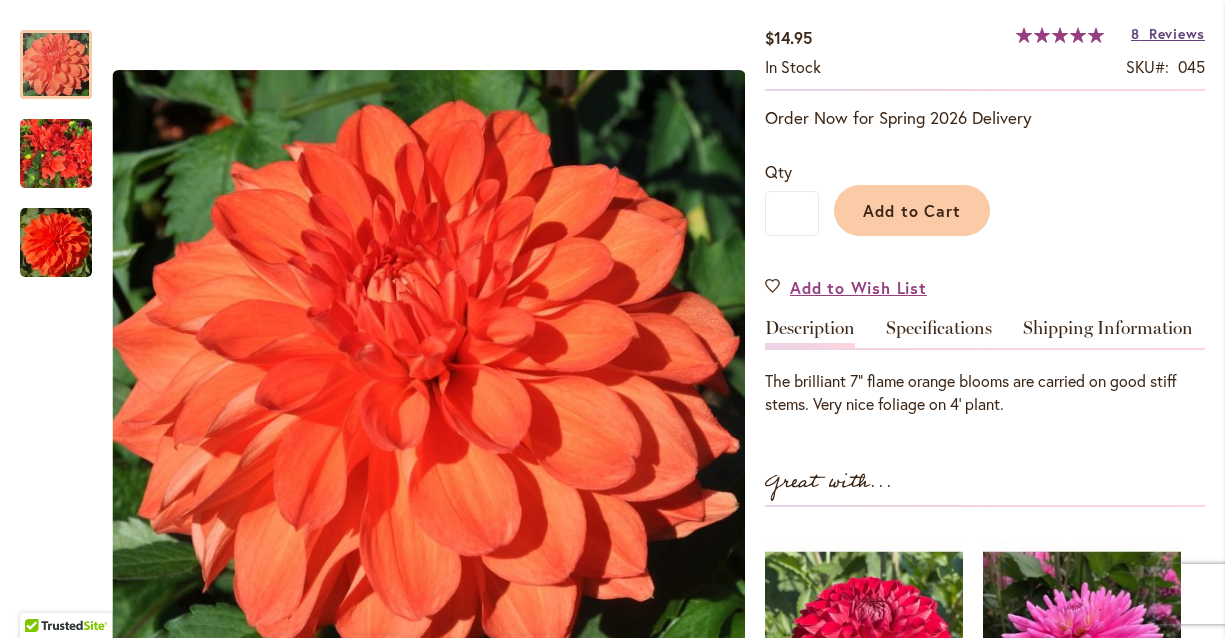 click on "Reviews" at bounding box center (1177, 33) 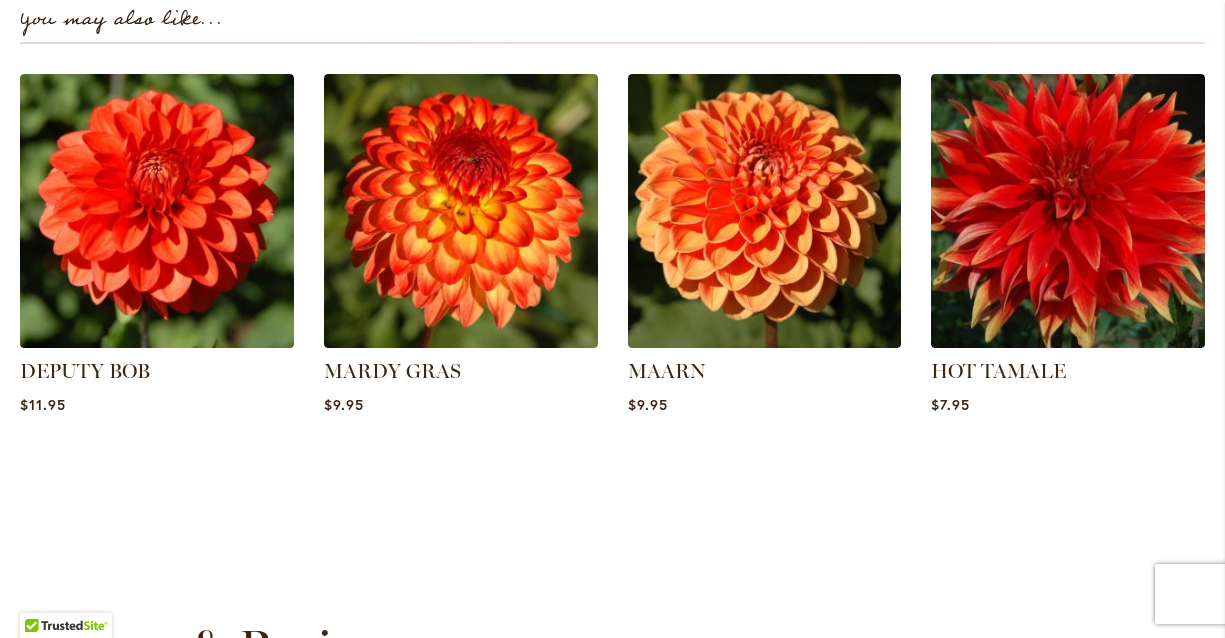 scroll, scrollTop: 371, scrollLeft: 0, axis: vertical 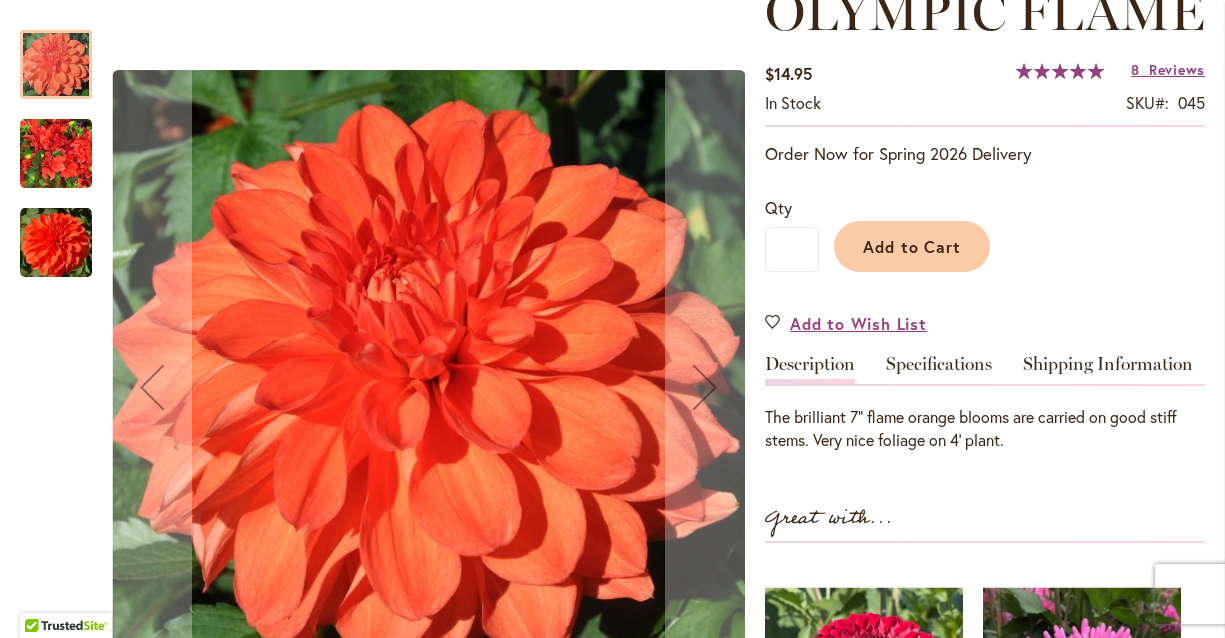 click at bounding box center (56, 243) 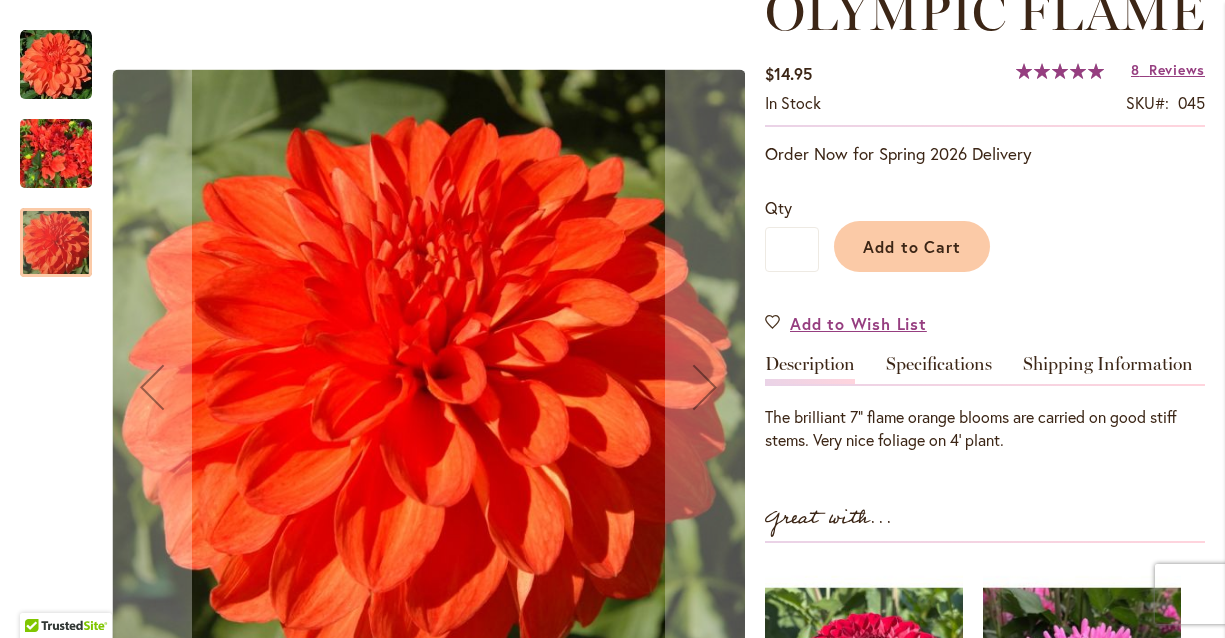 click at bounding box center [56, 154] 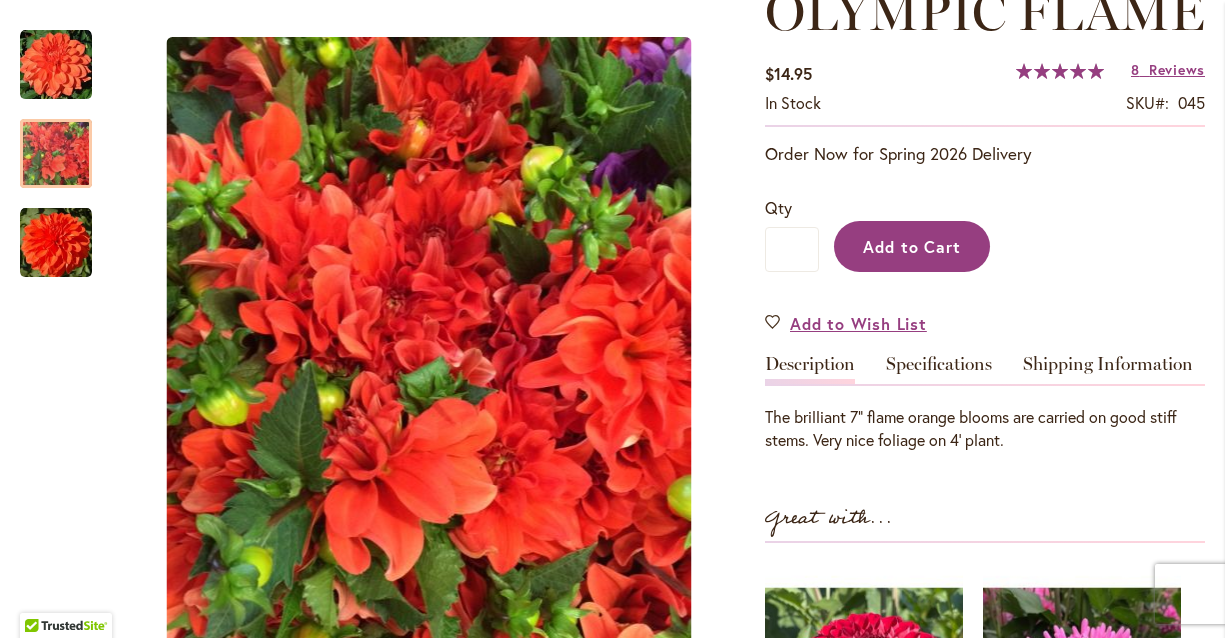 click on "Add to Cart" at bounding box center [912, 246] 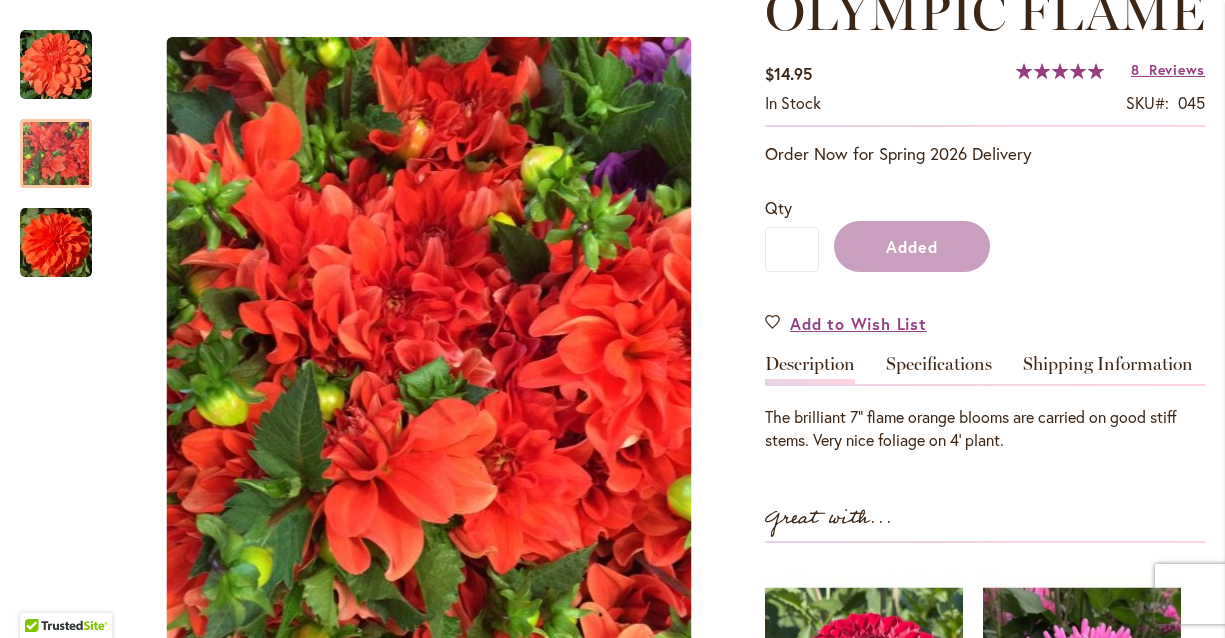 scroll, scrollTop: 424, scrollLeft: 0, axis: vertical 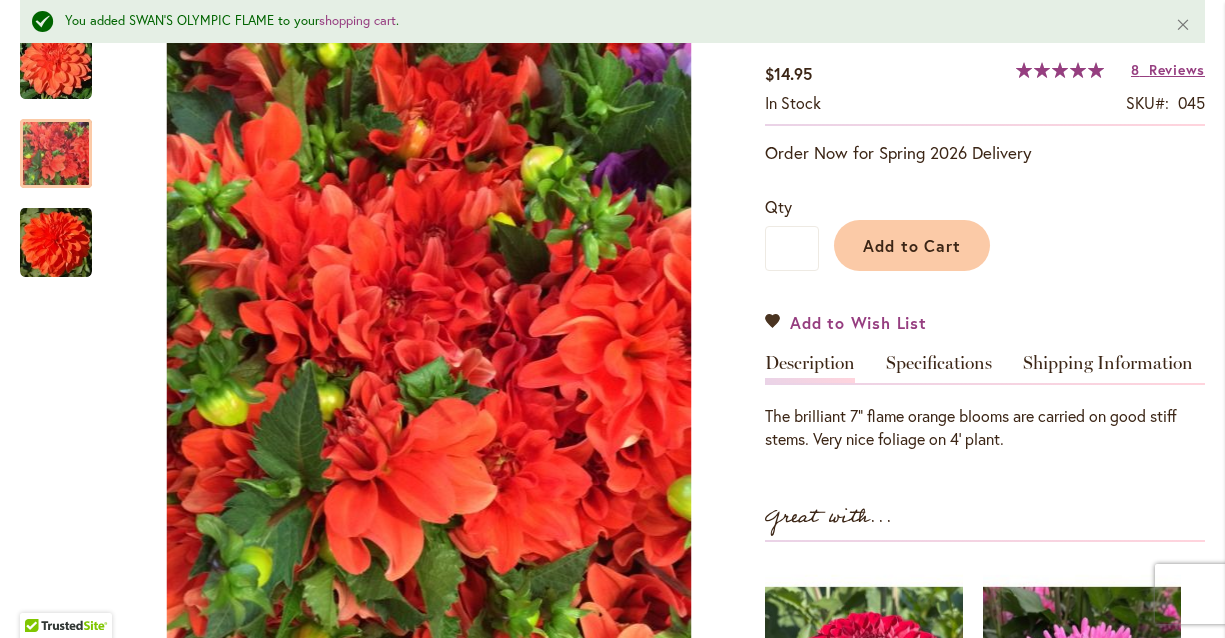 click on "Add to Wish List" at bounding box center (846, 322) 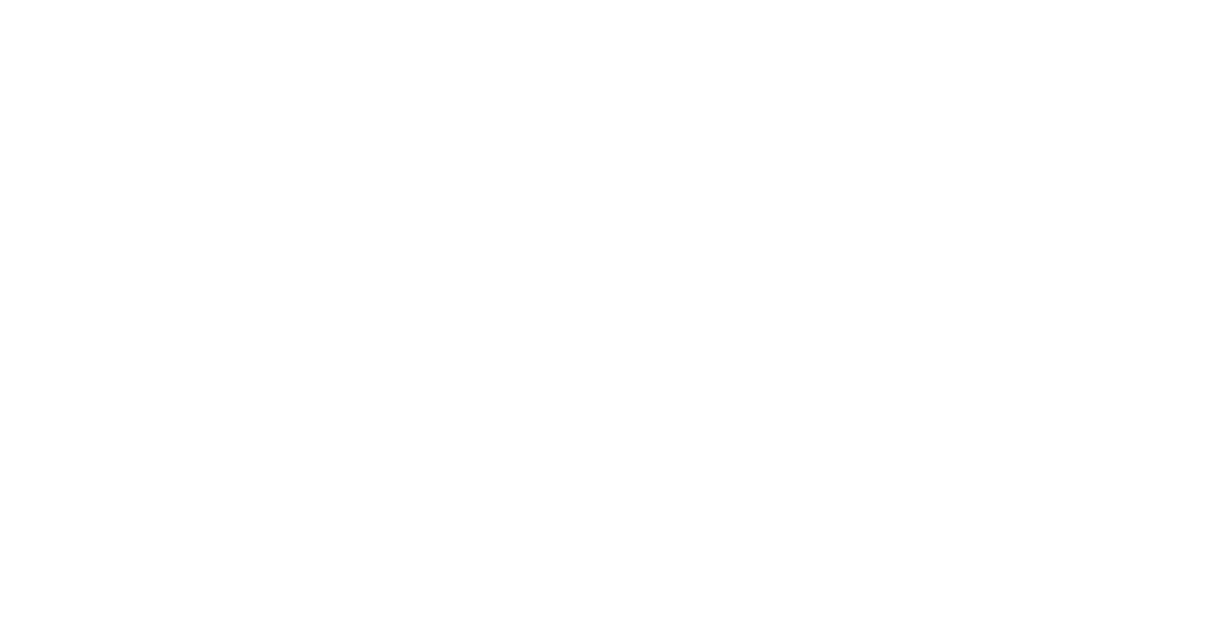 scroll, scrollTop: 0, scrollLeft: 0, axis: both 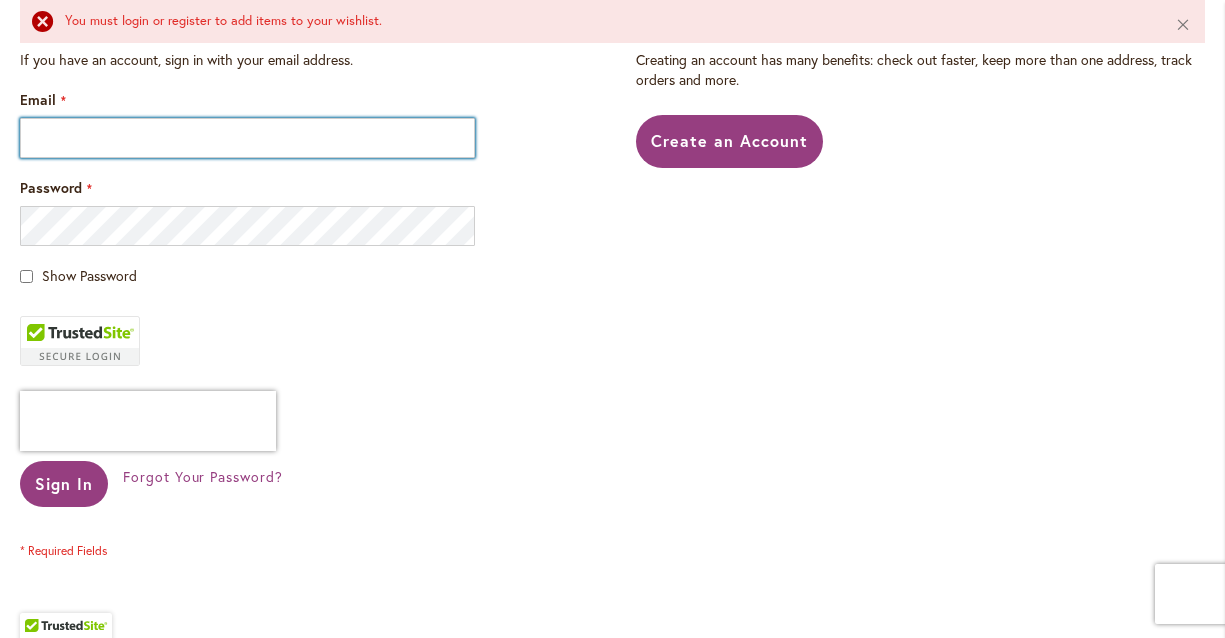 click on "Email" at bounding box center (247, 138) 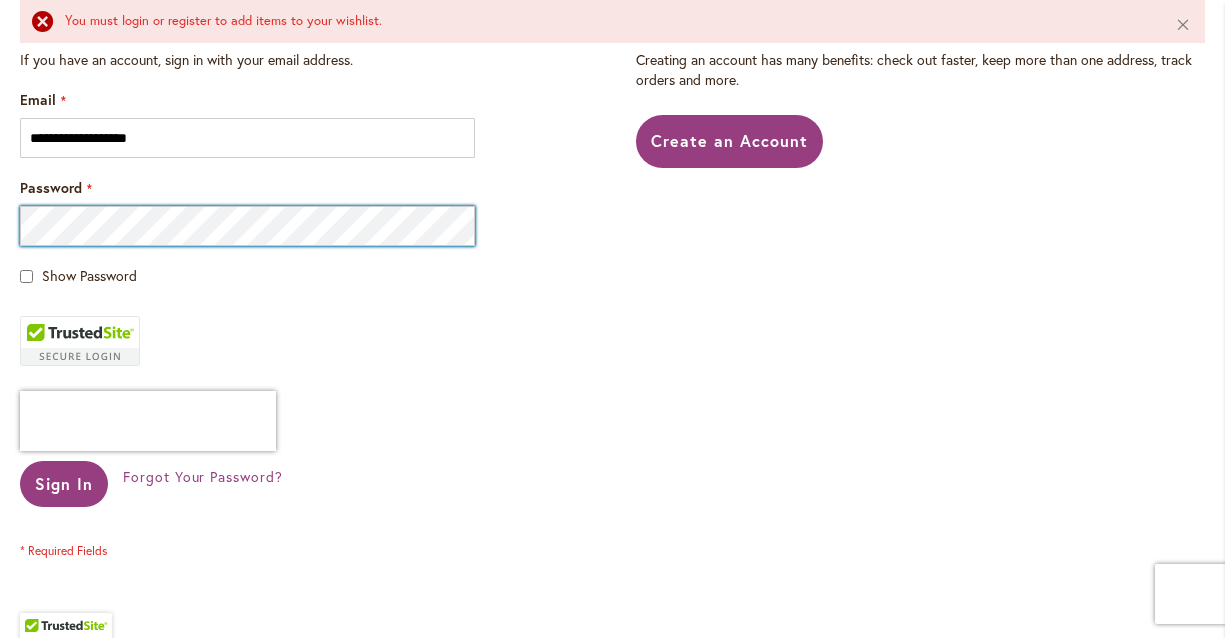 click on "Sign In" at bounding box center (64, 484) 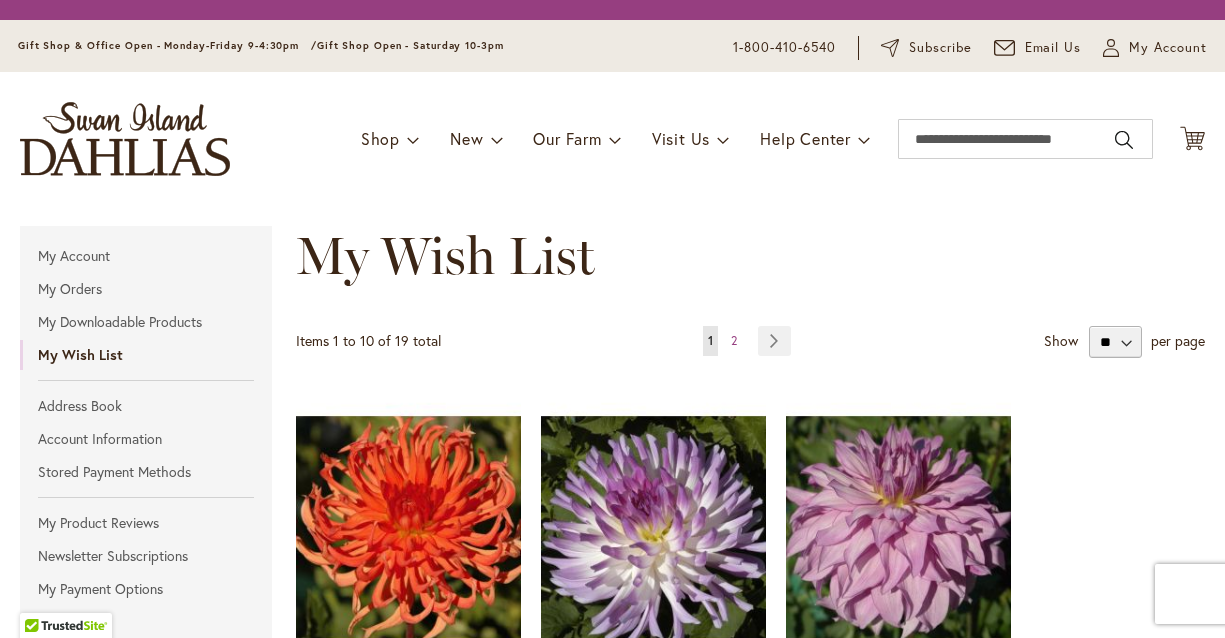scroll, scrollTop: 0, scrollLeft: 0, axis: both 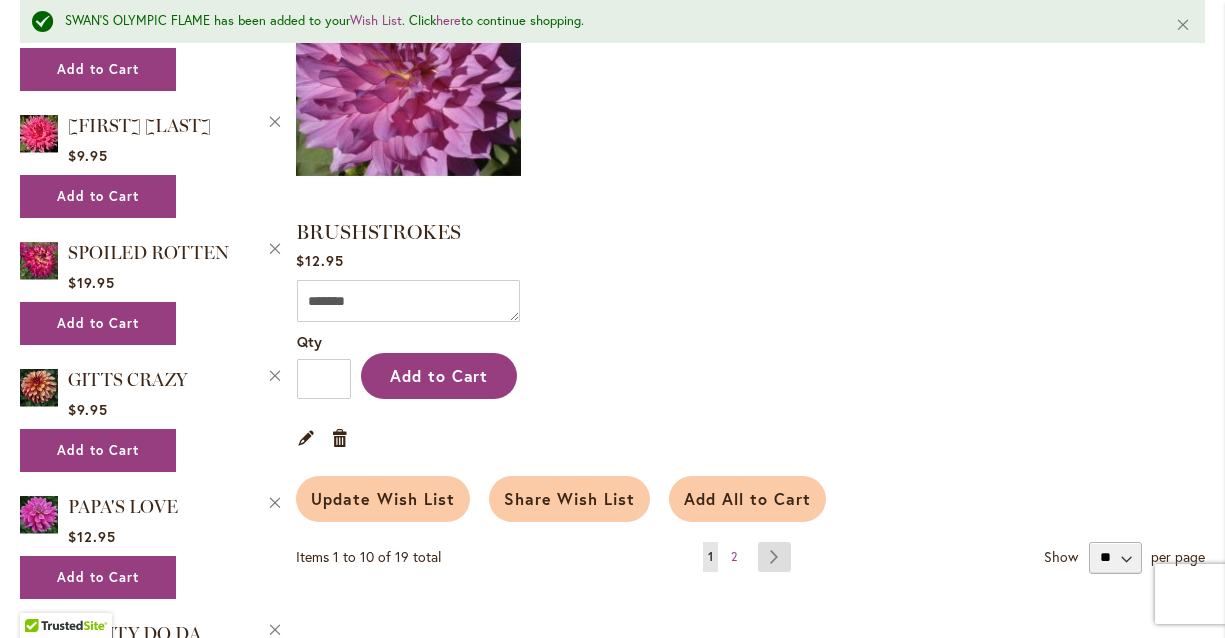 click on "Page
Next" at bounding box center [774, 557] 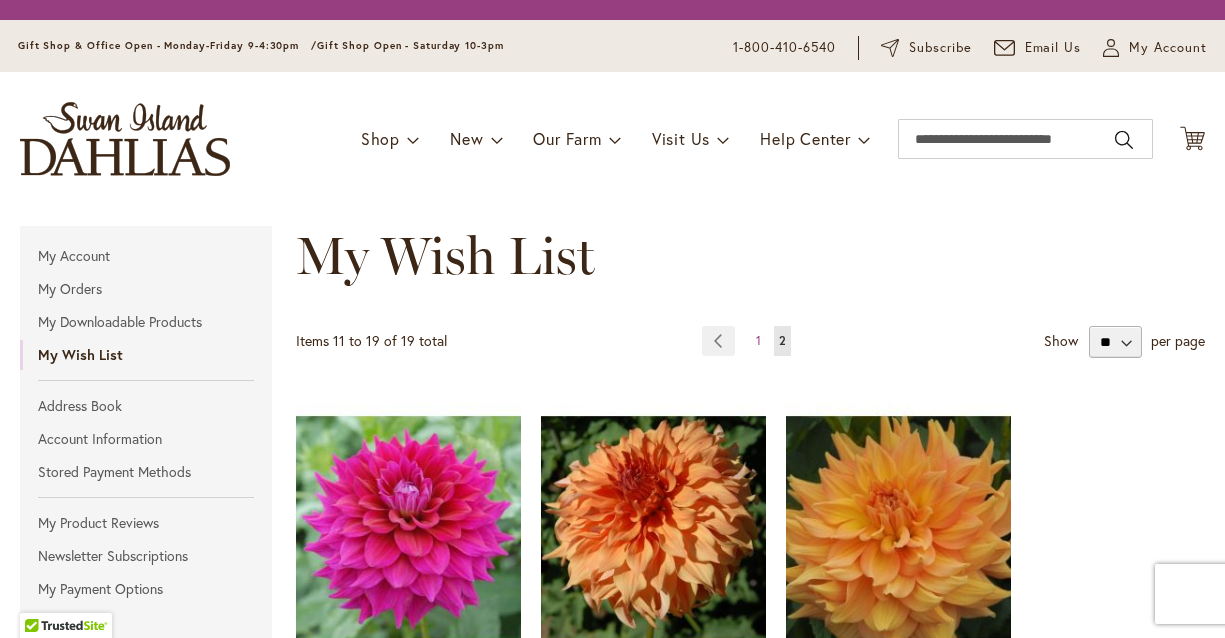 scroll, scrollTop: 0, scrollLeft: 0, axis: both 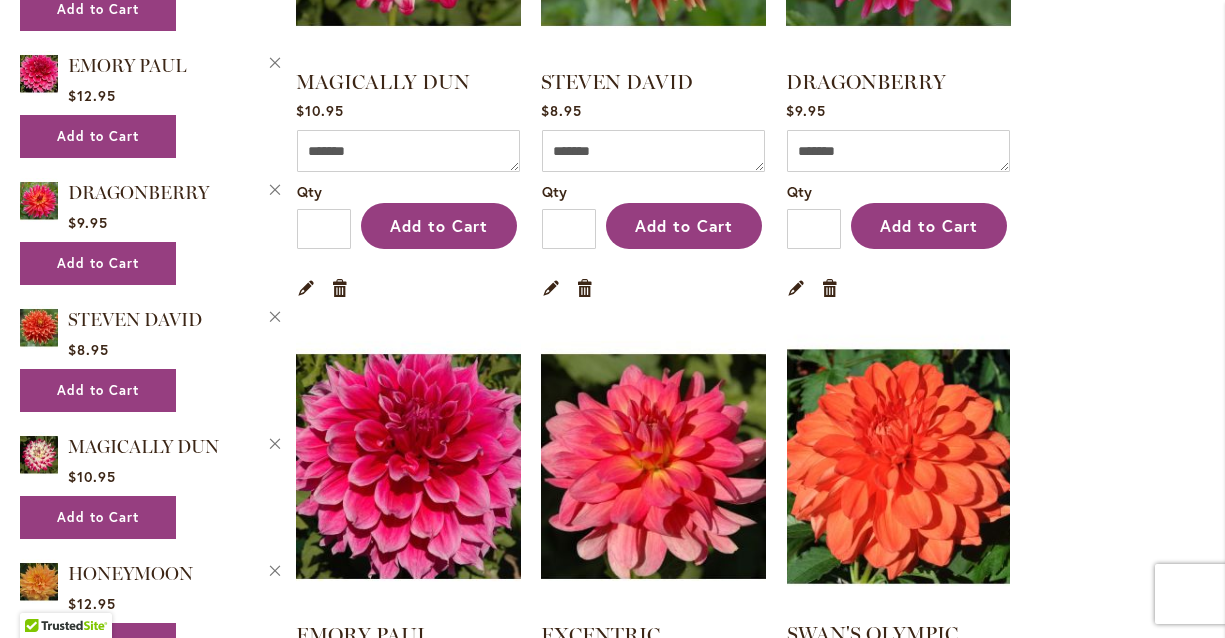 click at bounding box center (899, 466) 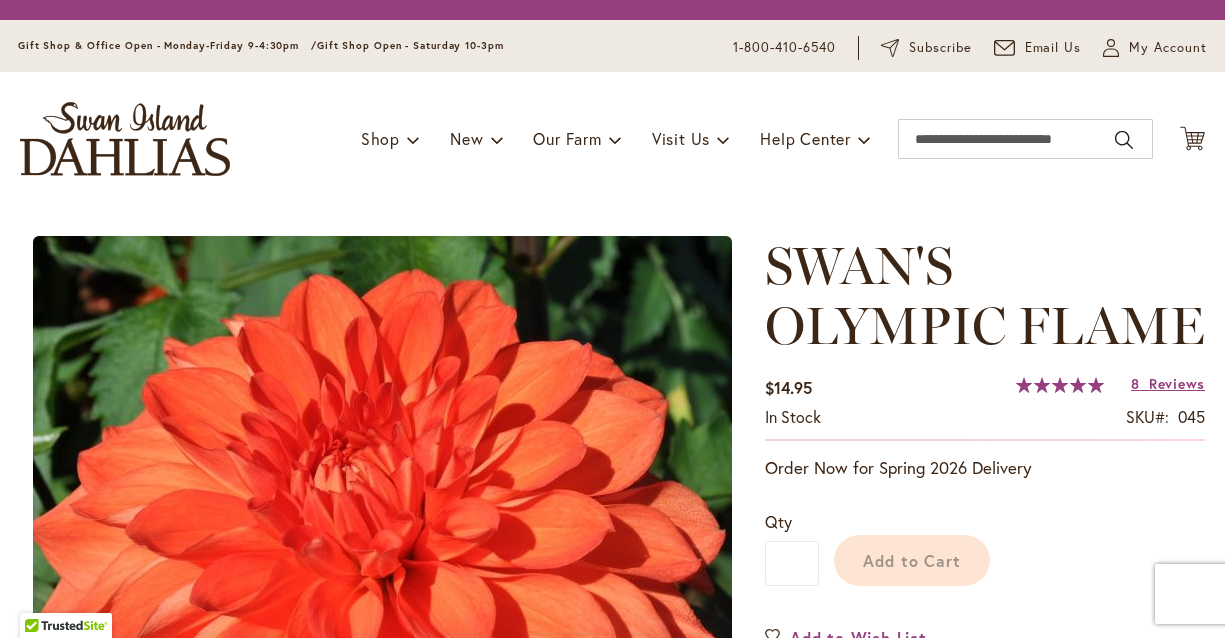 scroll, scrollTop: 0, scrollLeft: 0, axis: both 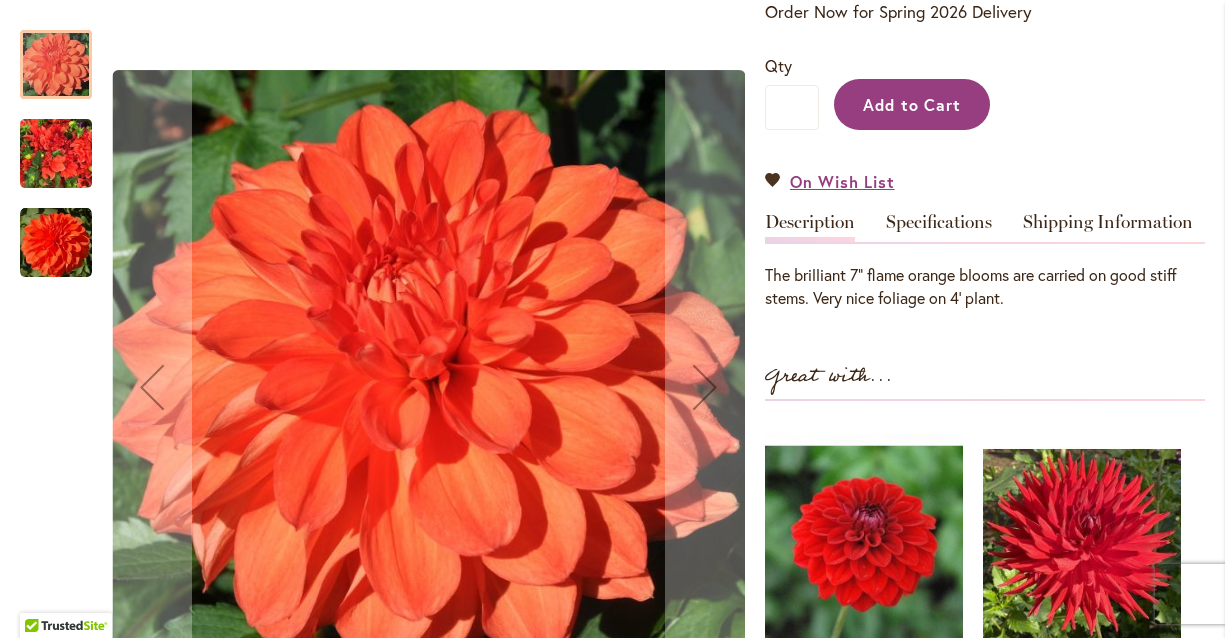 click on "Add to Cart" at bounding box center [912, 104] 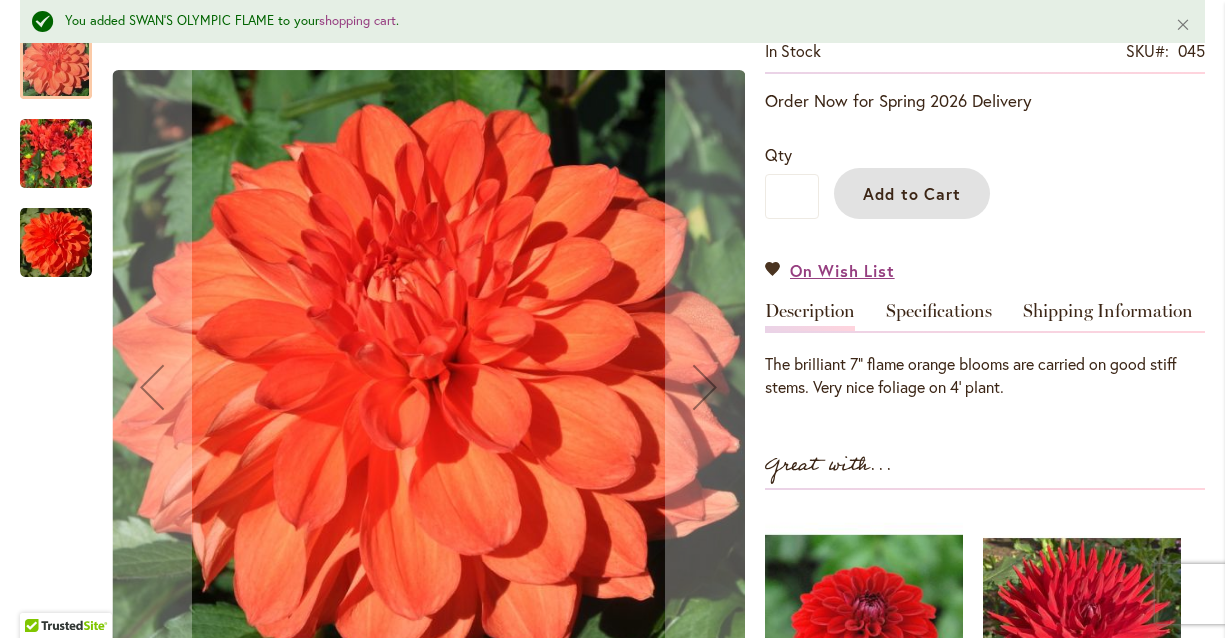scroll, scrollTop: 0, scrollLeft: 0, axis: both 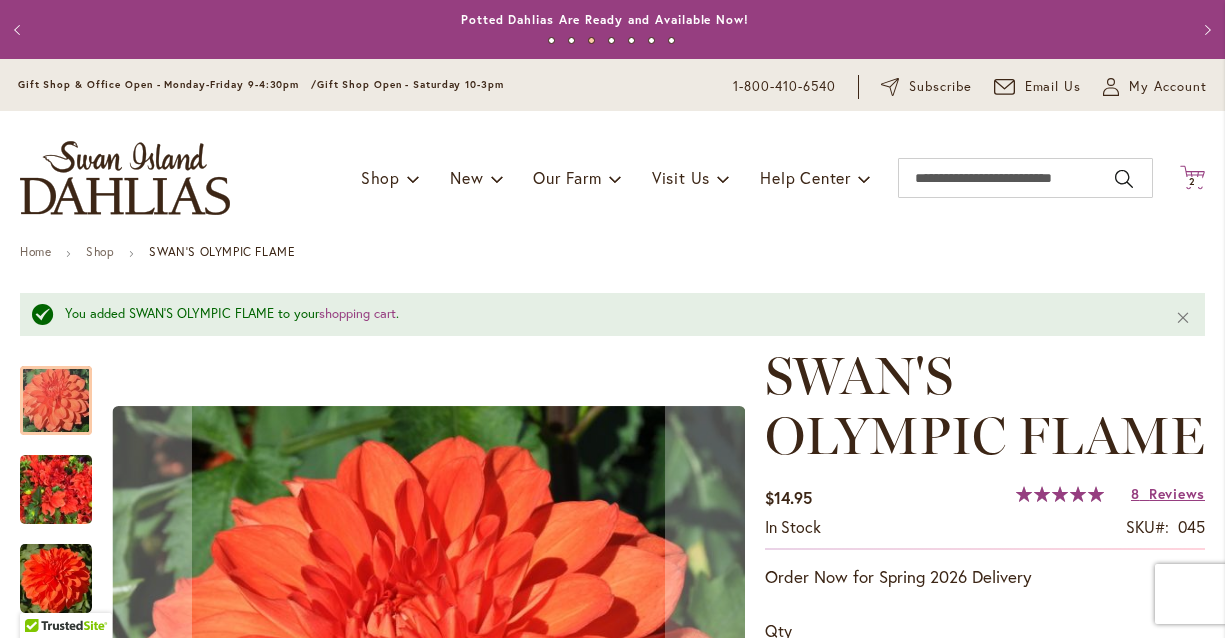 click on "Cart
.cls-1 {
fill: #231f20;
}" 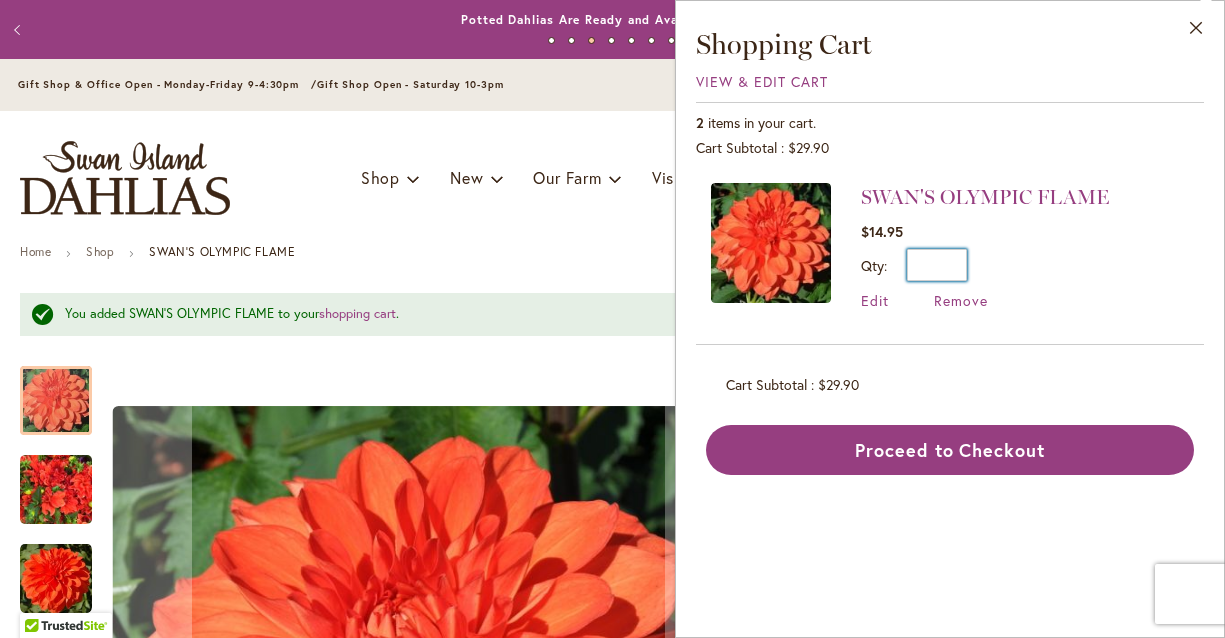 drag, startPoint x: 934, startPoint y: 266, endPoint x: 991, endPoint y: 244, distance: 61.09828 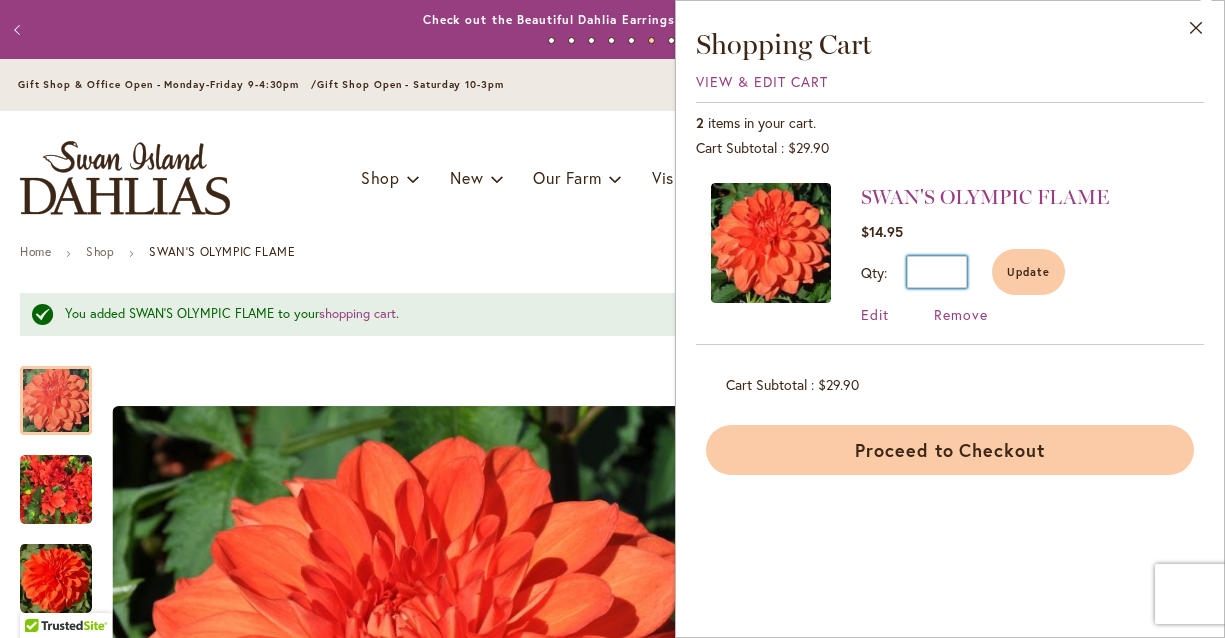 type on "*" 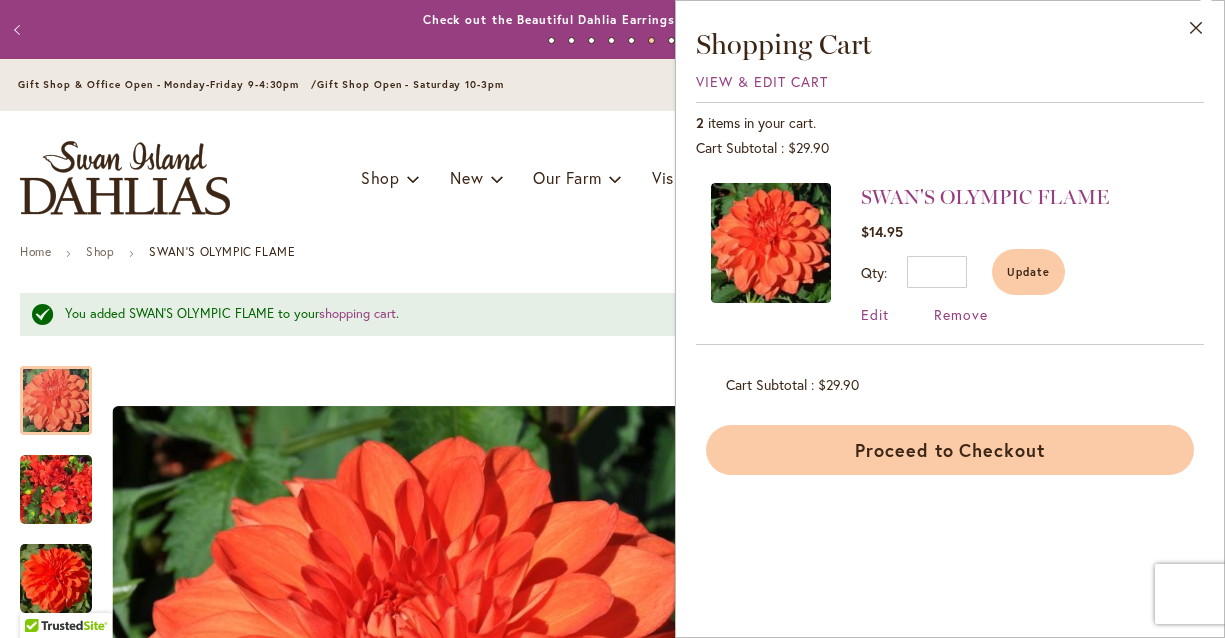 click on "Proceed to Checkout" at bounding box center [950, 450] 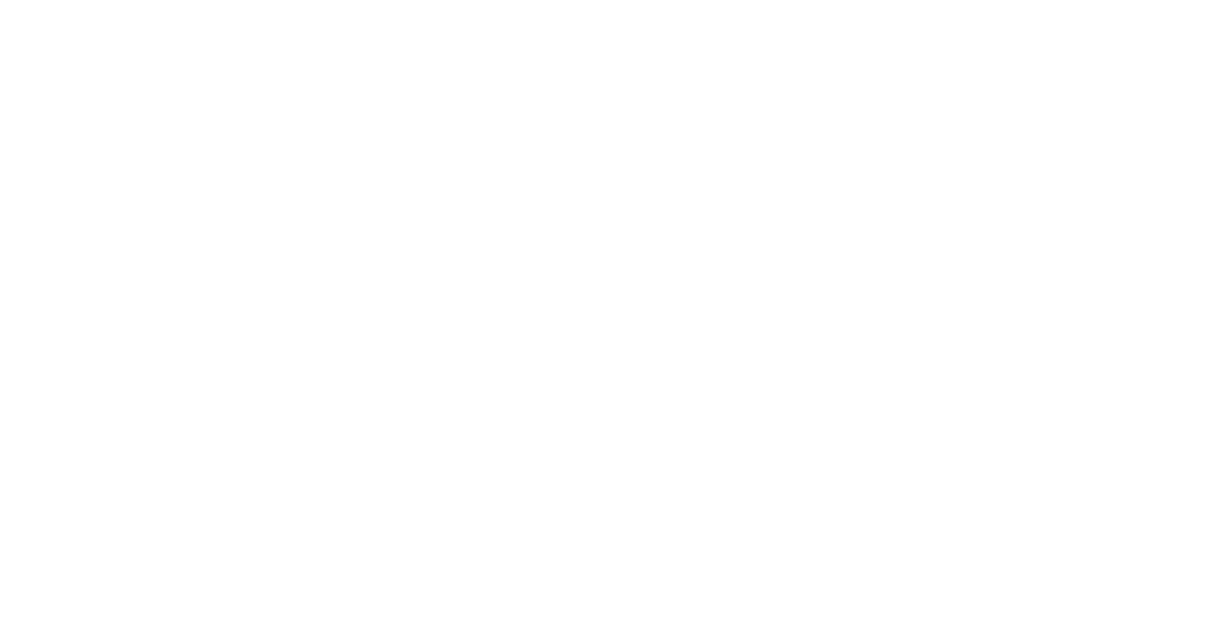 scroll, scrollTop: 0, scrollLeft: 0, axis: both 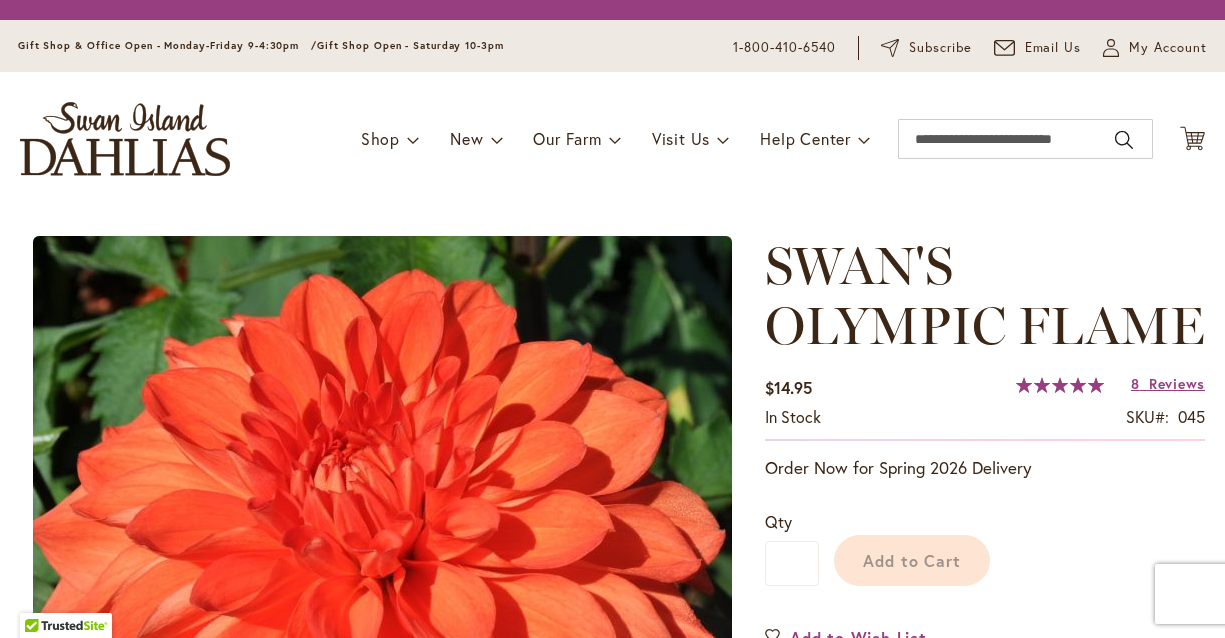 type on "***" 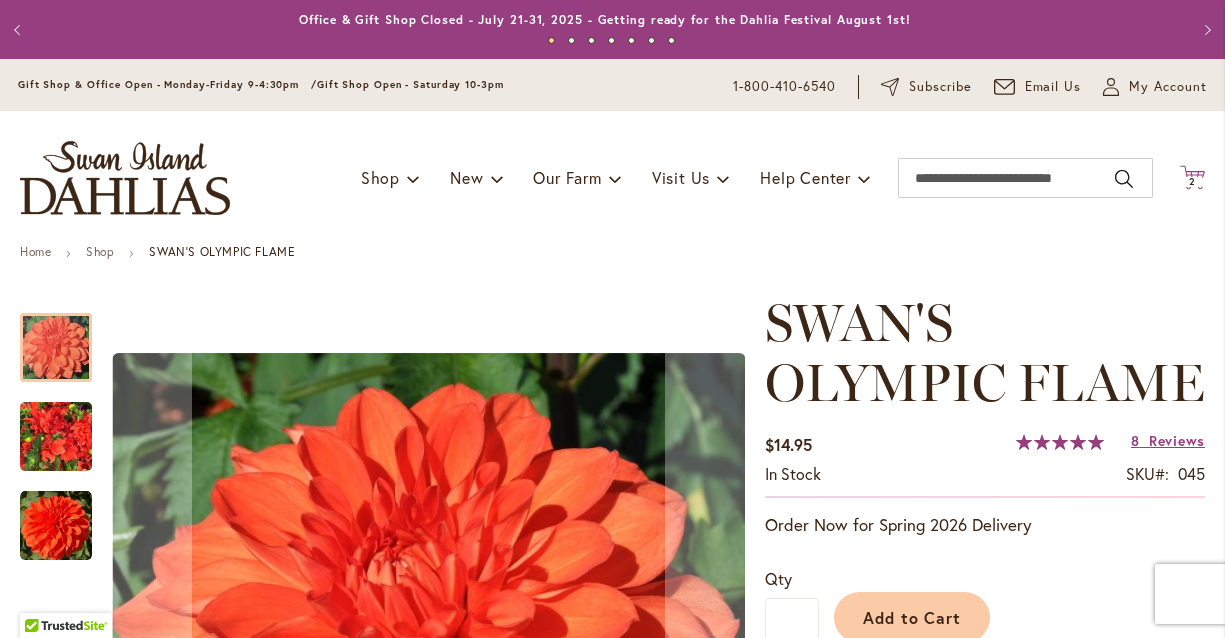 click on "2
2
items" at bounding box center [1193, 182] 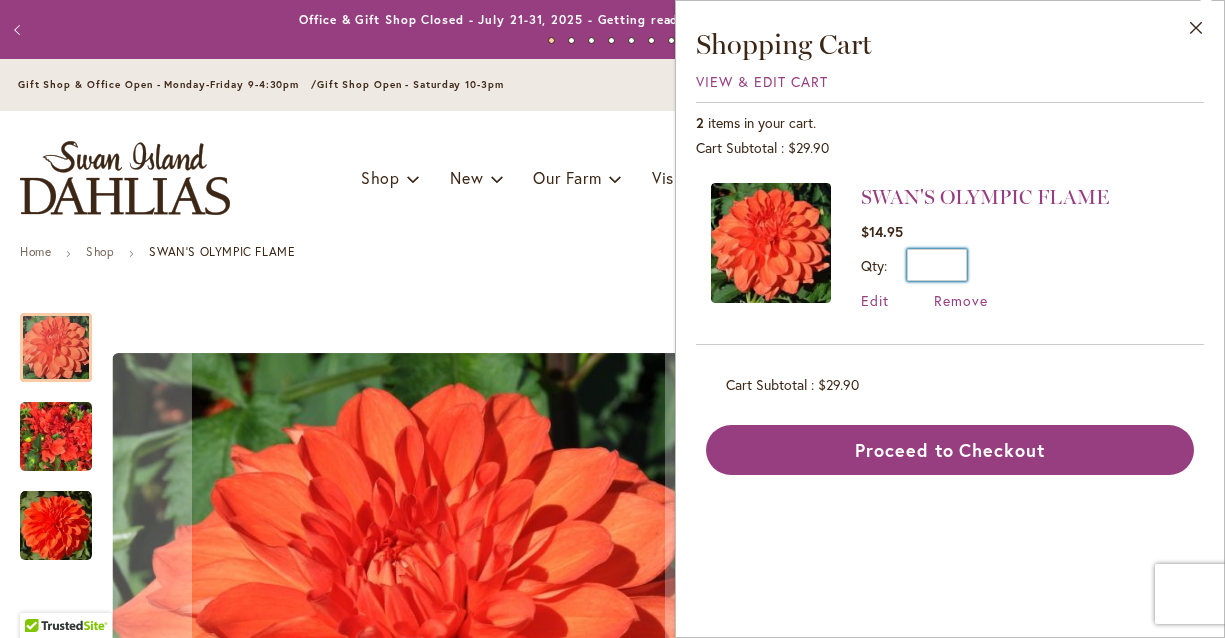 drag, startPoint x: 940, startPoint y: 261, endPoint x: 1003, endPoint y: 260, distance: 63.007935 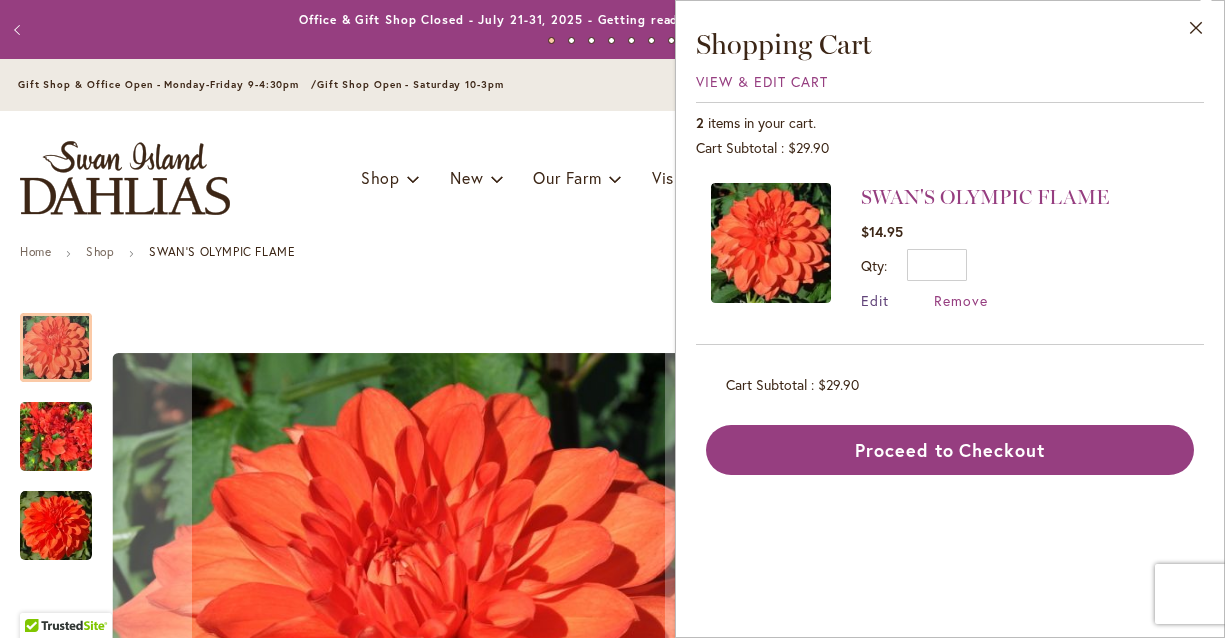 click on "Edit" at bounding box center (875, 300) 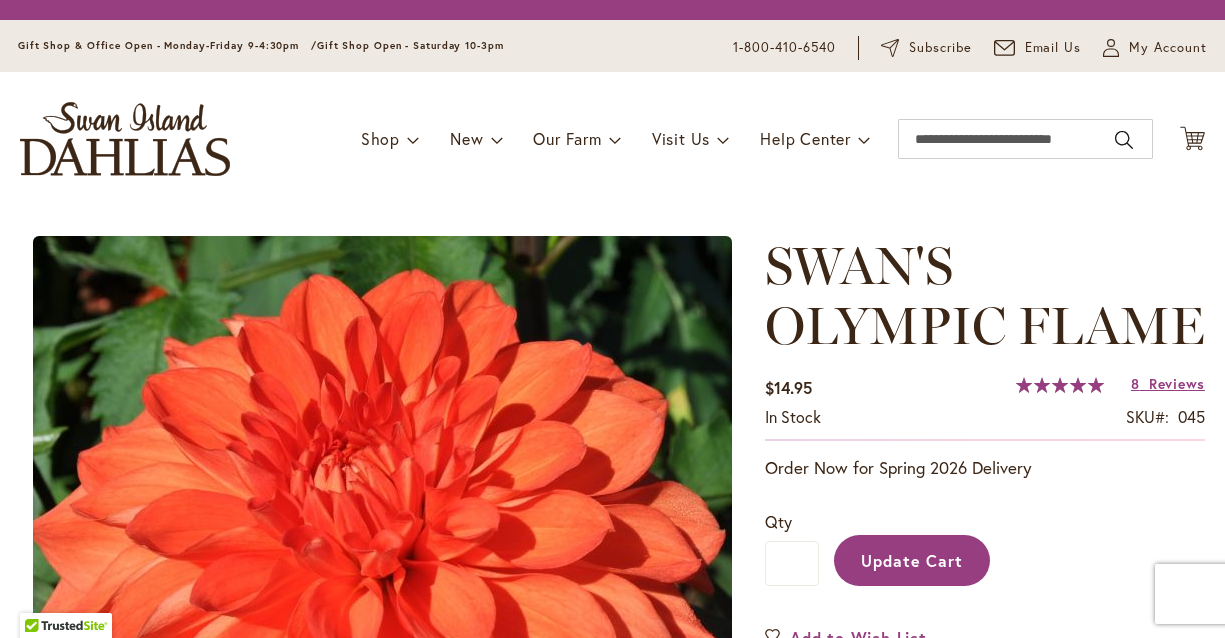 type on "*" 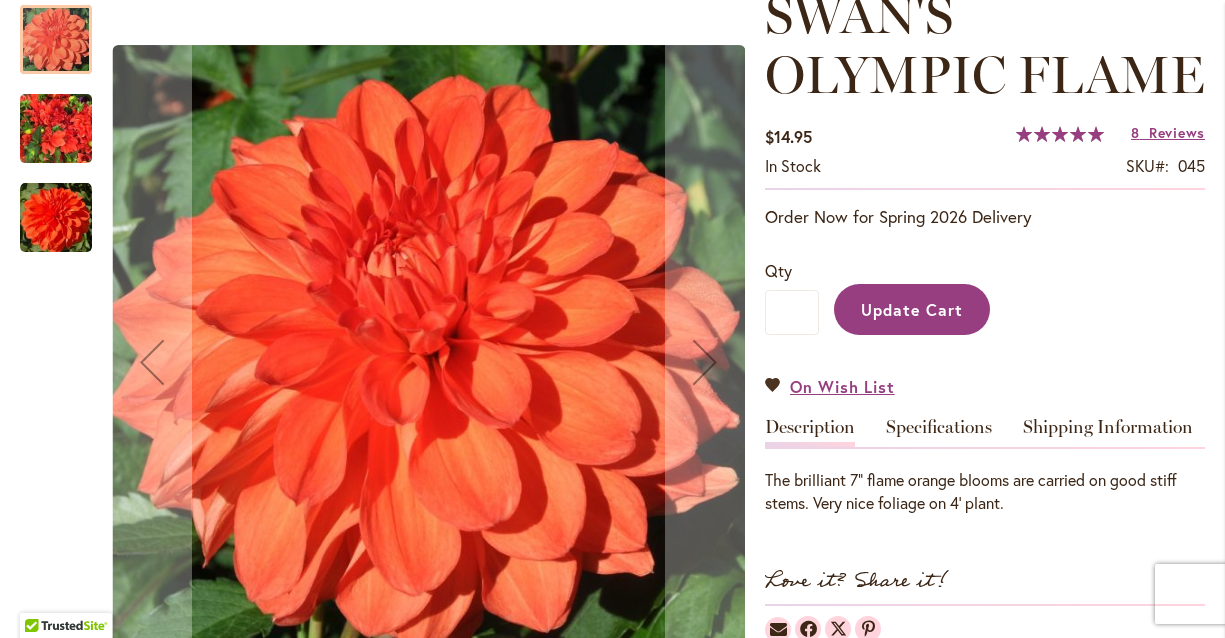 scroll, scrollTop: 455, scrollLeft: 0, axis: vertical 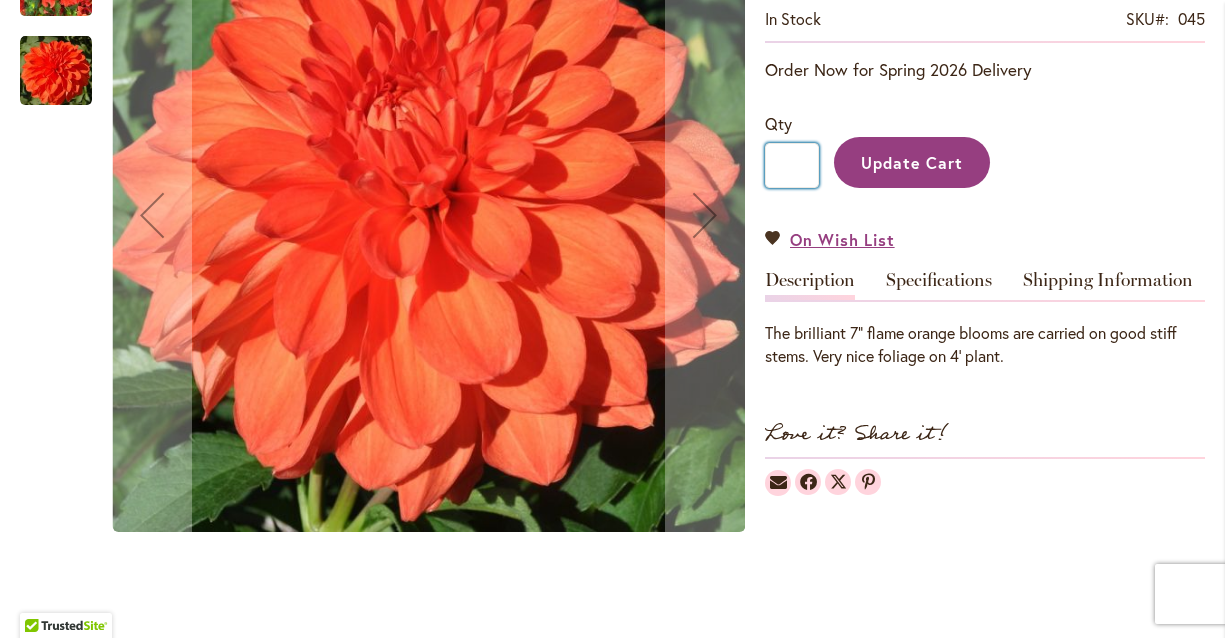 drag, startPoint x: 784, startPoint y: 164, endPoint x: 807, endPoint y: 160, distance: 23.345236 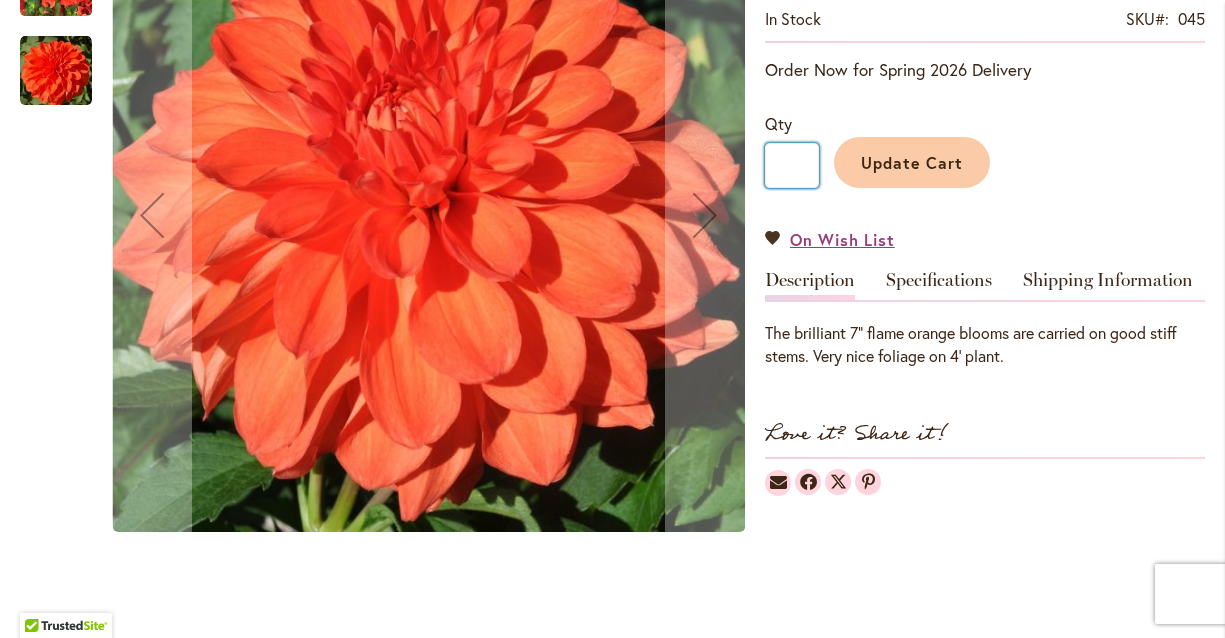 type on "*" 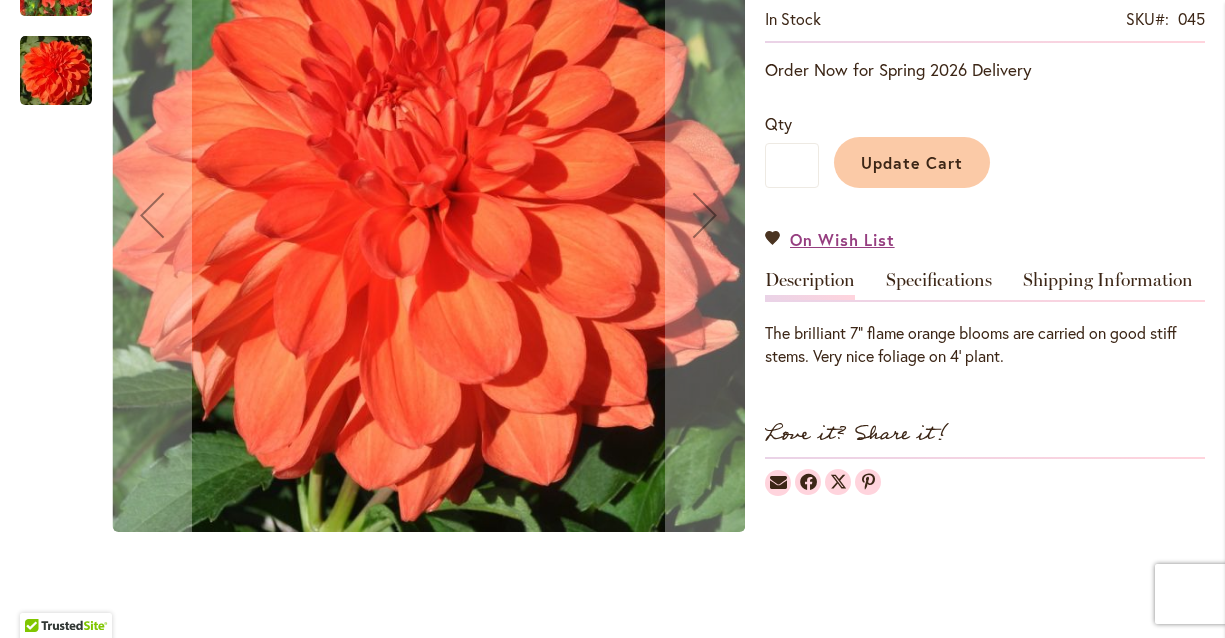 click on "Update Cart" at bounding box center (912, 162) 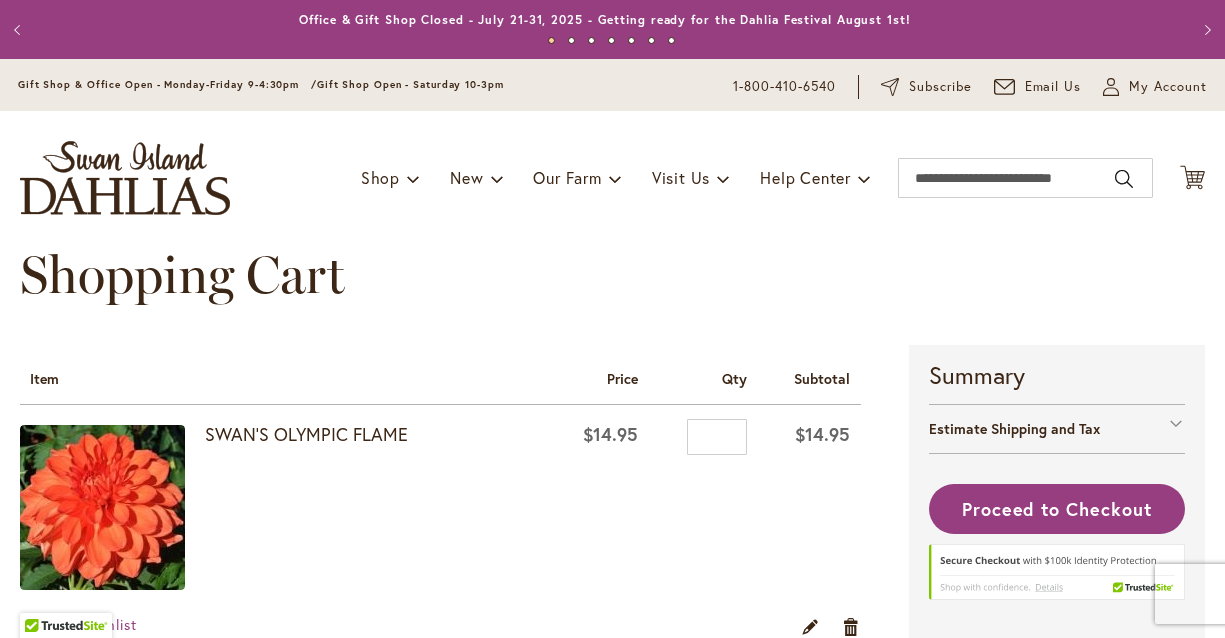 scroll, scrollTop: 0, scrollLeft: 0, axis: both 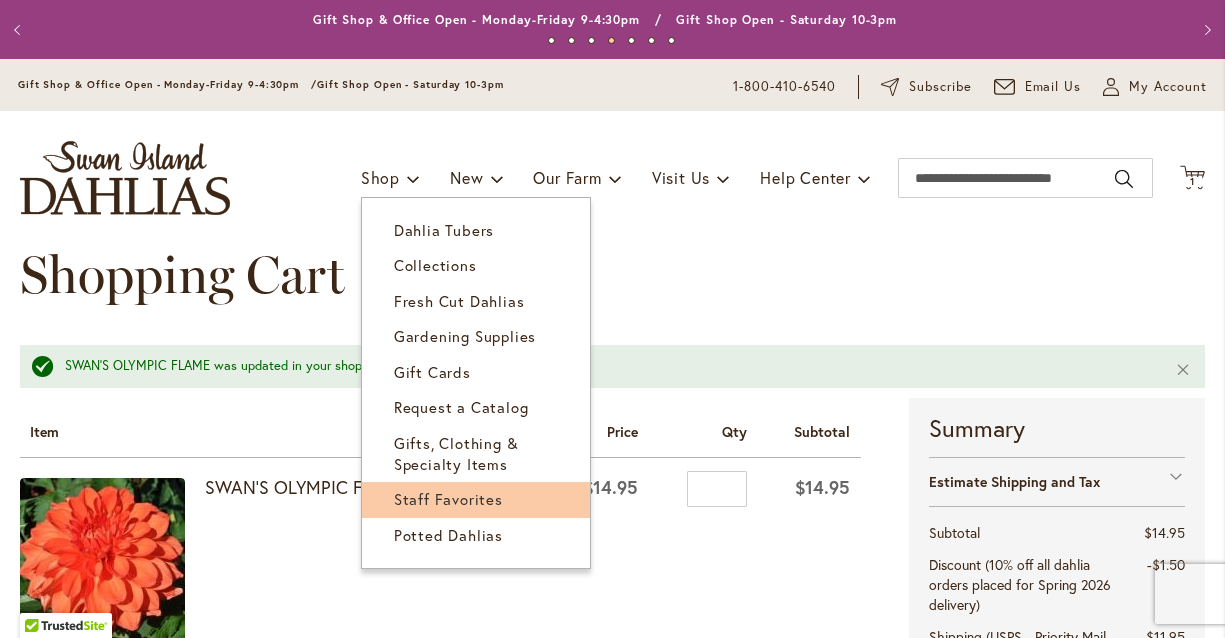 click on "Staff Favorites" at bounding box center (448, 499) 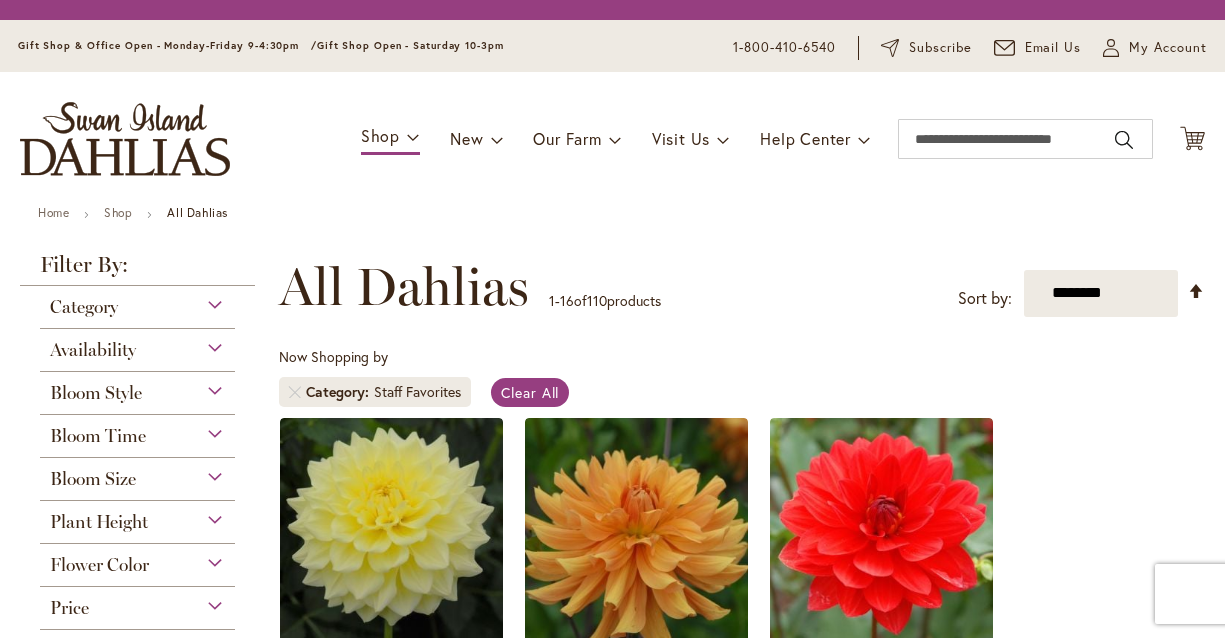 scroll, scrollTop: 0, scrollLeft: 0, axis: both 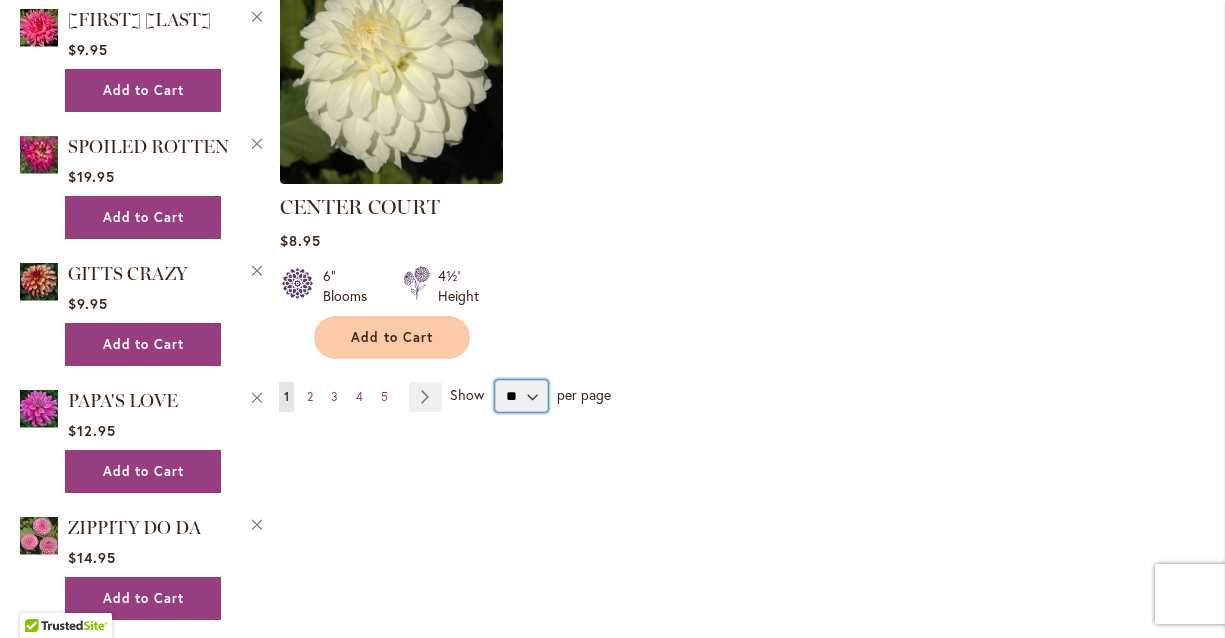 click on "**
**
**
**" at bounding box center (521, 396) 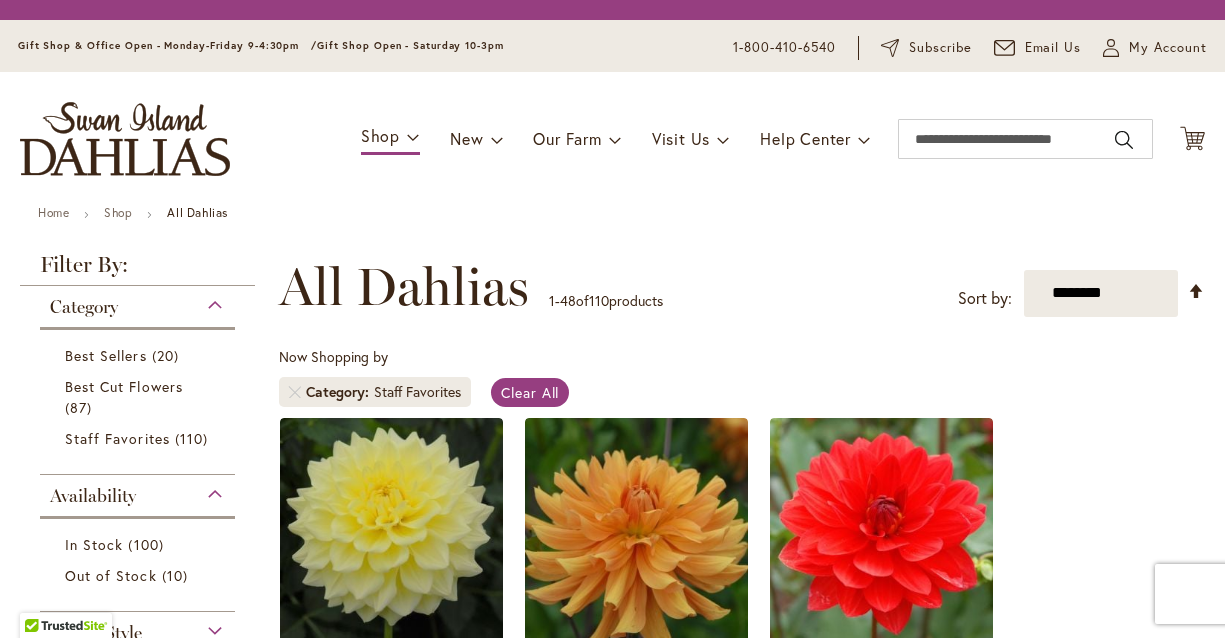 scroll, scrollTop: 0, scrollLeft: 0, axis: both 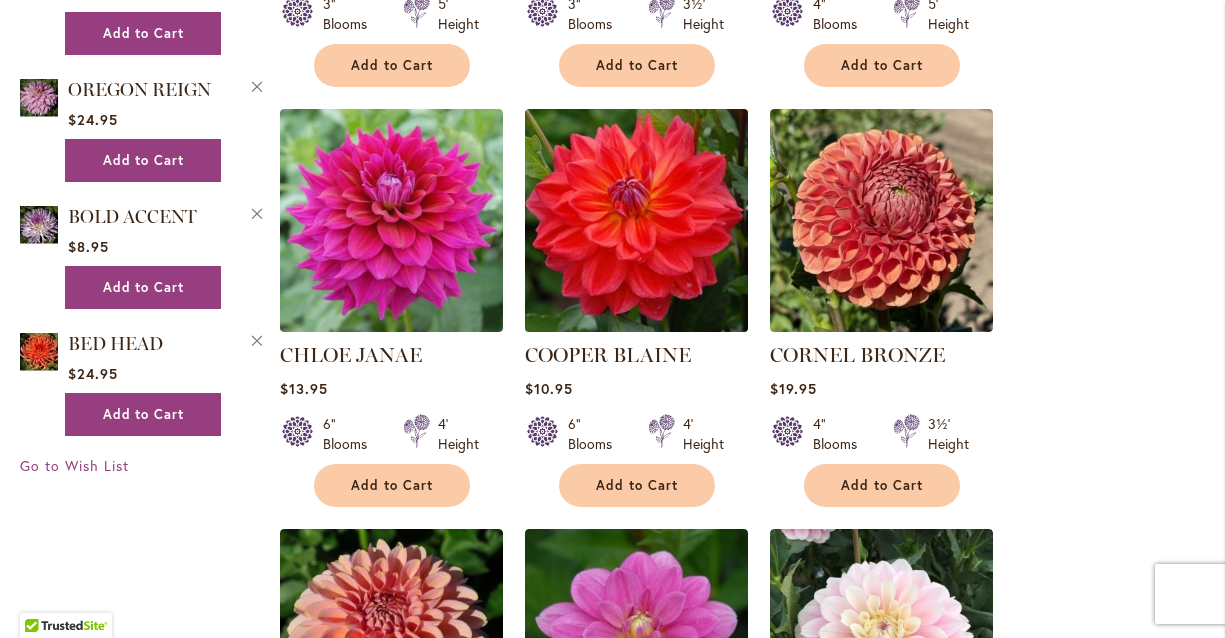 click at bounding box center (636, 220) 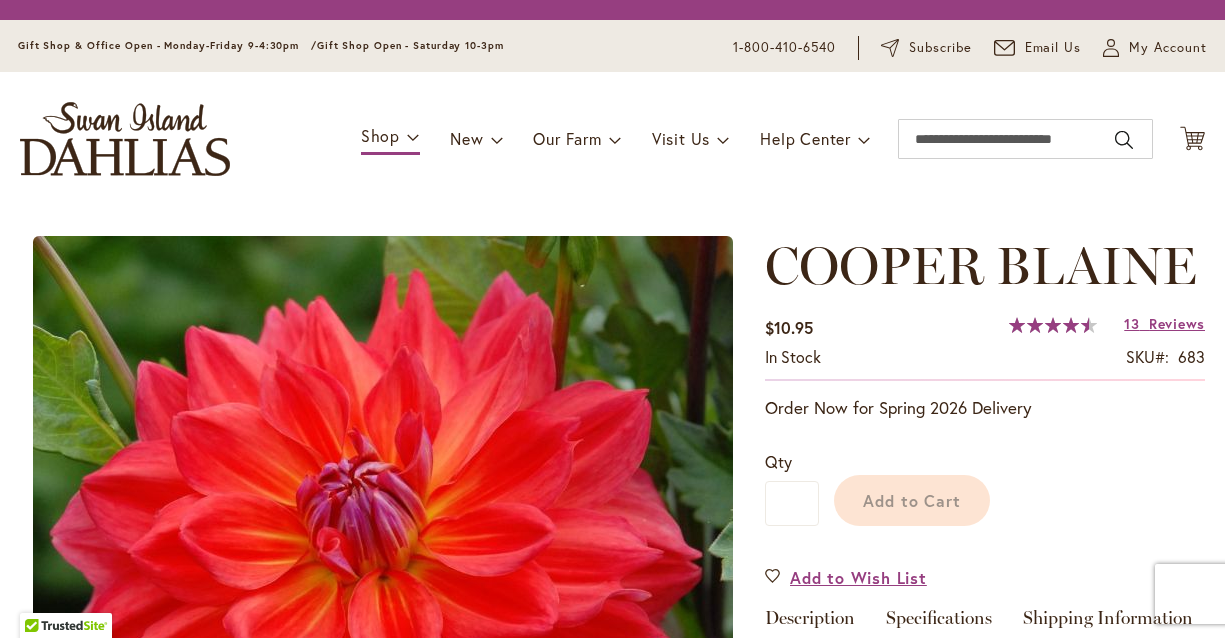scroll, scrollTop: 0, scrollLeft: 0, axis: both 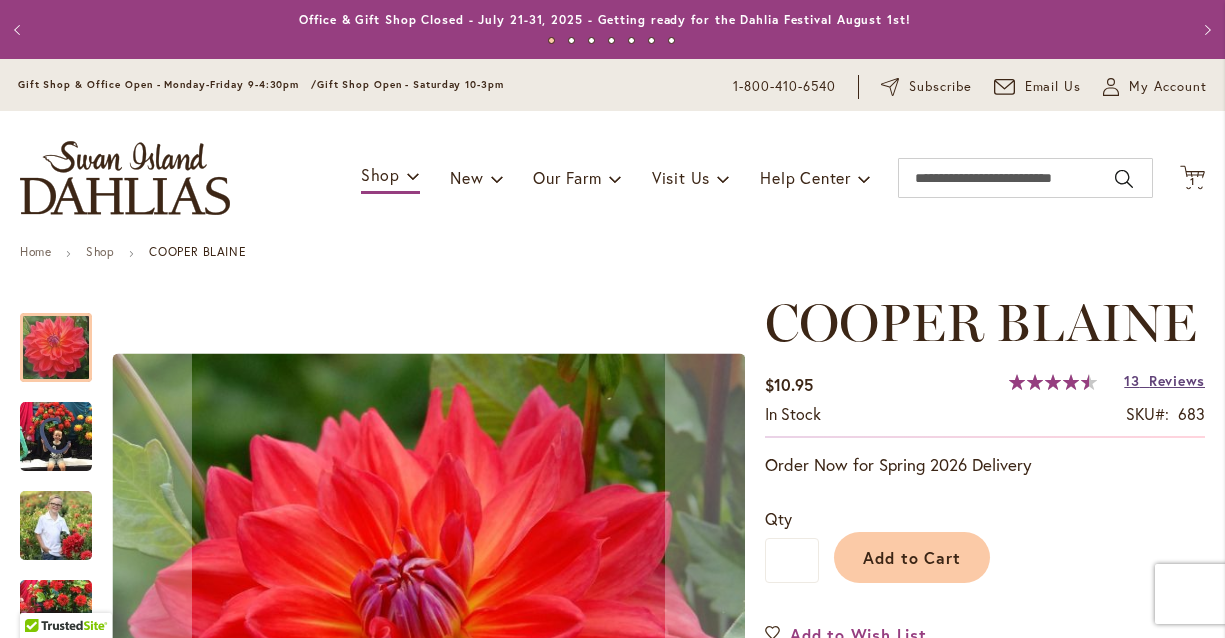 click on "Reviews" at bounding box center [1177, 380] 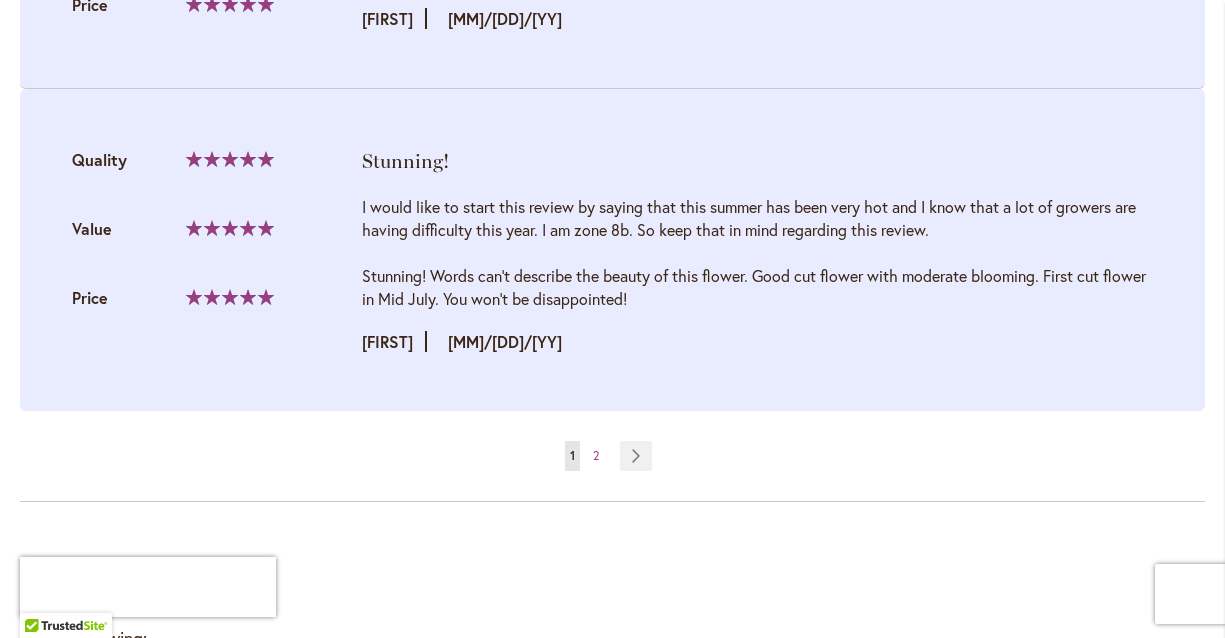 scroll, scrollTop: 4252, scrollLeft: 0, axis: vertical 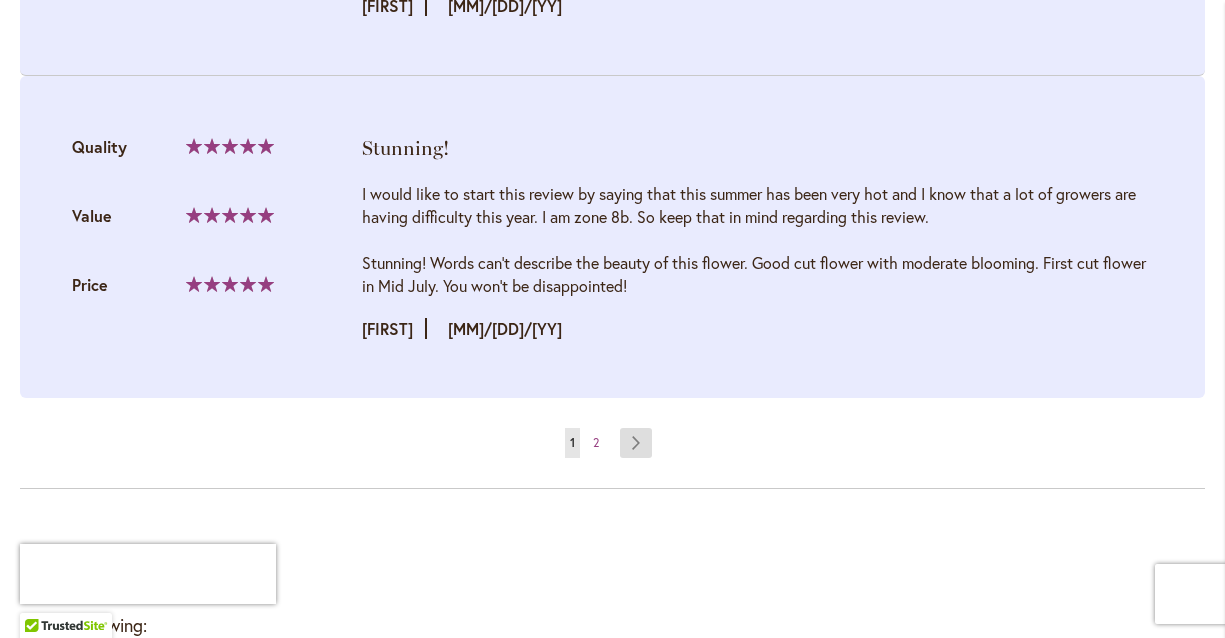 click on "Page
Next" at bounding box center [636, 443] 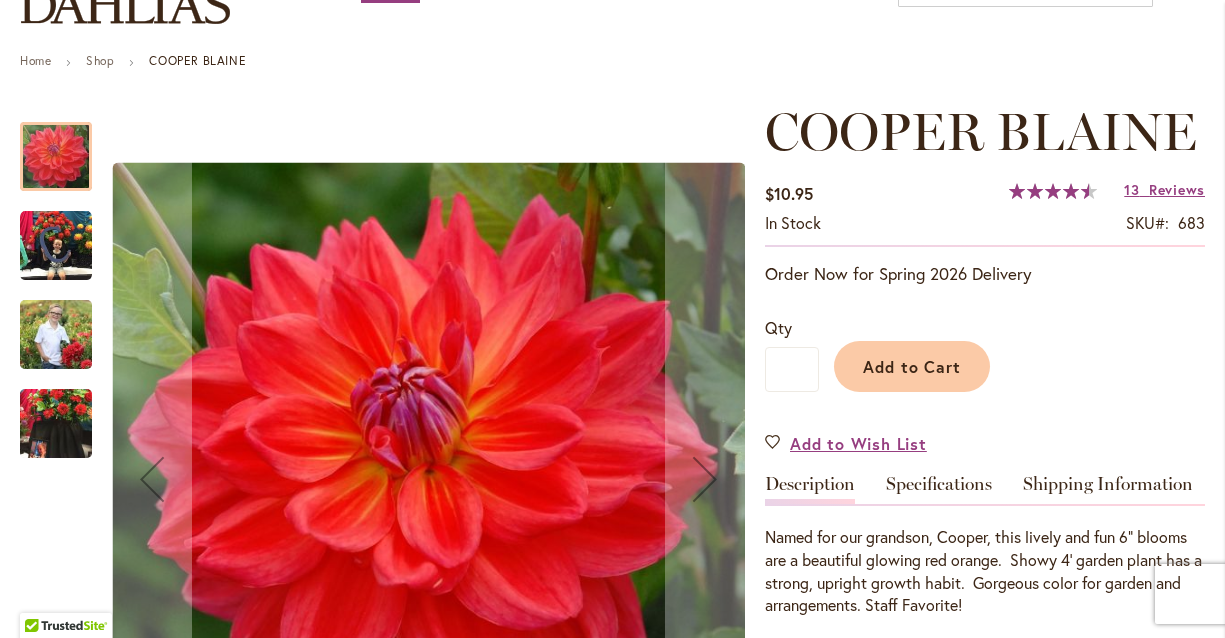scroll, scrollTop: 325, scrollLeft: 0, axis: vertical 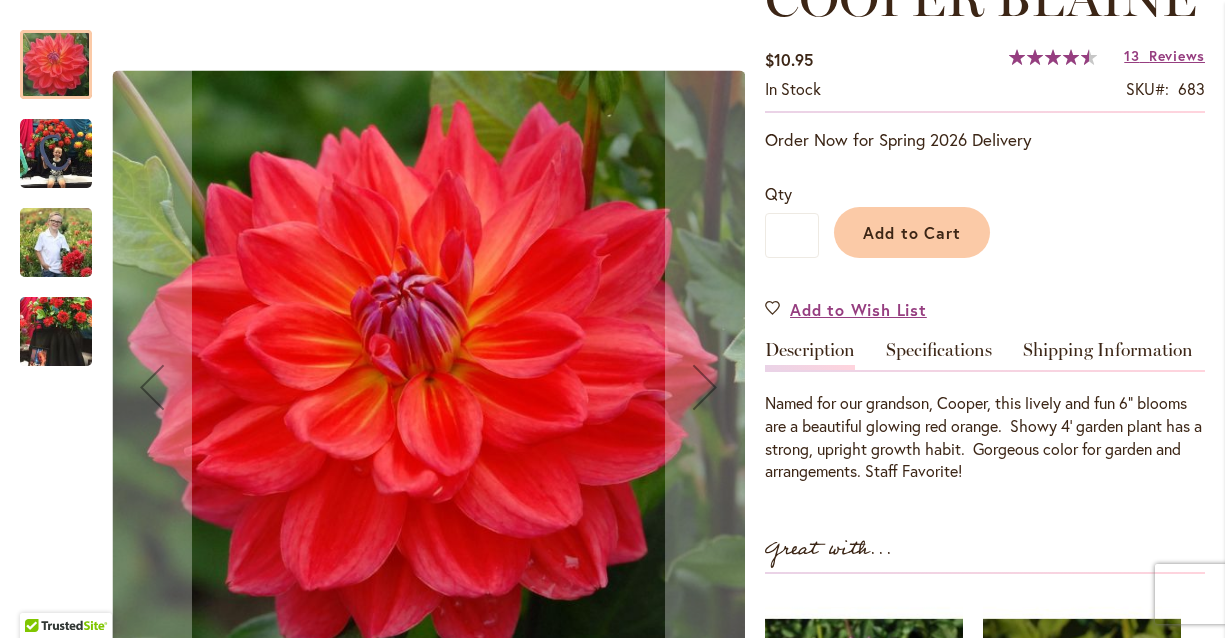 click at bounding box center [56, 332] 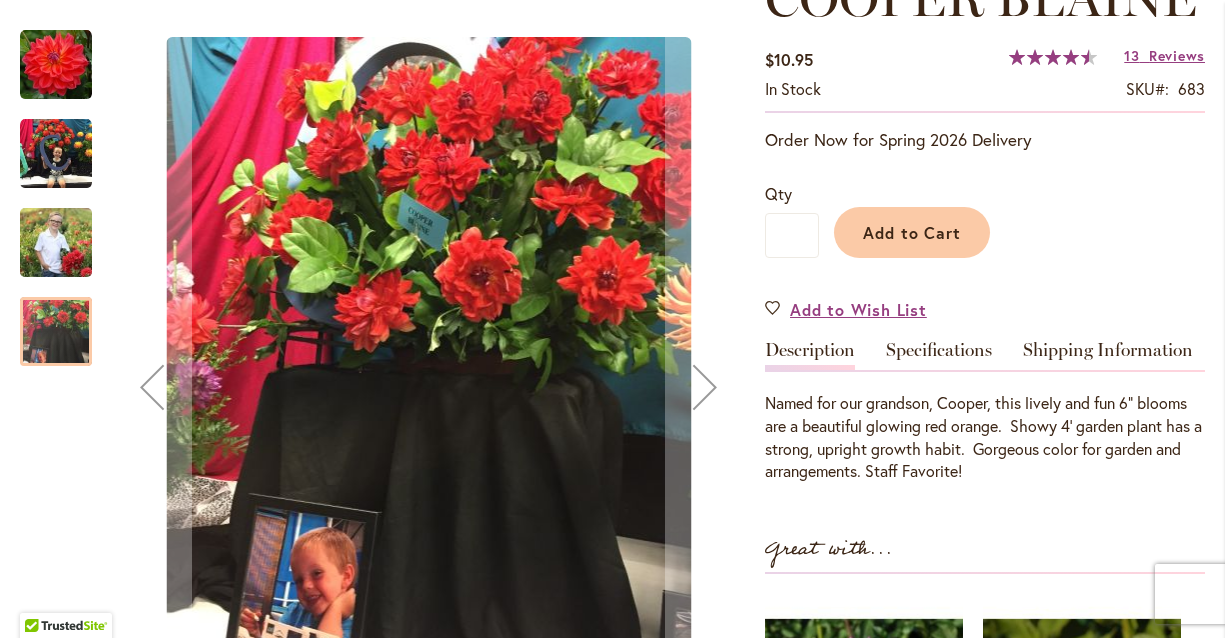 click at bounding box center (56, 242) 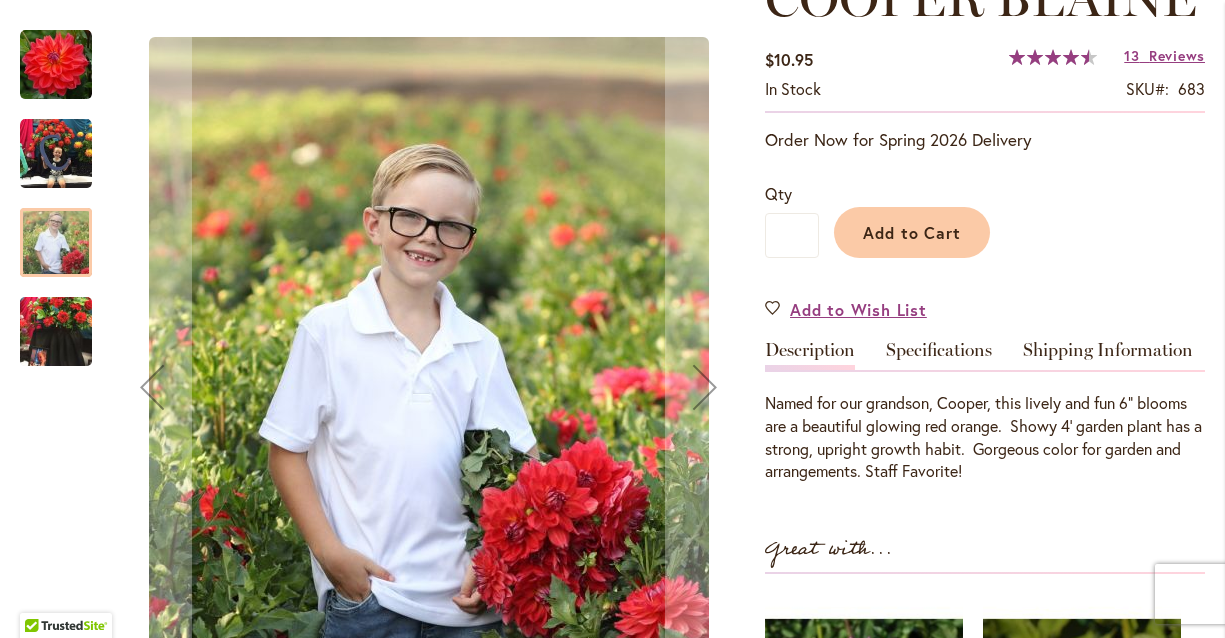 click at bounding box center (56, 154) 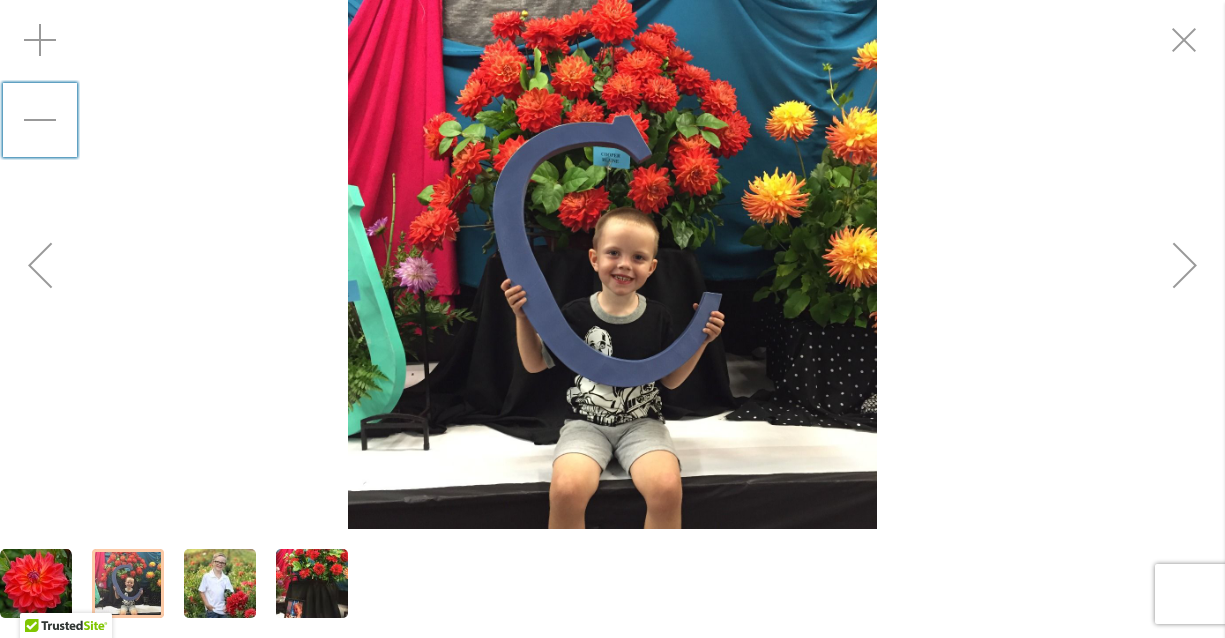 click at bounding box center [40, 120] 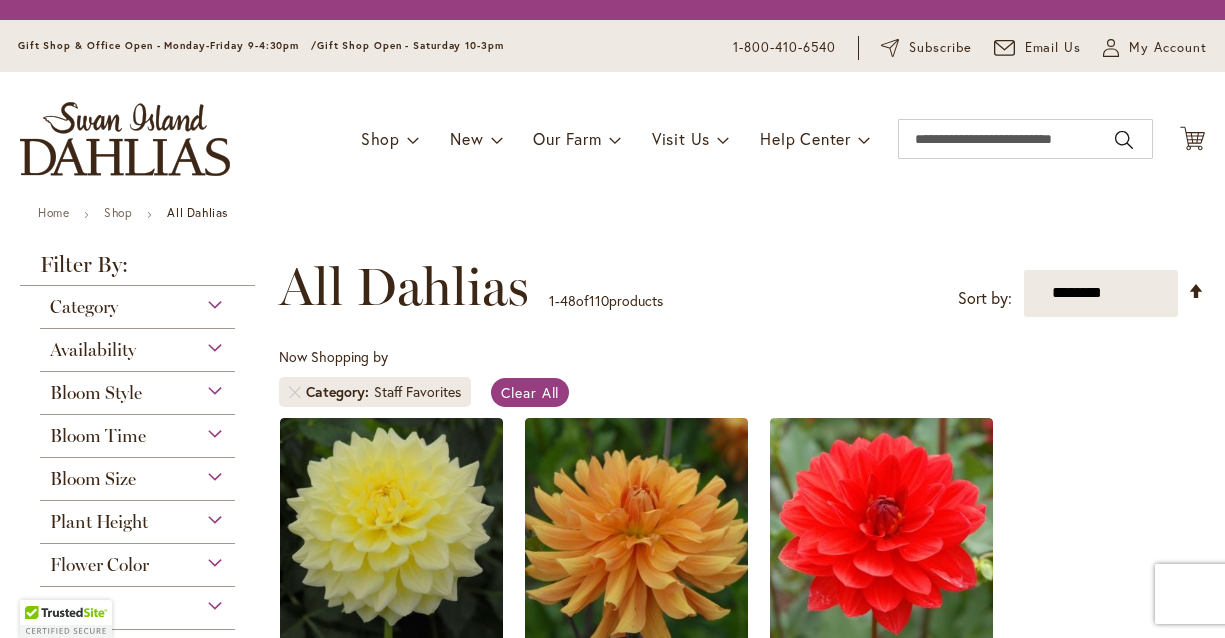 scroll, scrollTop: 0, scrollLeft: 0, axis: both 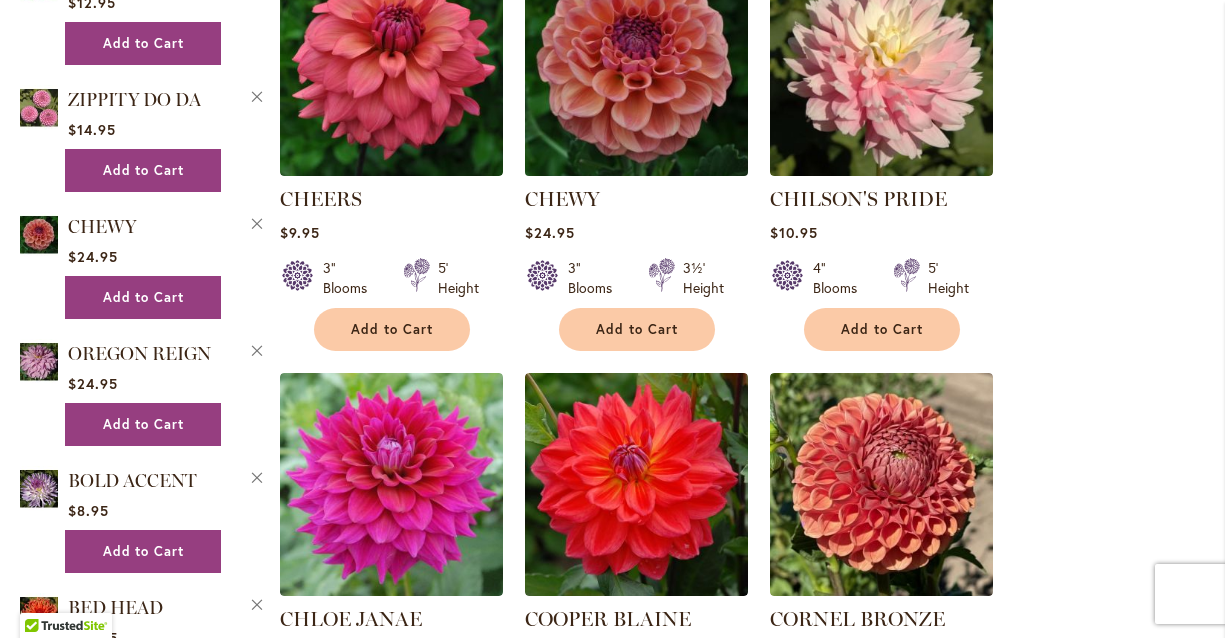 click at bounding box center [636, 64] 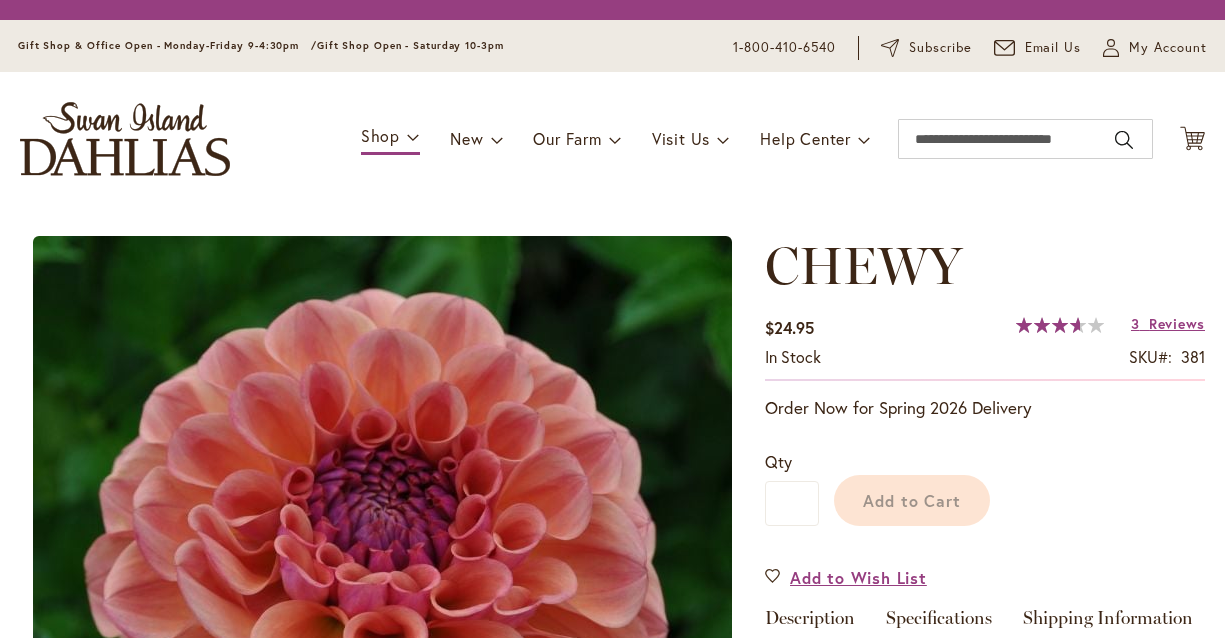 scroll, scrollTop: 0, scrollLeft: 0, axis: both 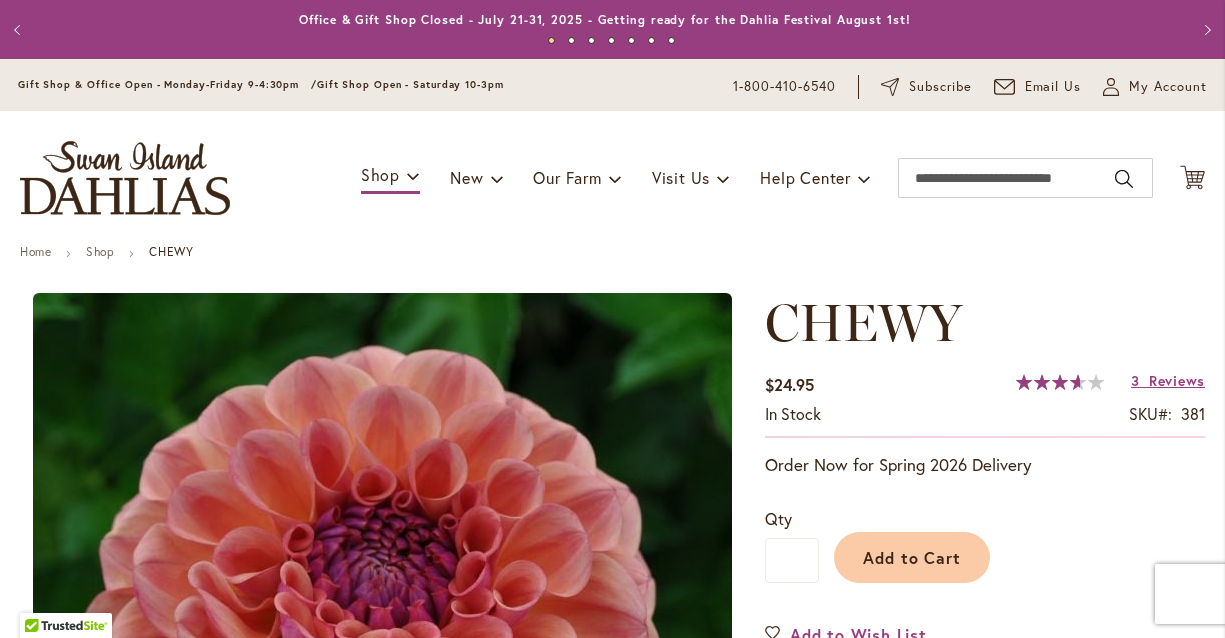 type on "***" 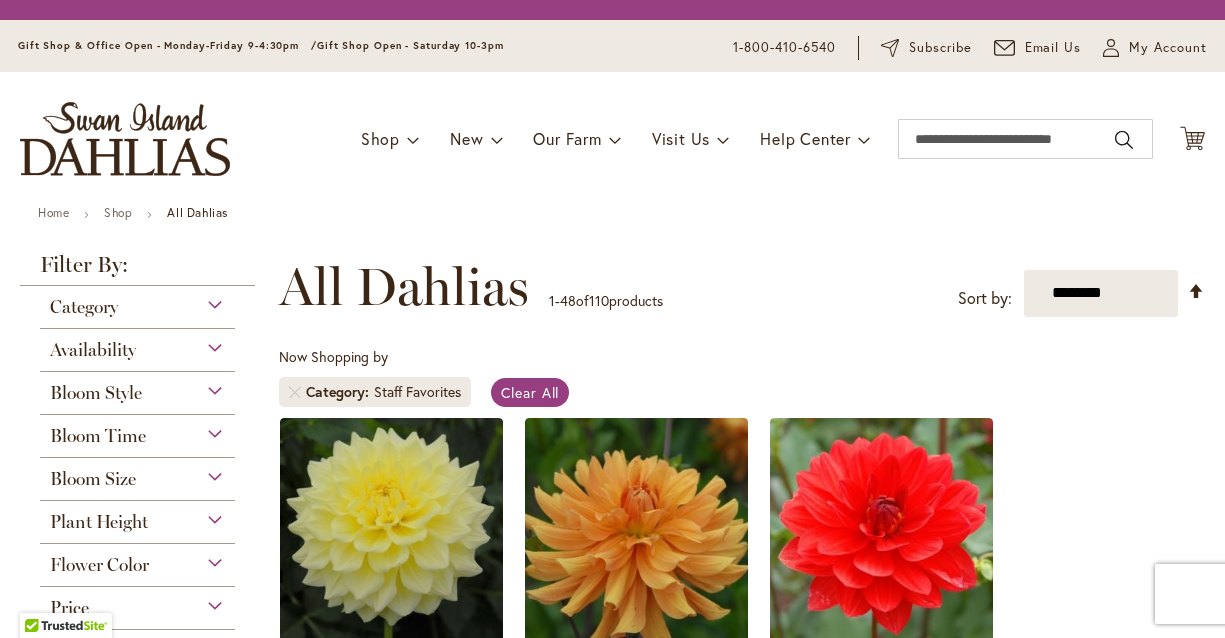 scroll, scrollTop: 0, scrollLeft: 0, axis: both 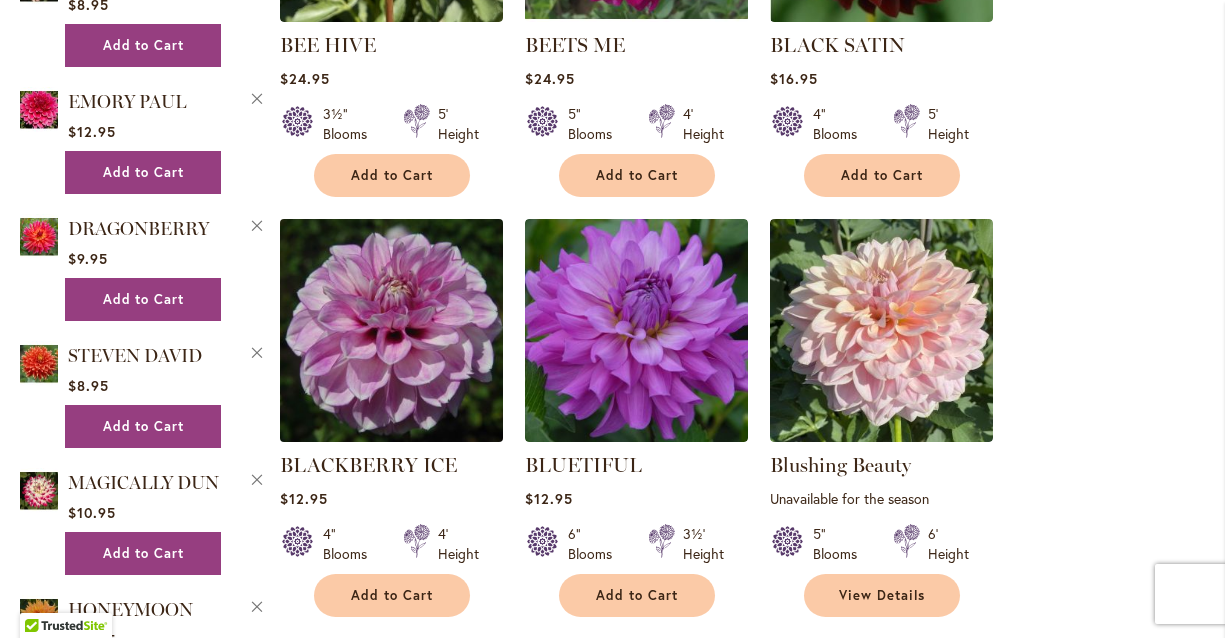 click at bounding box center (391, 330) 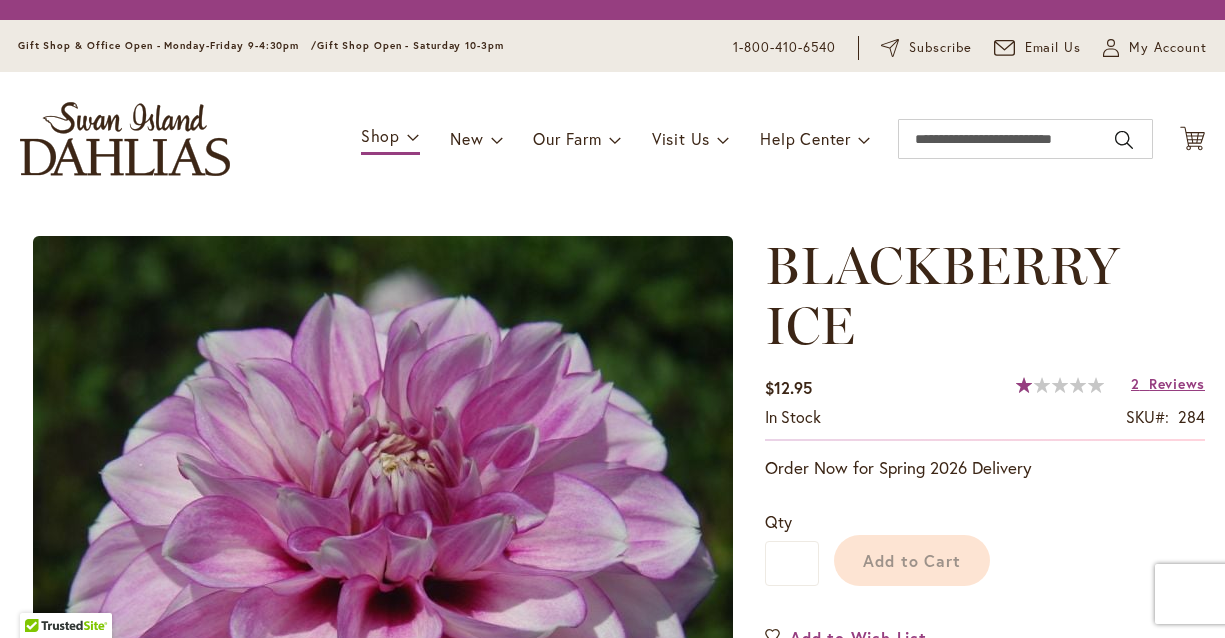 scroll, scrollTop: 0, scrollLeft: 0, axis: both 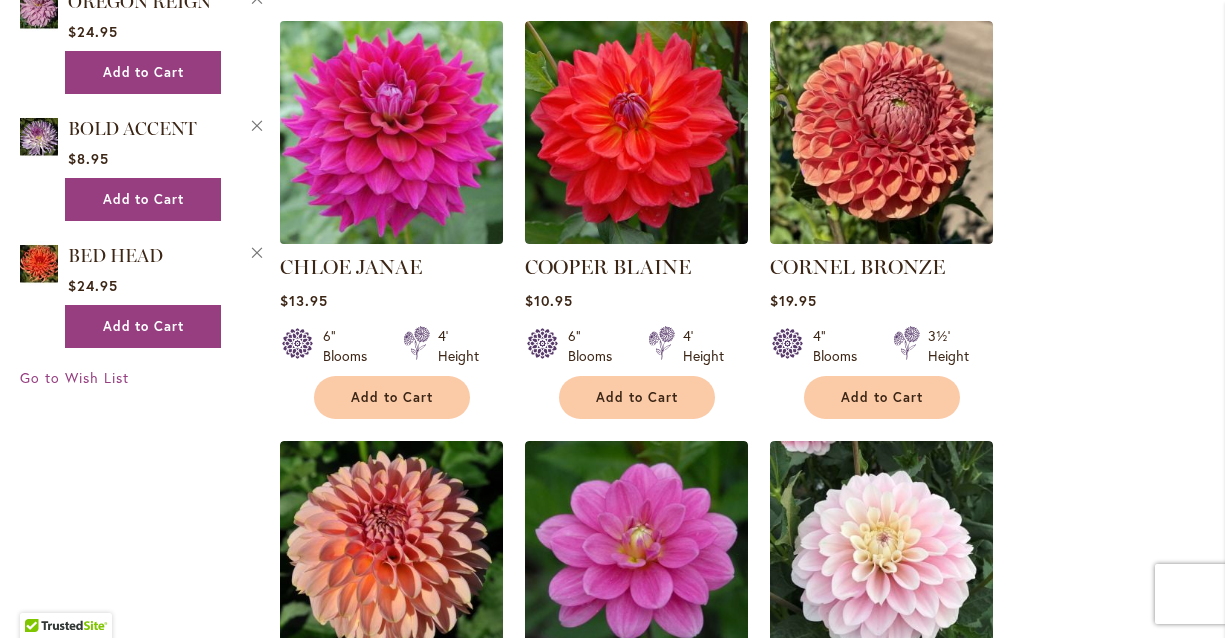 click at bounding box center [391, 132] 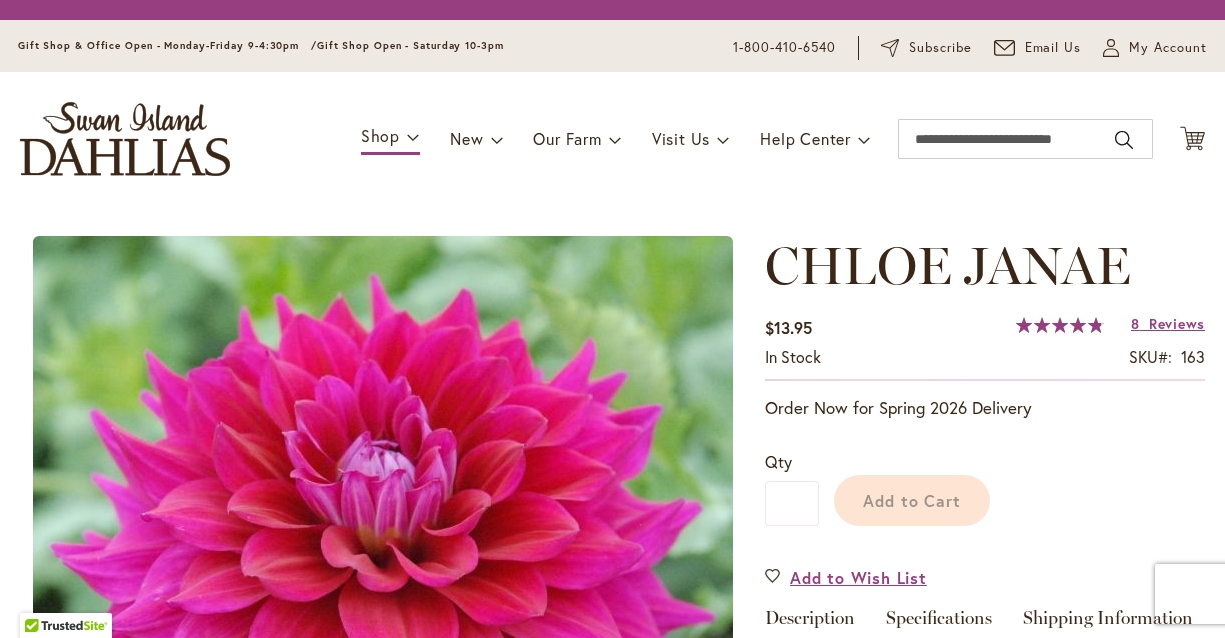 scroll, scrollTop: 0, scrollLeft: 0, axis: both 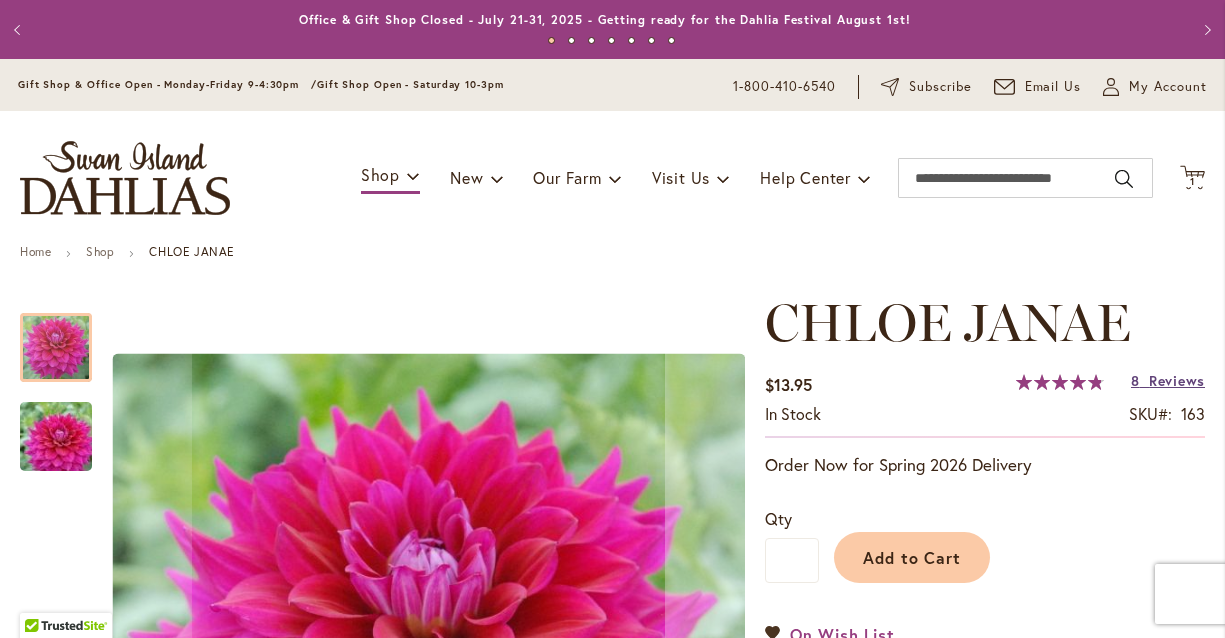 click on "Reviews" at bounding box center (1177, 380) 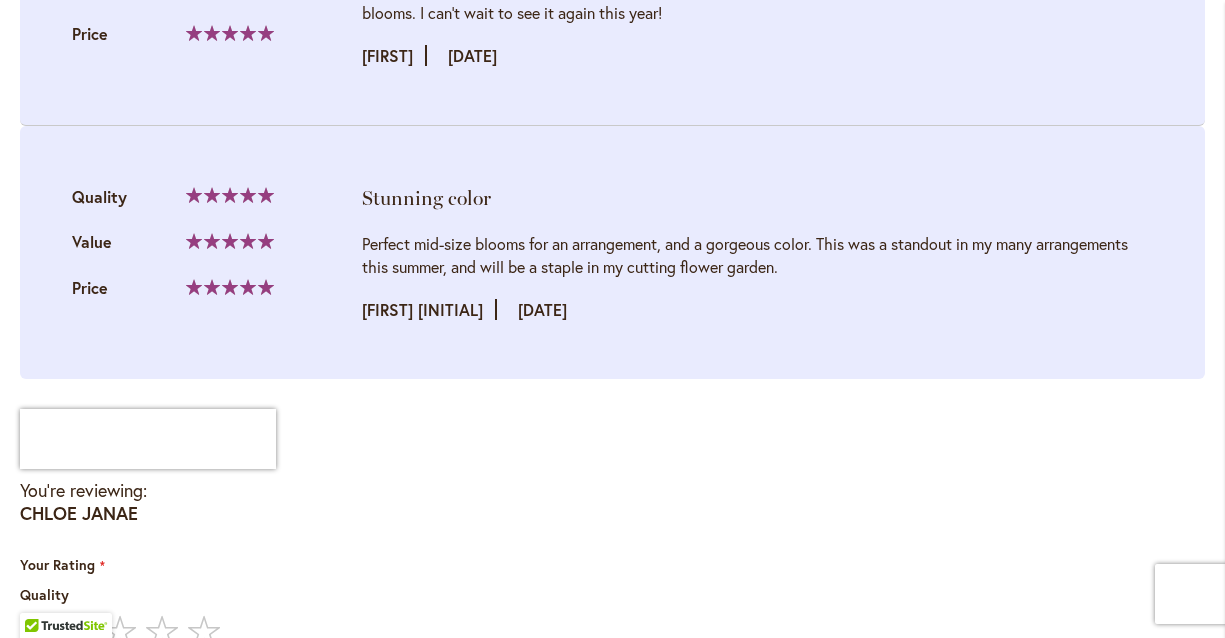 scroll, scrollTop: 4027, scrollLeft: 0, axis: vertical 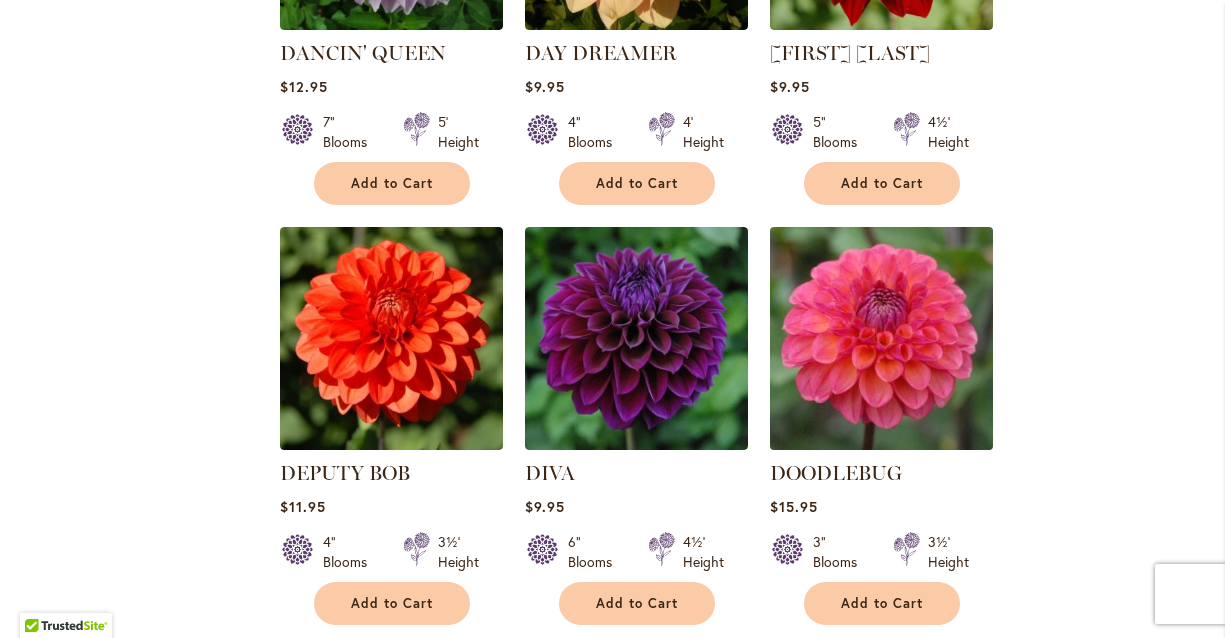 click at bounding box center [881, 338] 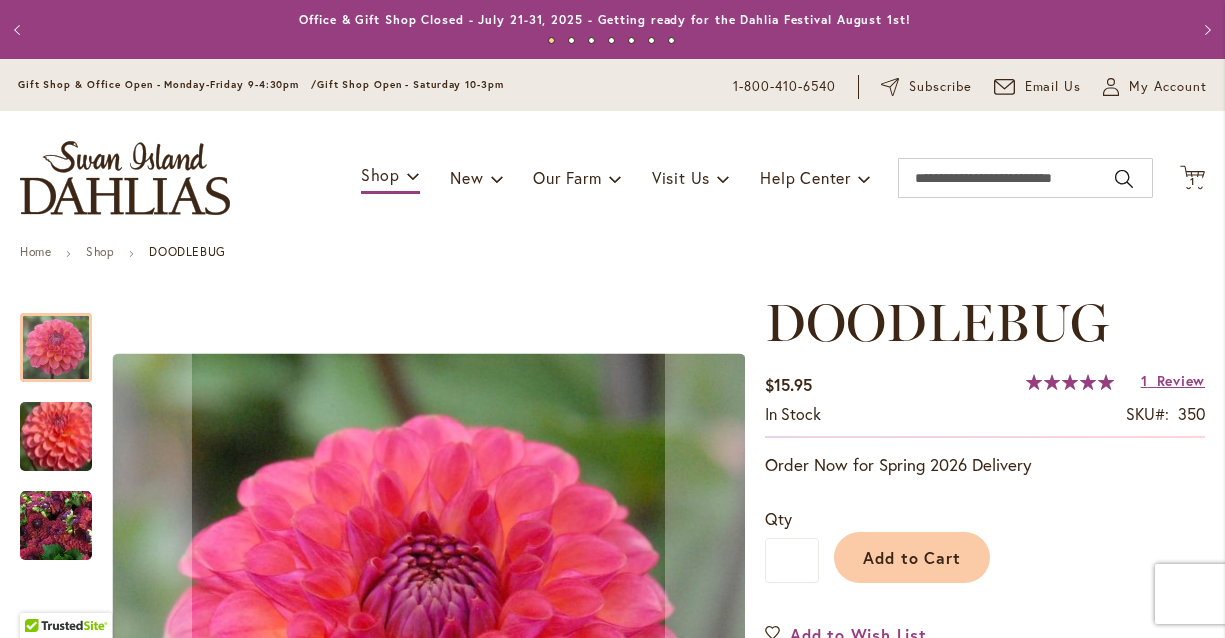 scroll, scrollTop: 0, scrollLeft: 0, axis: both 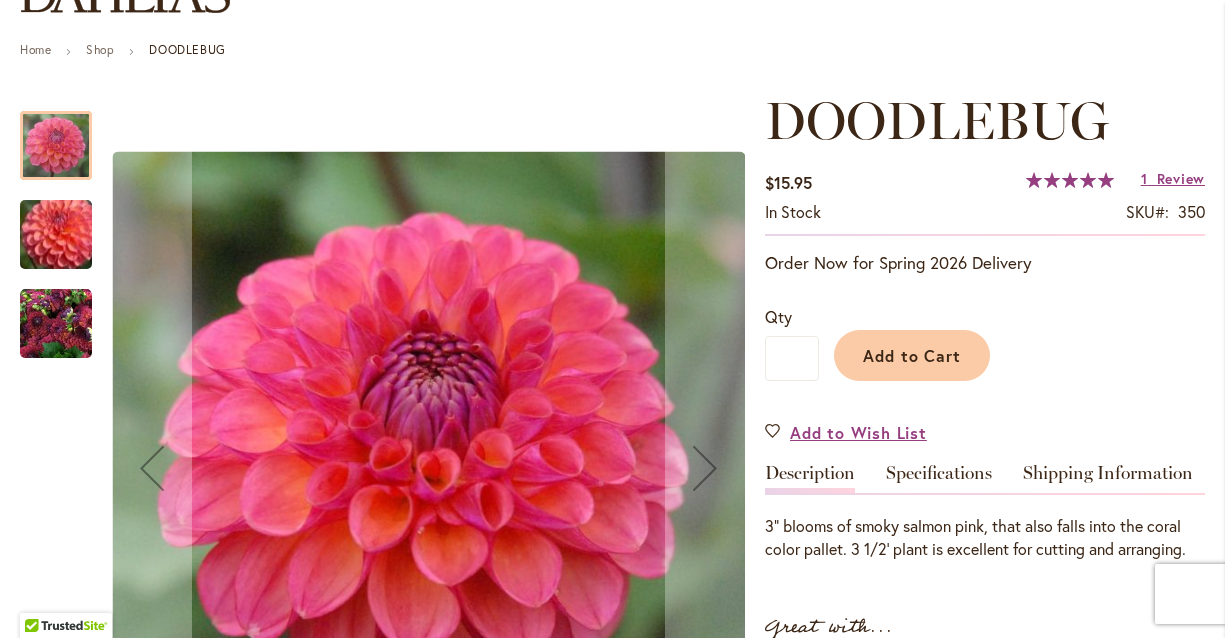 click at bounding box center (56, 324) 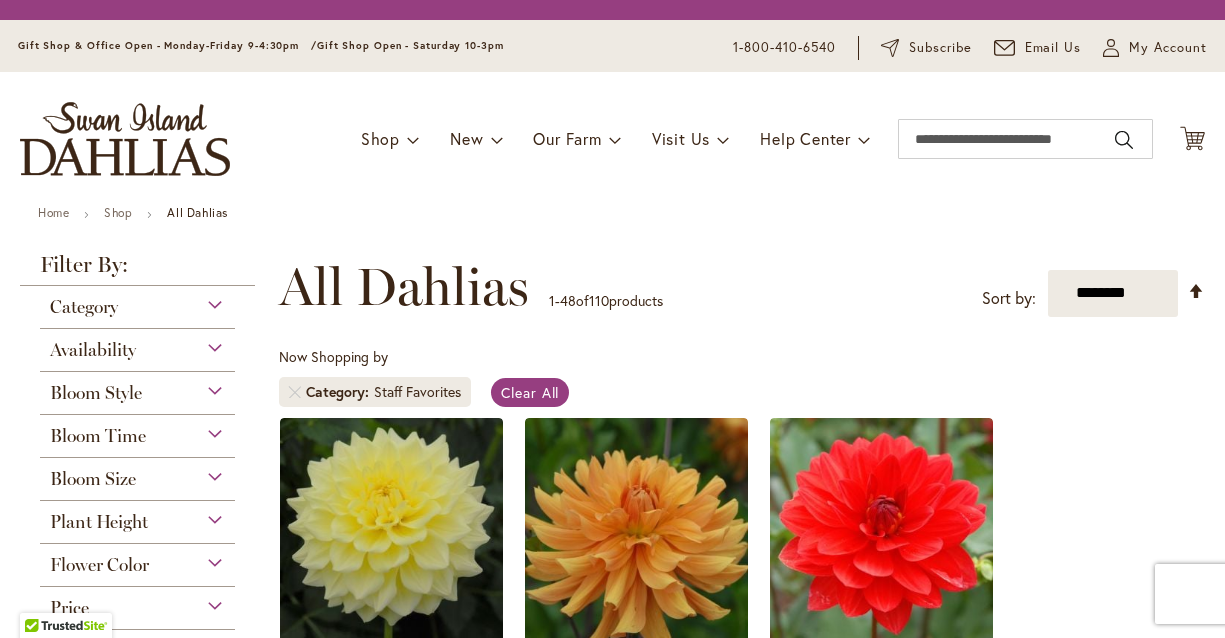 scroll, scrollTop: 0, scrollLeft: 0, axis: both 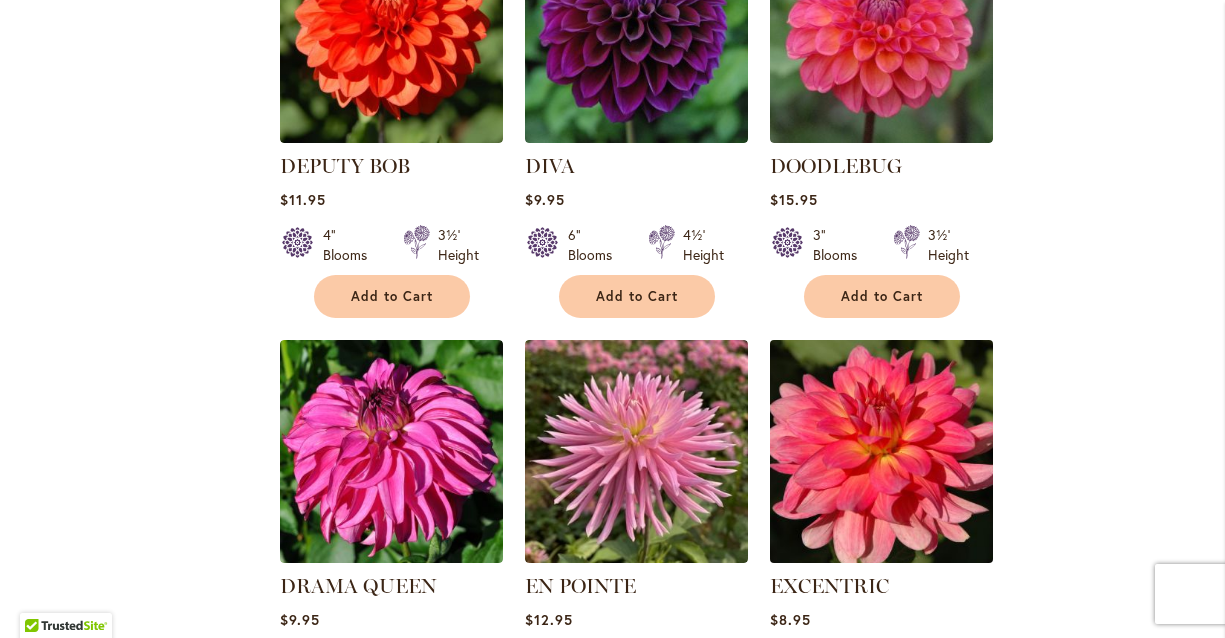 click at bounding box center [881, 451] 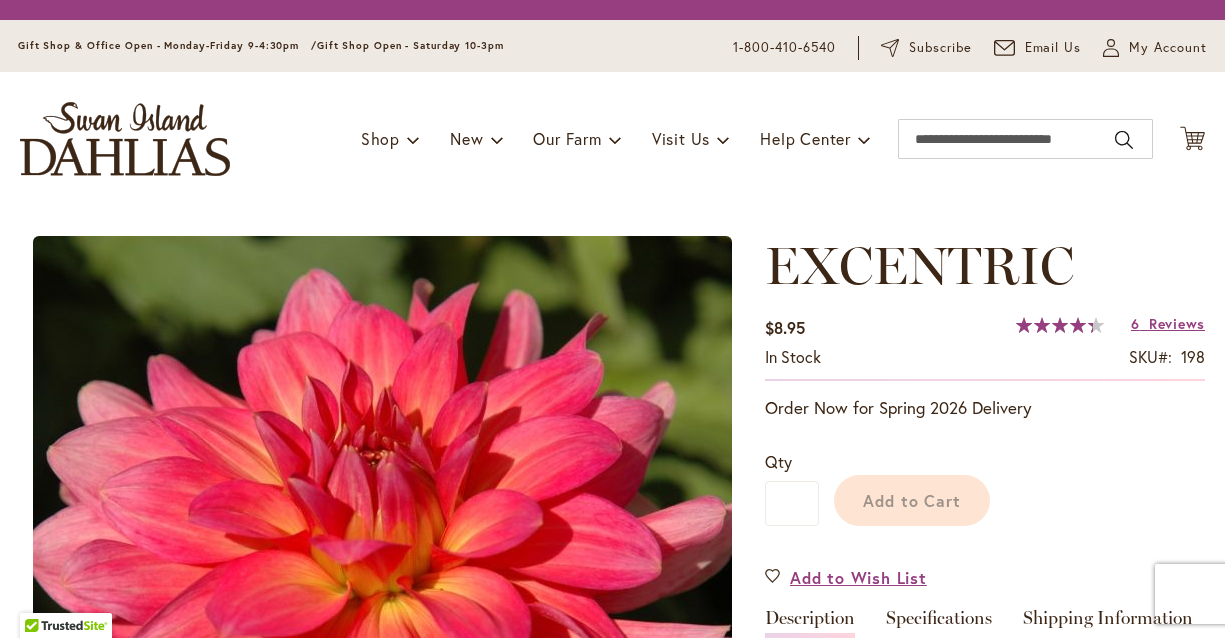 scroll, scrollTop: 0, scrollLeft: 0, axis: both 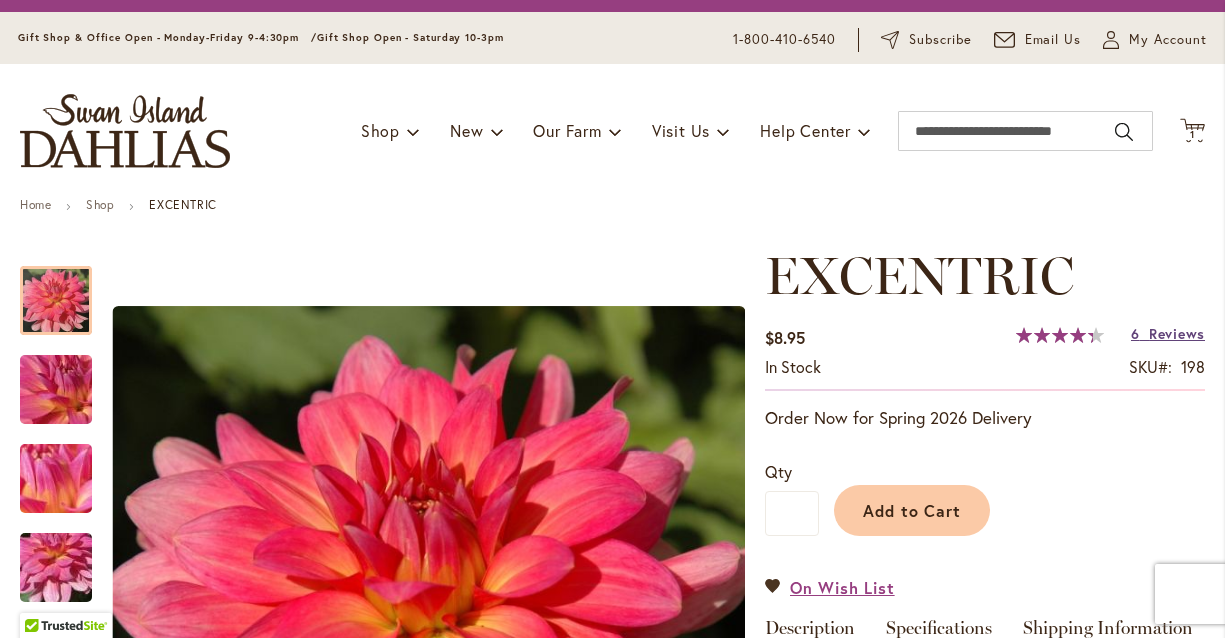 click on "Reviews" at bounding box center [1177, 333] 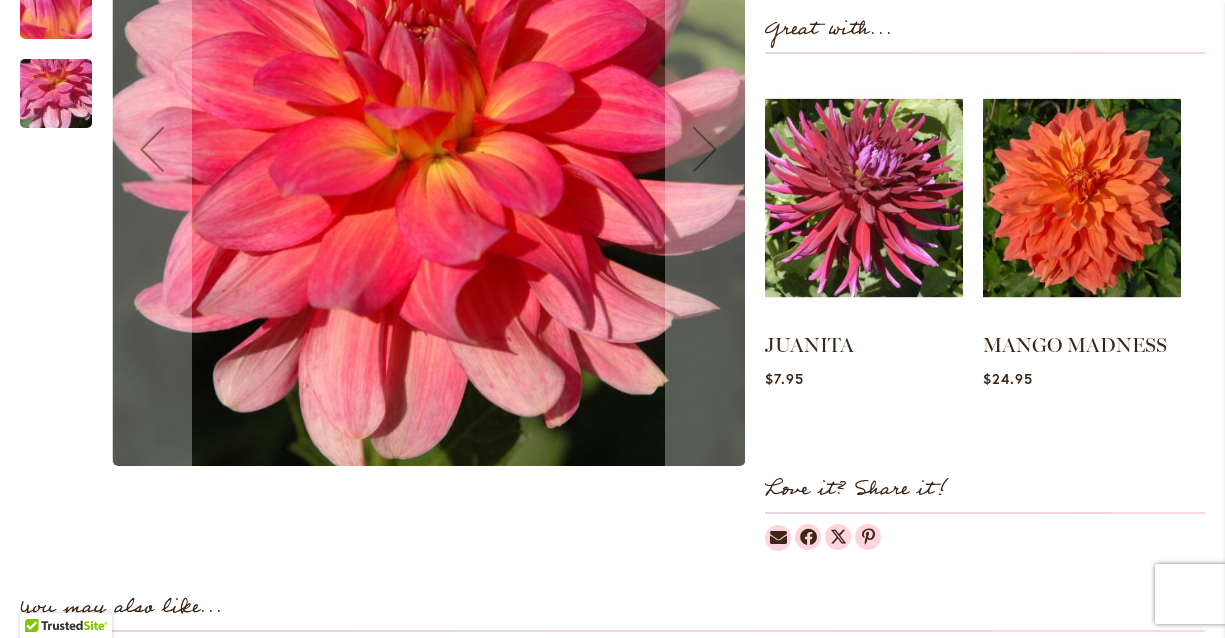 scroll, scrollTop: 661, scrollLeft: 0, axis: vertical 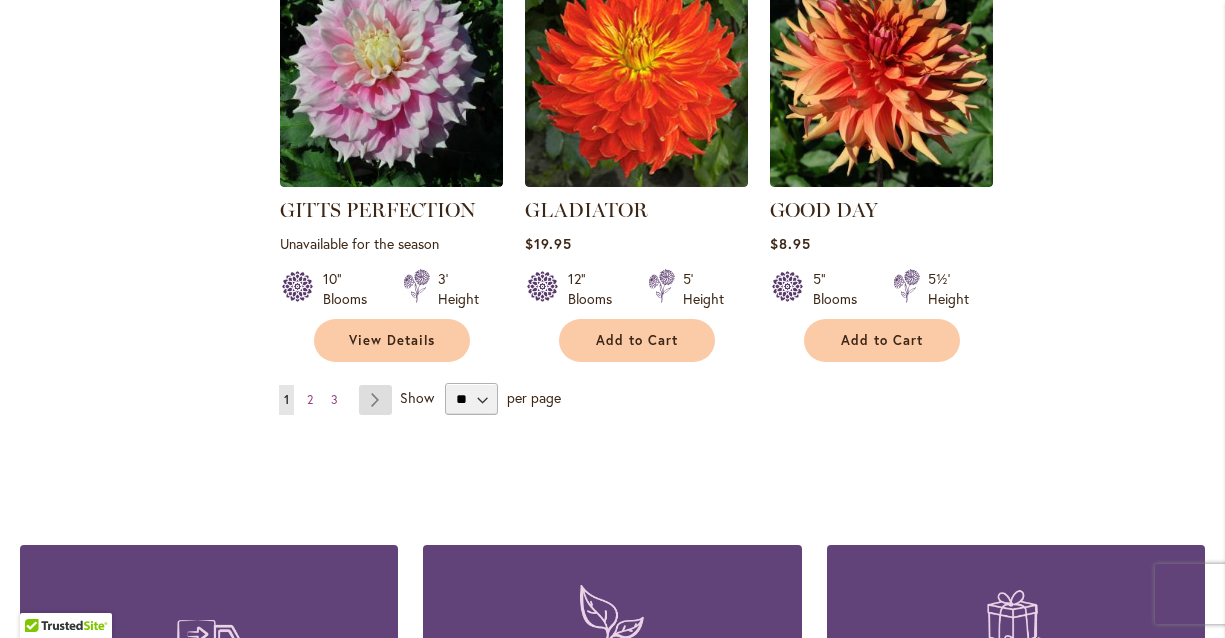 click on "Page
Next" at bounding box center [375, 400] 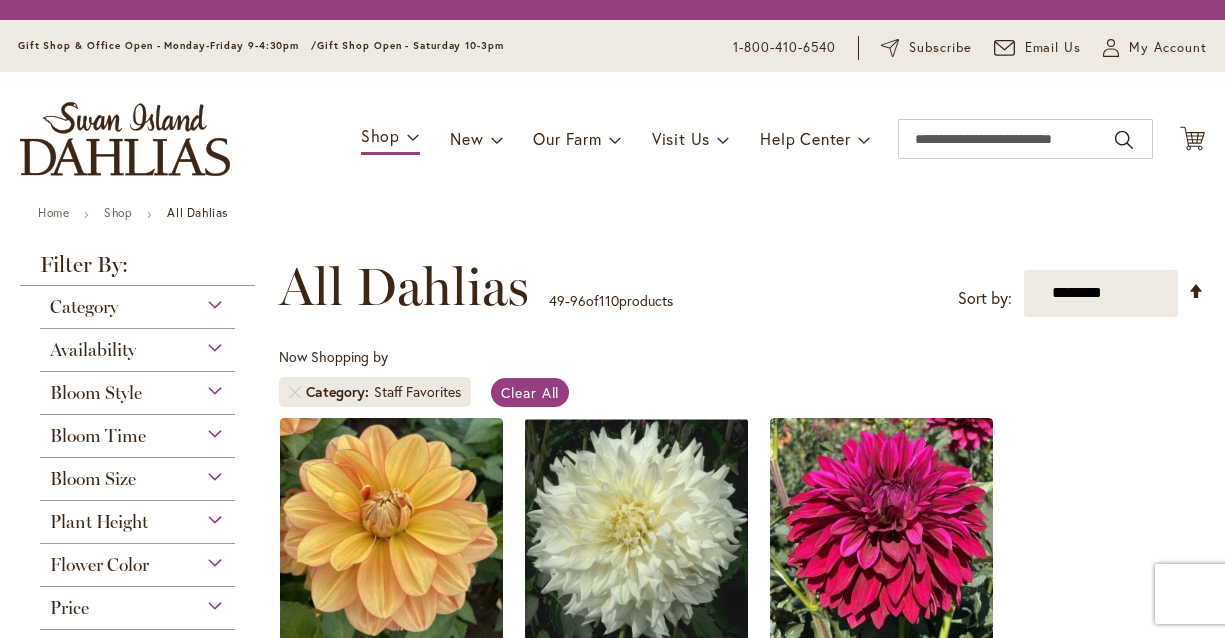 scroll, scrollTop: 0, scrollLeft: 0, axis: both 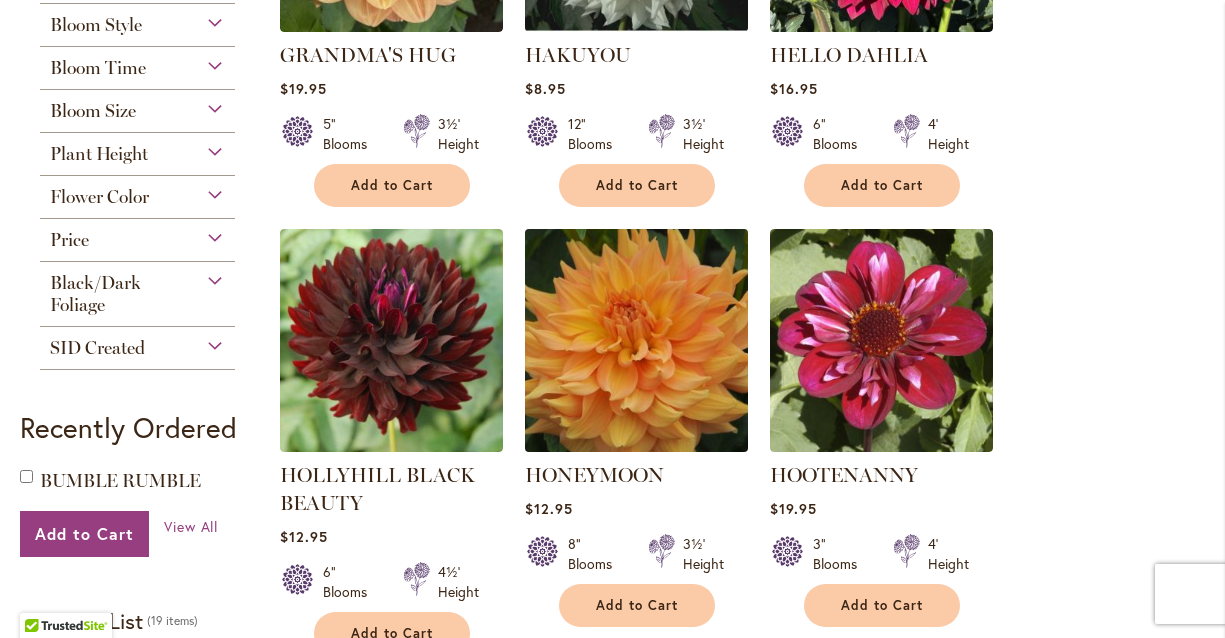 click at bounding box center (636, 340) 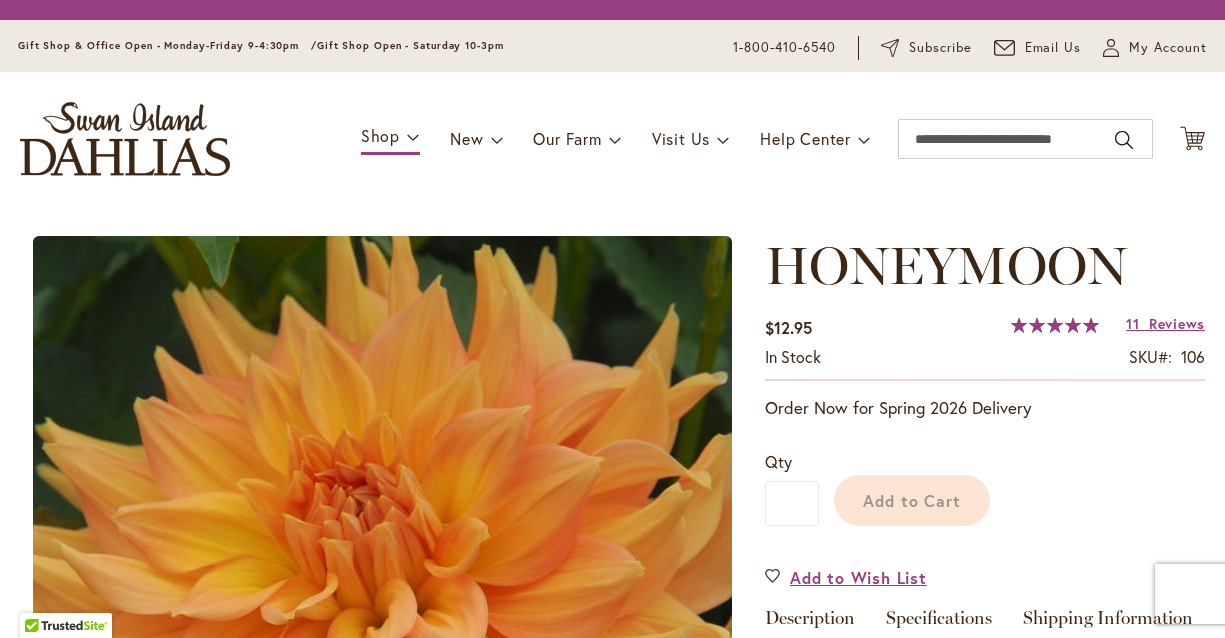 scroll, scrollTop: 0, scrollLeft: 0, axis: both 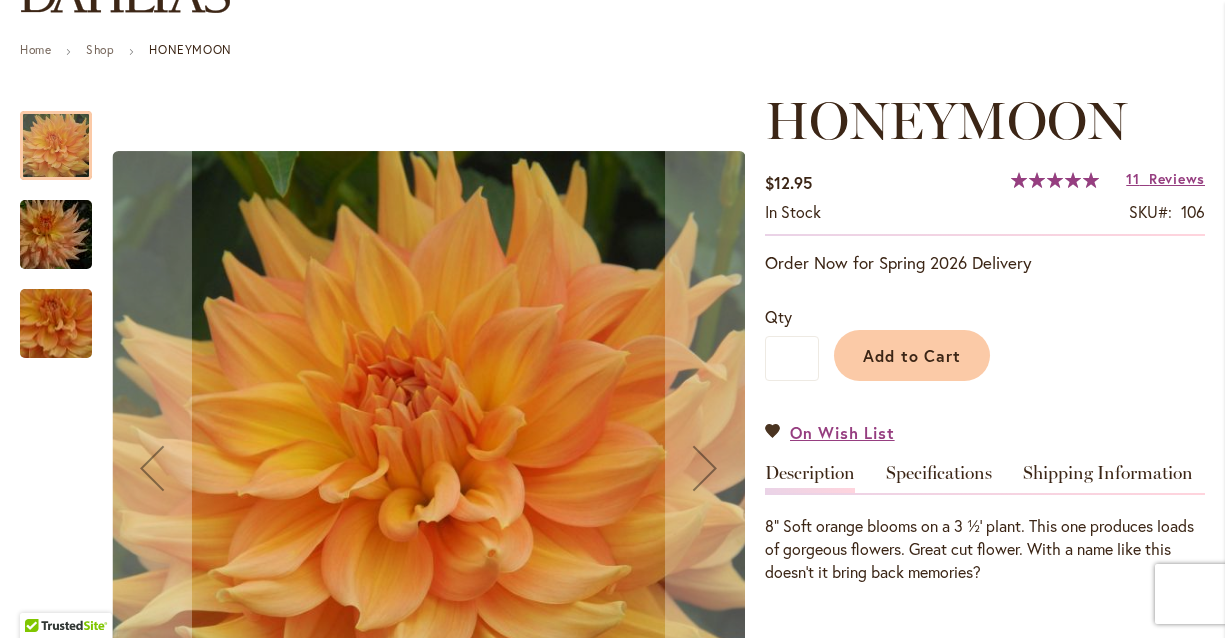 click at bounding box center [56, 323] 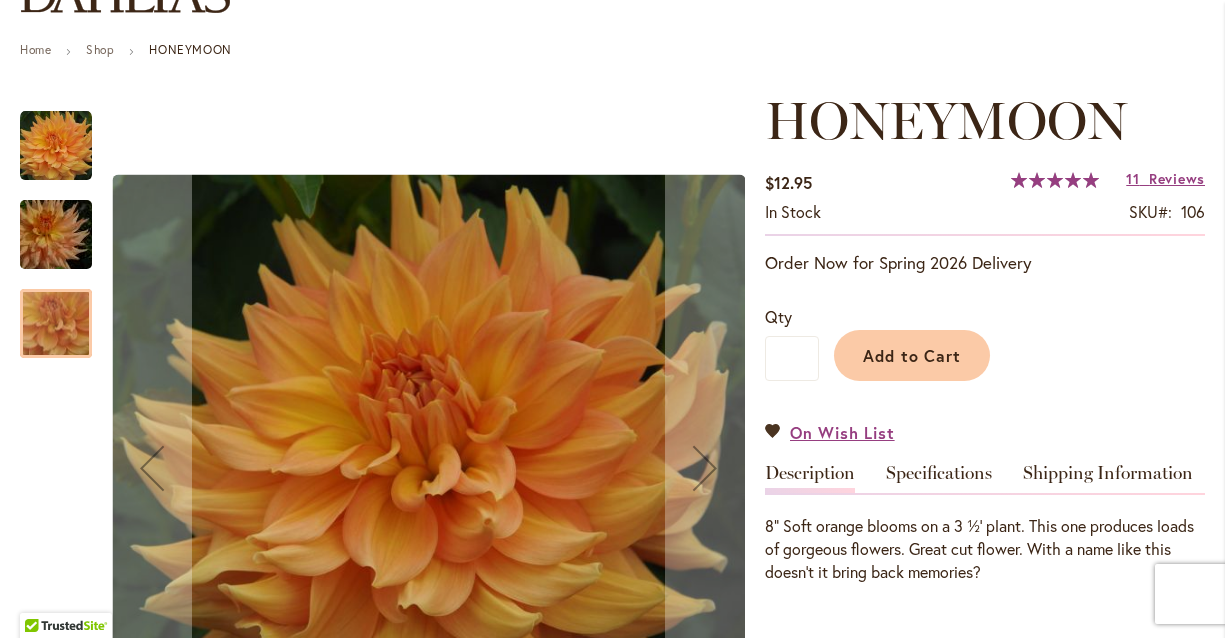 click at bounding box center (56, 235) 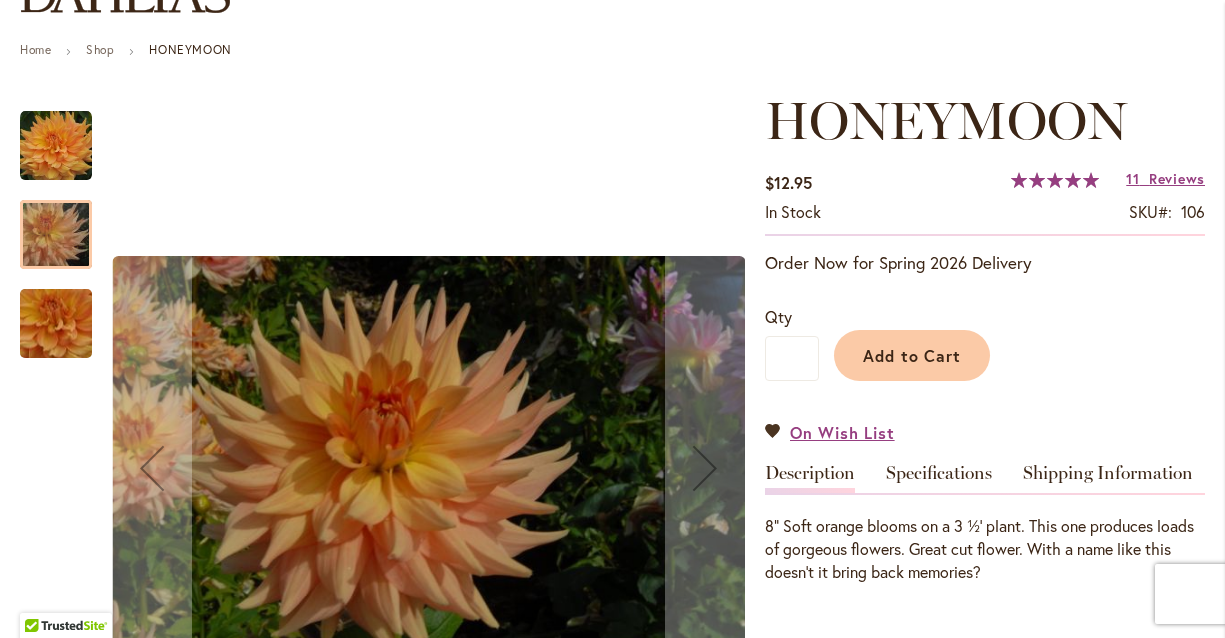 click at bounding box center [56, 146] 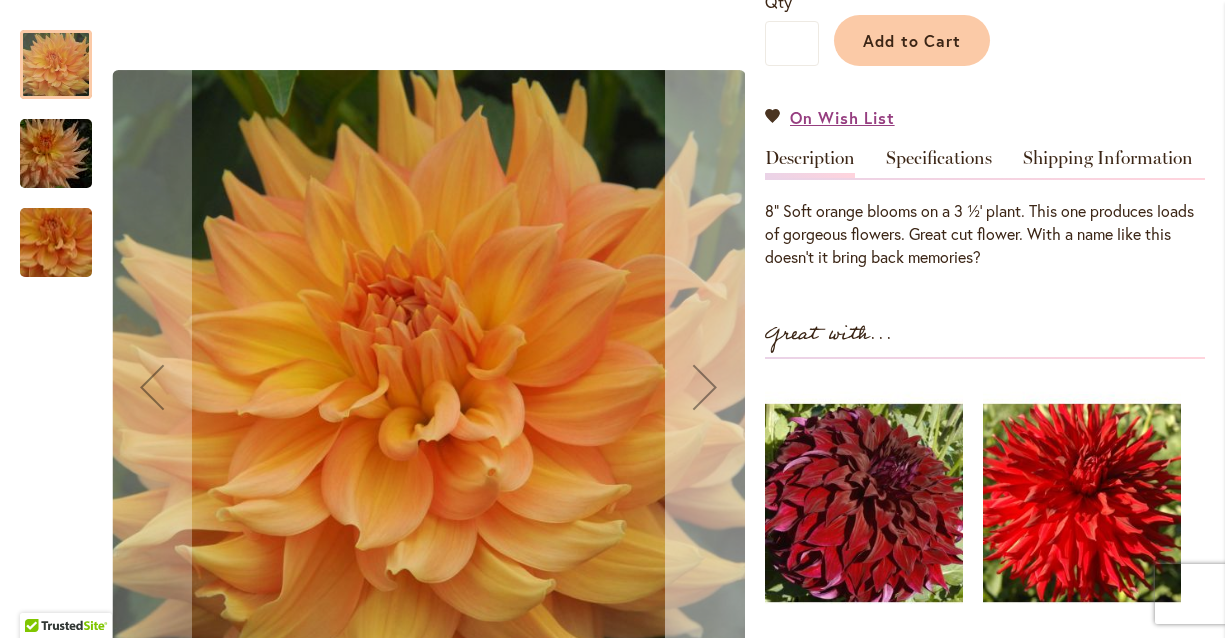 scroll, scrollTop: 1166, scrollLeft: 0, axis: vertical 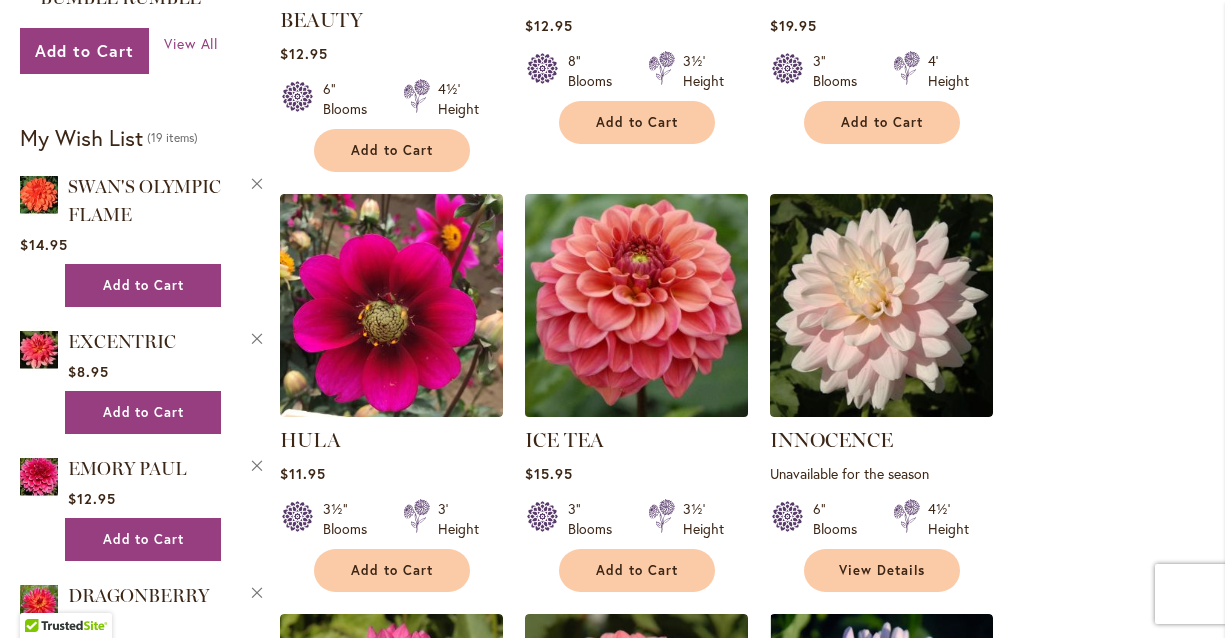 click at bounding box center (636, 305) 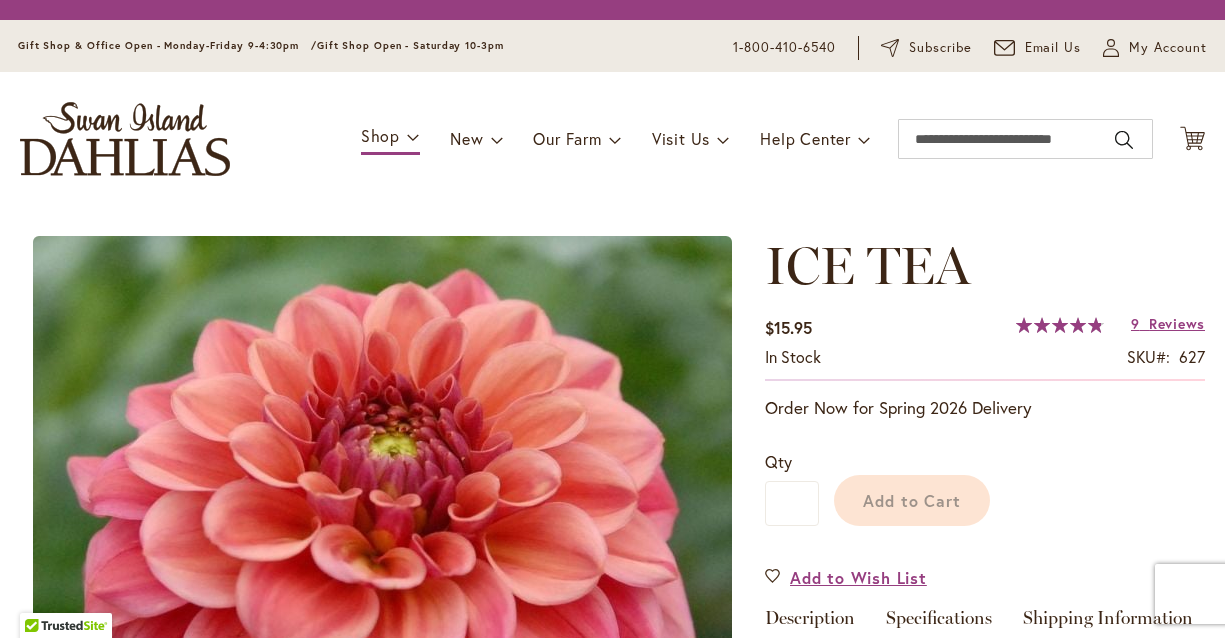scroll, scrollTop: 0, scrollLeft: 0, axis: both 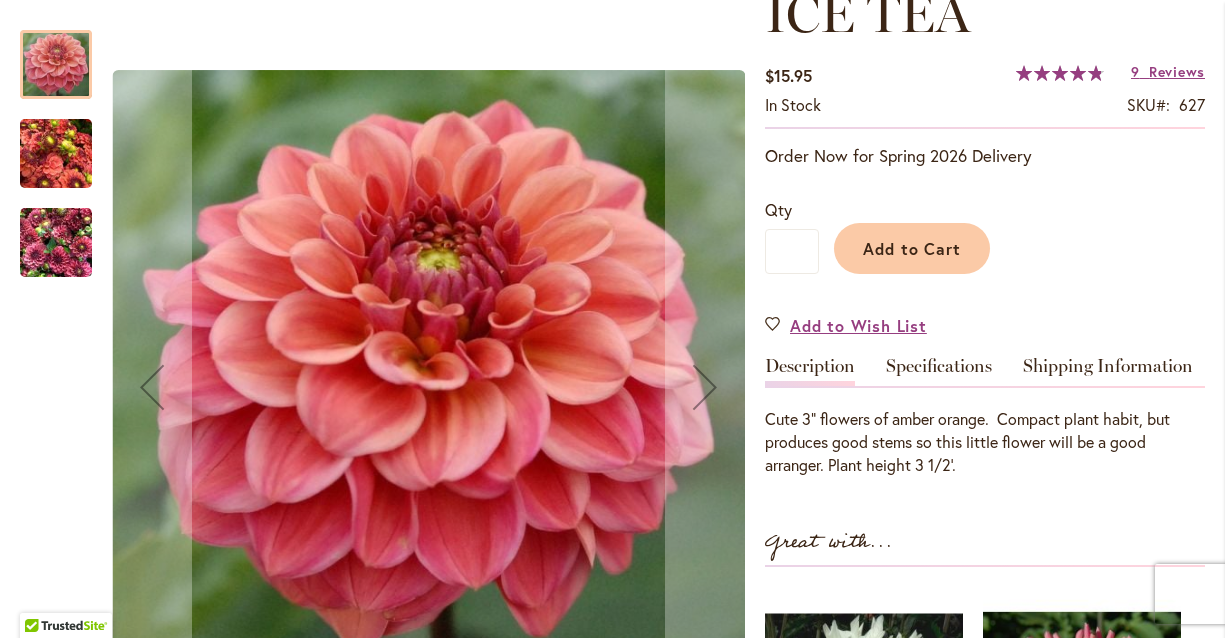click at bounding box center (56, 243) 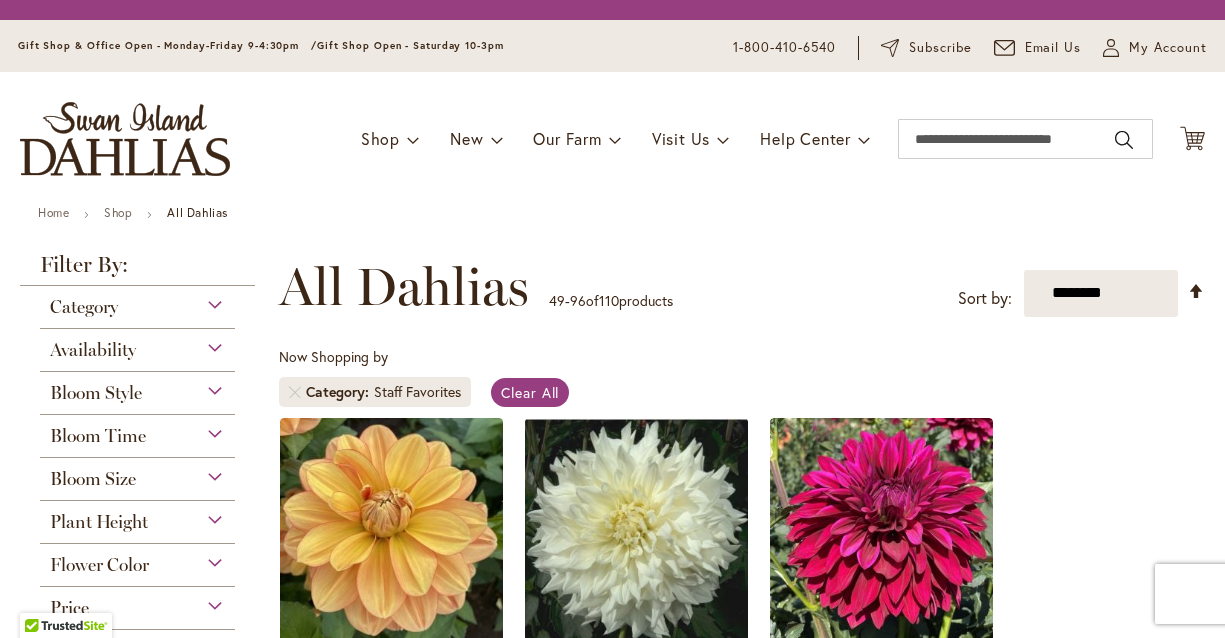 scroll, scrollTop: 0, scrollLeft: 0, axis: both 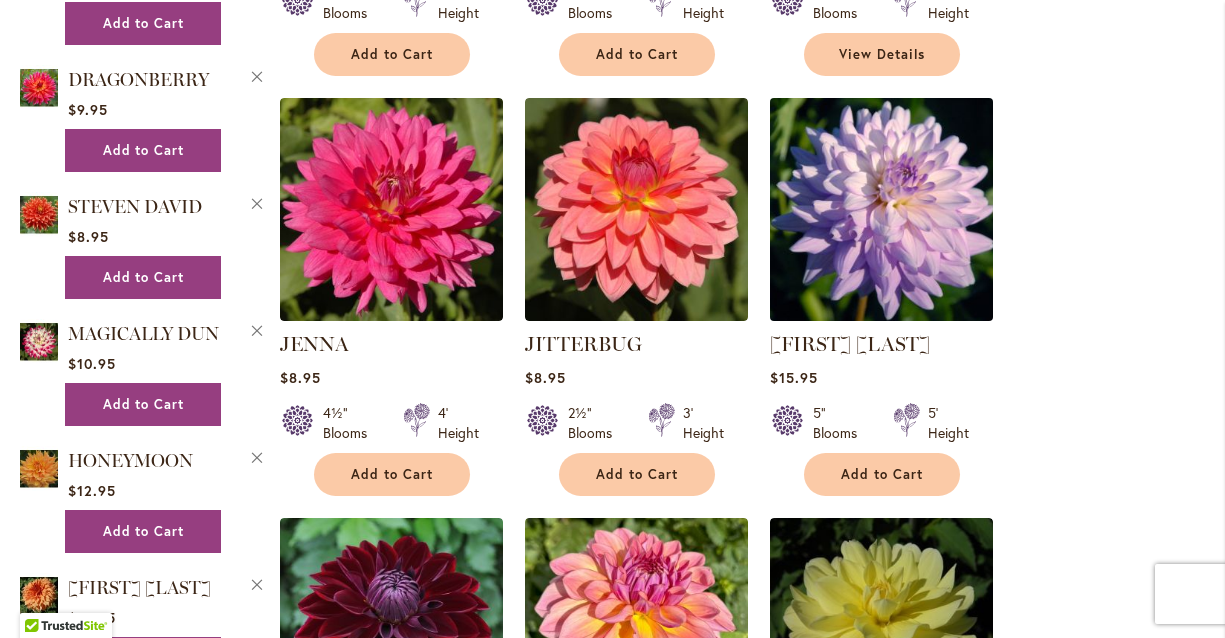 click at bounding box center [881, 209] 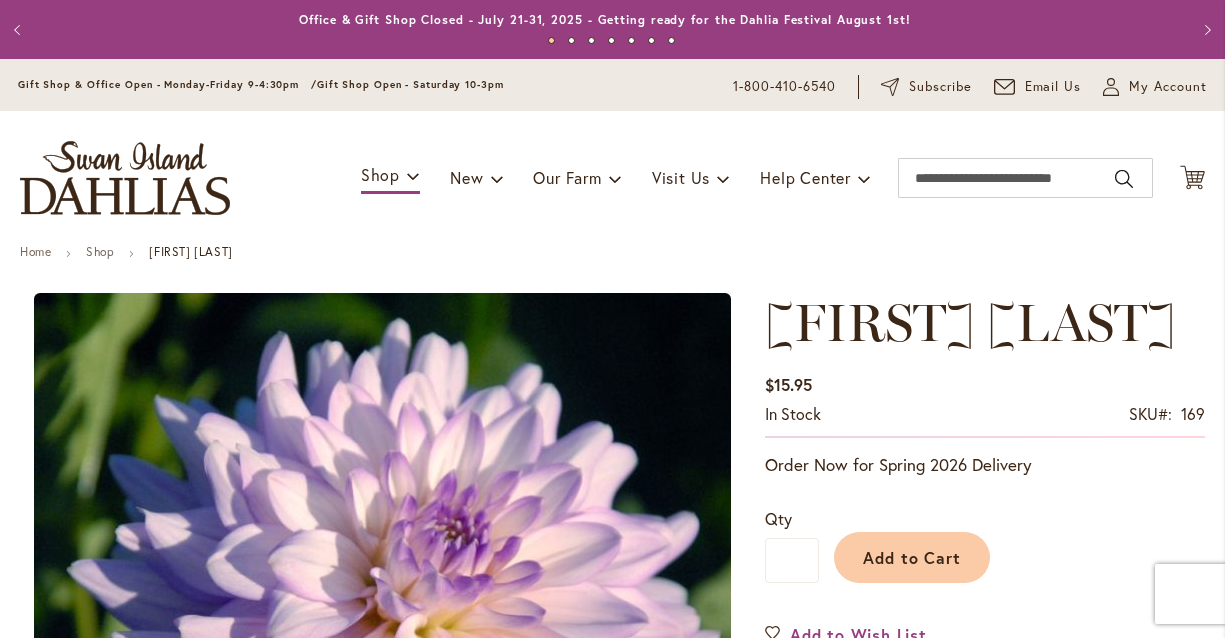 type on "***" 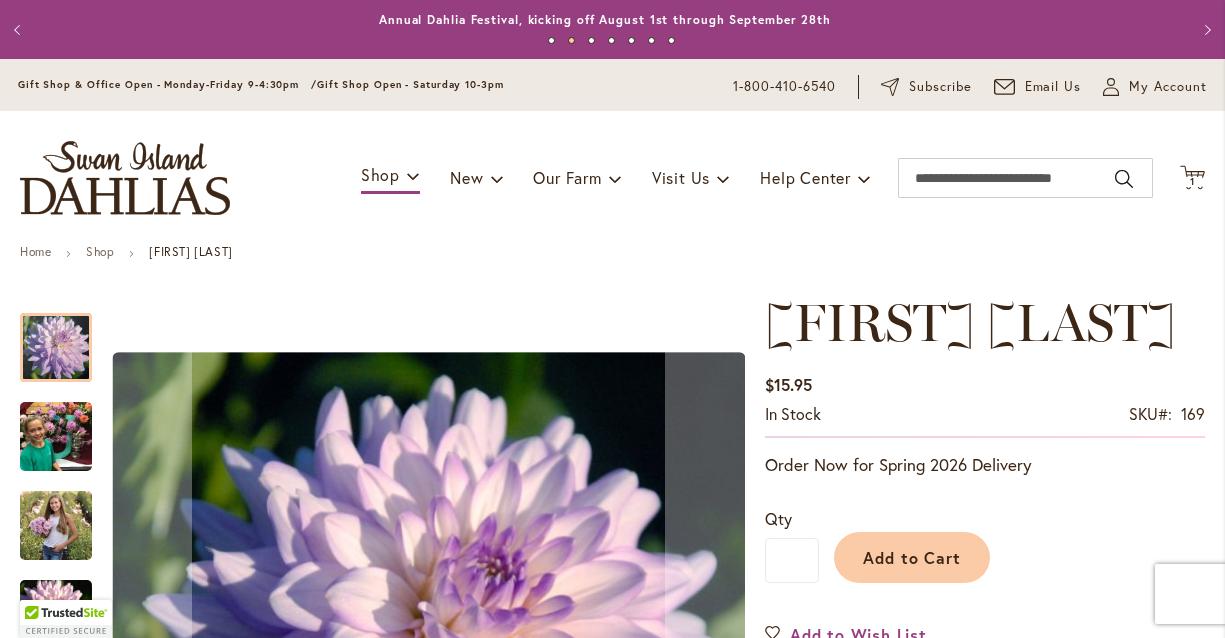 click at bounding box center (56, 525) 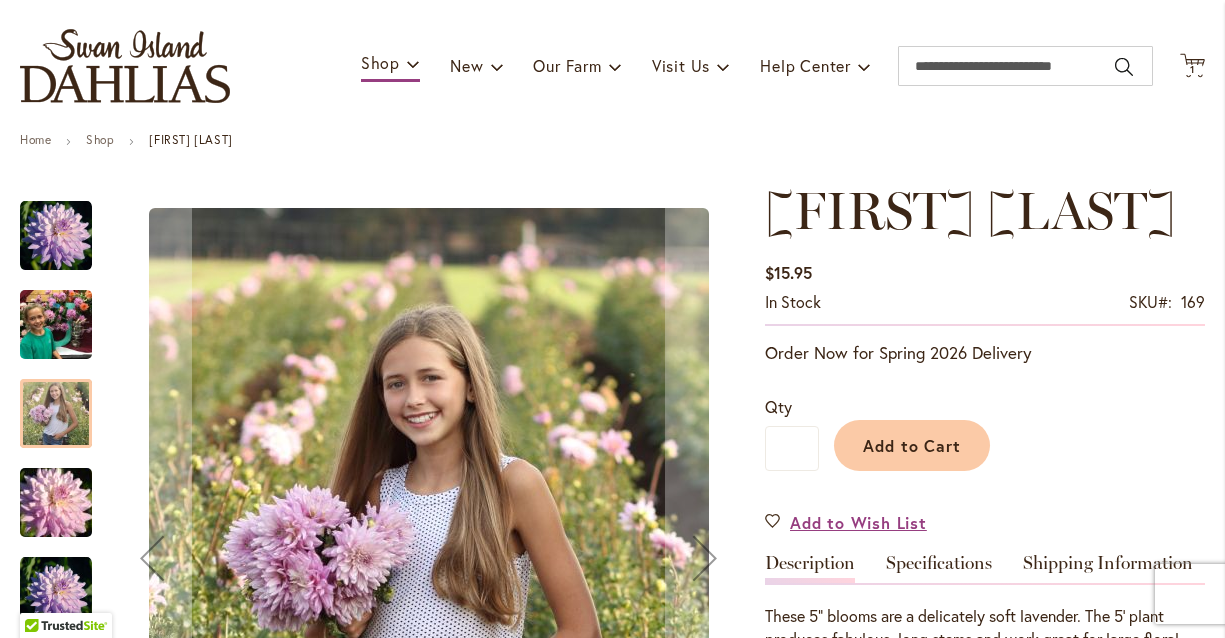 scroll, scrollTop: 138, scrollLeft: 0, axis: vertical 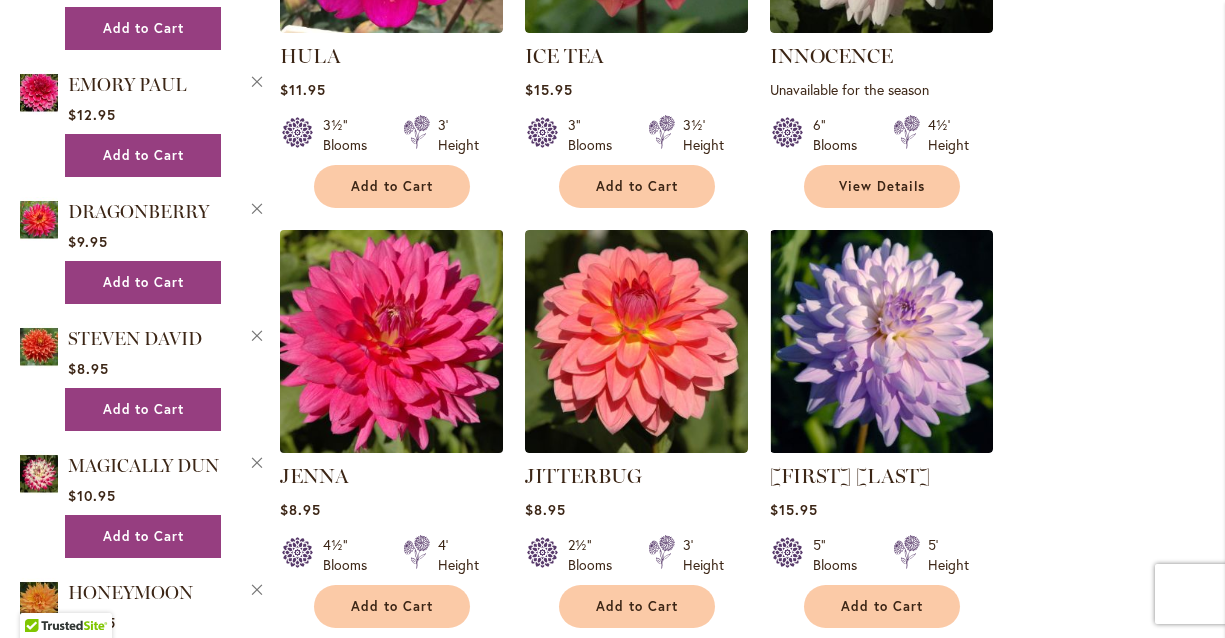 click at bounding box center [391, 341] 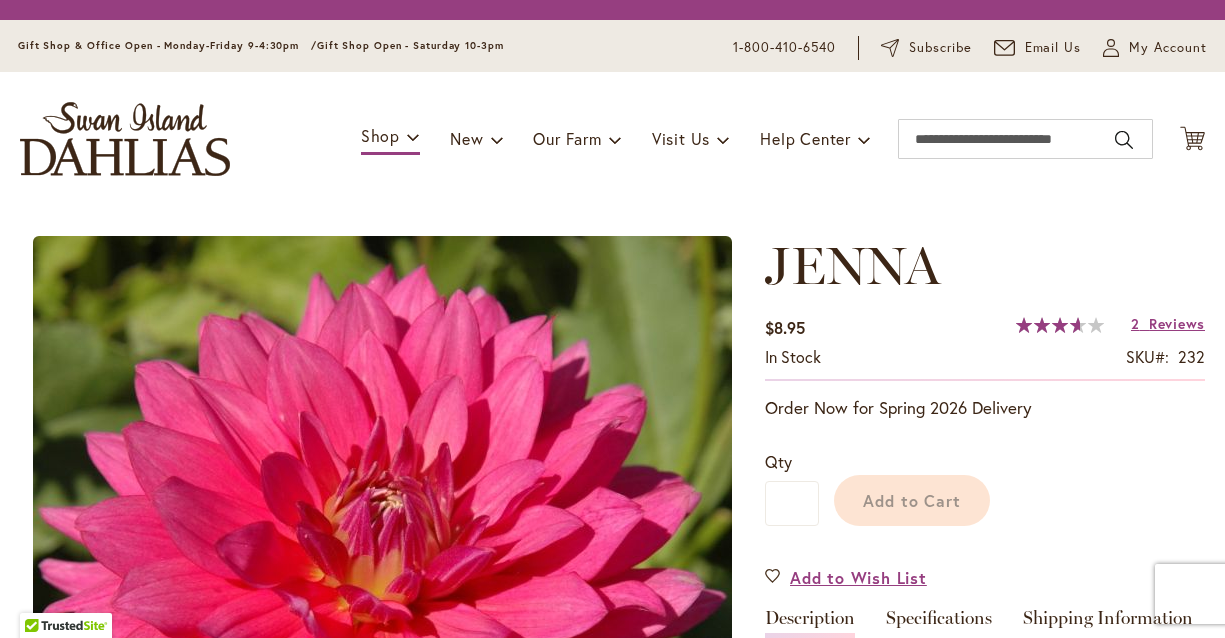 scroll, scrollTop: 0, scrollLeft: 0, axis: both 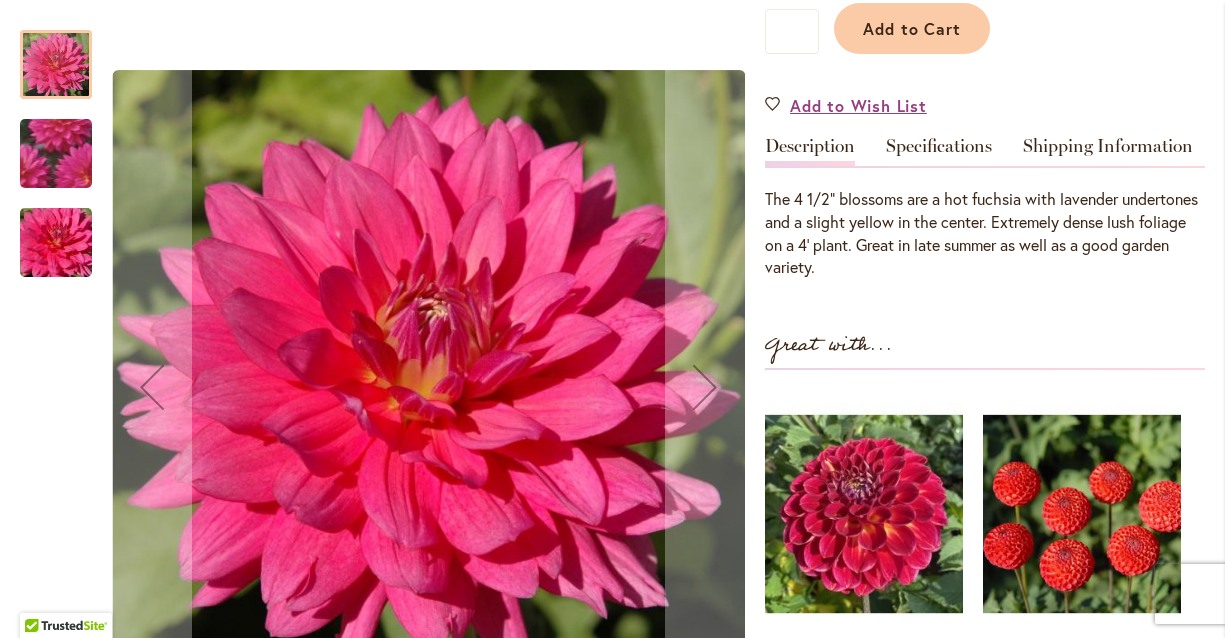 click at bounding box center [56, 154] 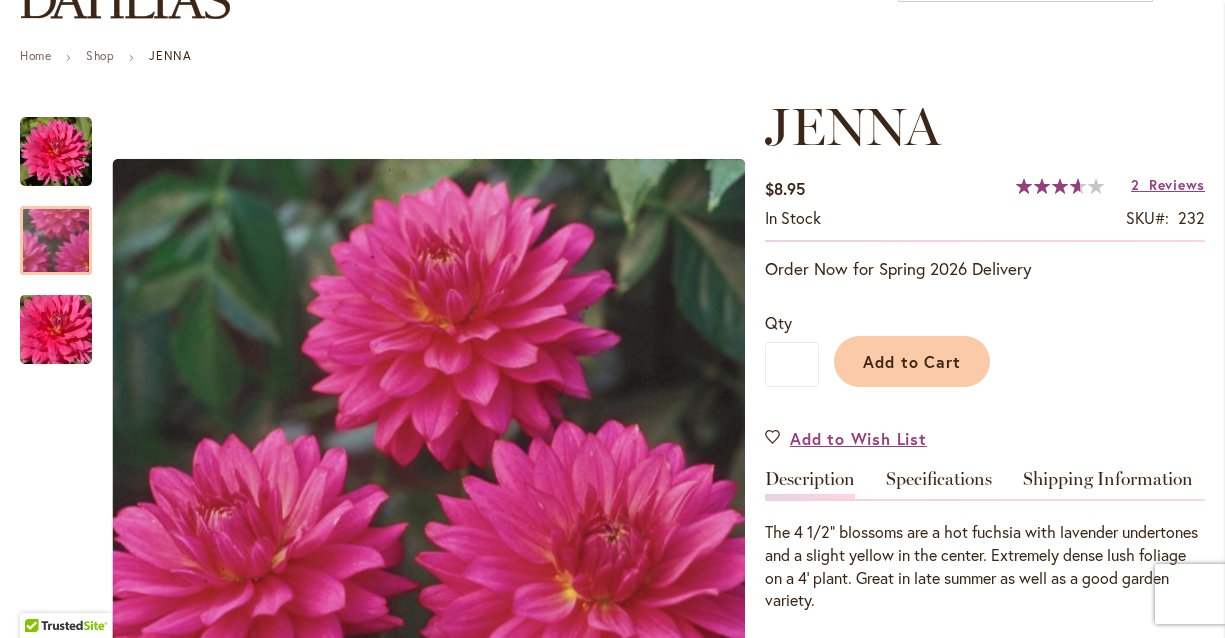 scroll, scrollTop: 12, scrollLeft: 0, axis: vertical 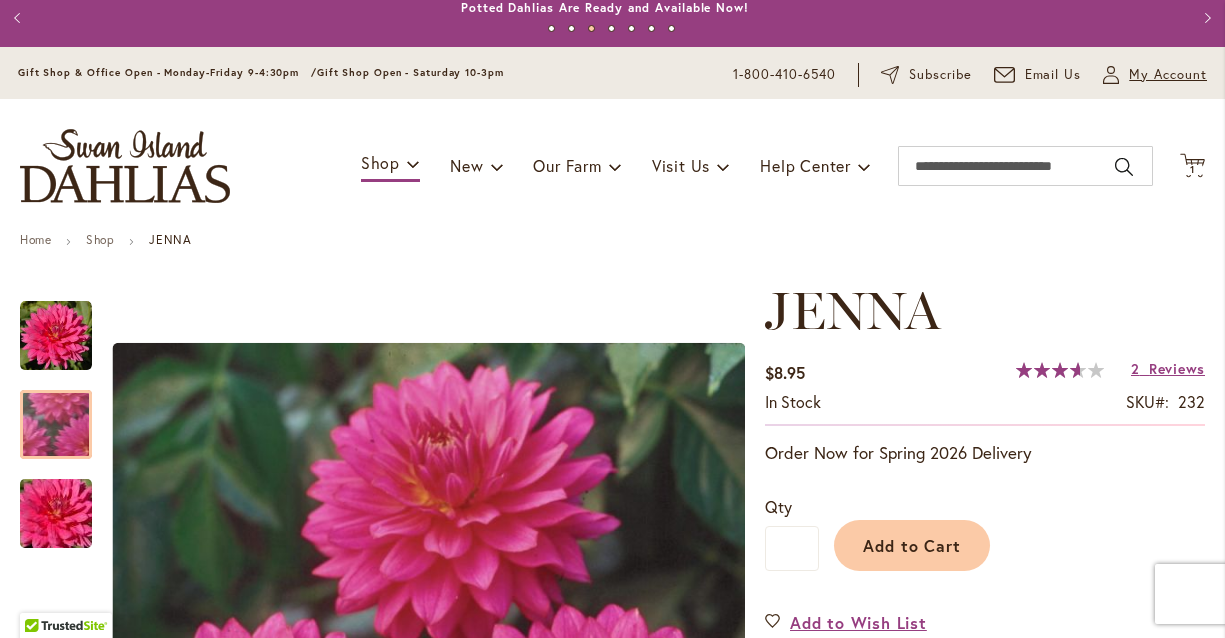 click on "My Account" at bounding box center [1168, 75] 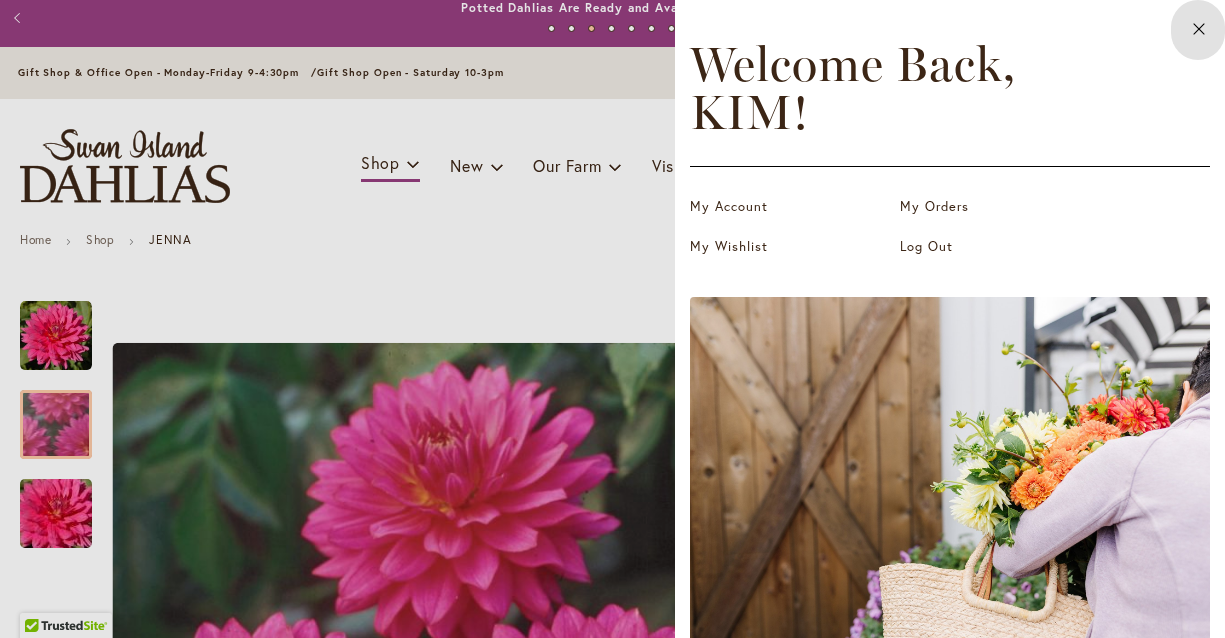 scroll, scrollTop: 12, scrollLeft: 0, axis: vertical 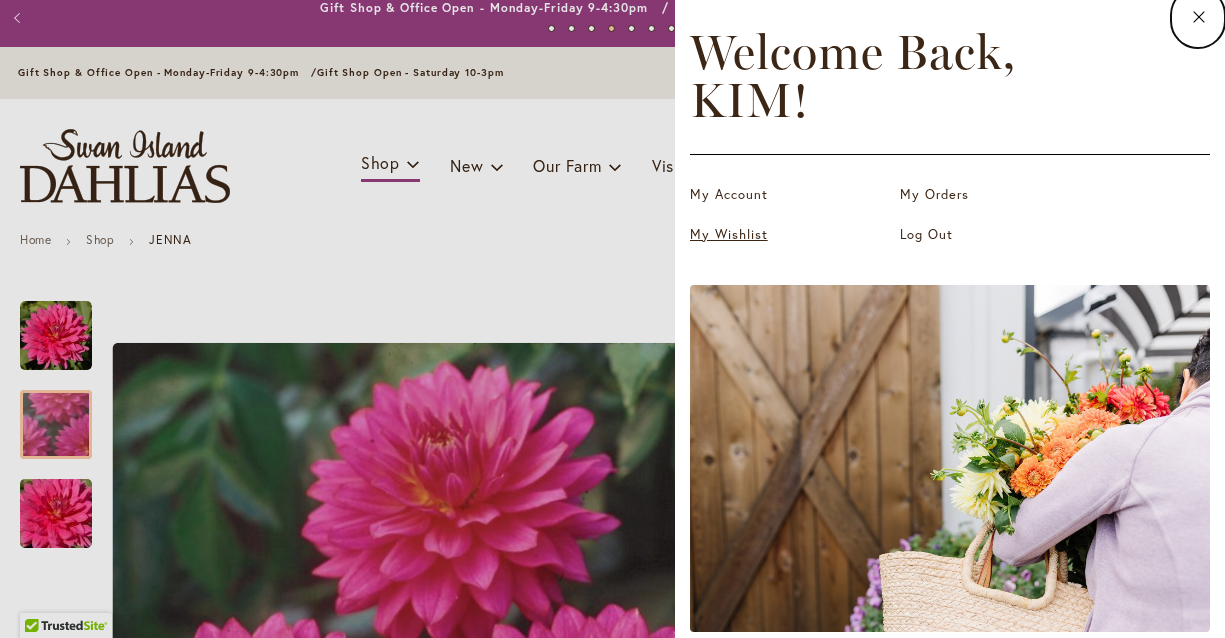 click on "My Wishlist" at bounding box center (790, 235) 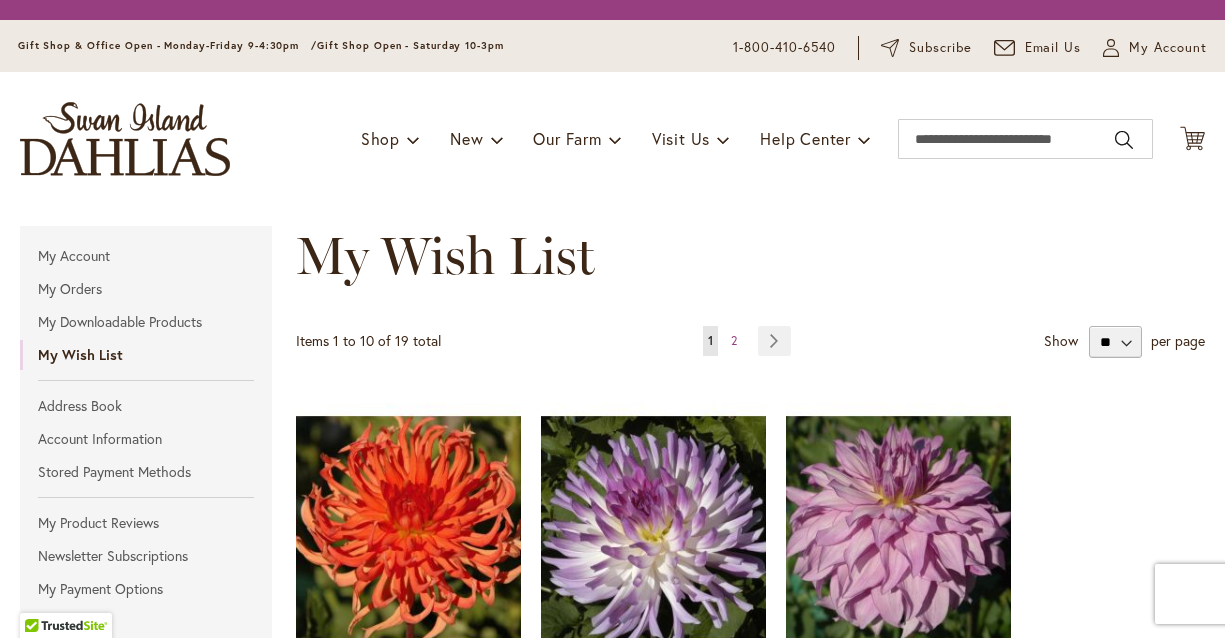 scroll, scrollTop: 0, scrollLeft: 0, axis: both 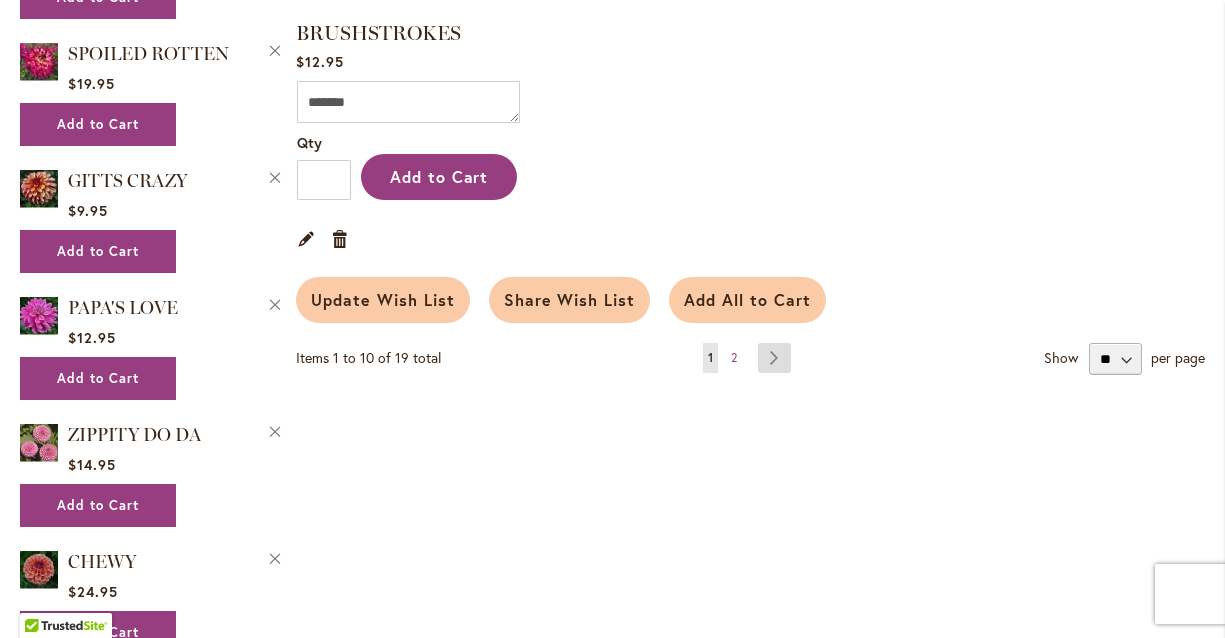 click on "Page
Next" at bounding box center [774, 358] 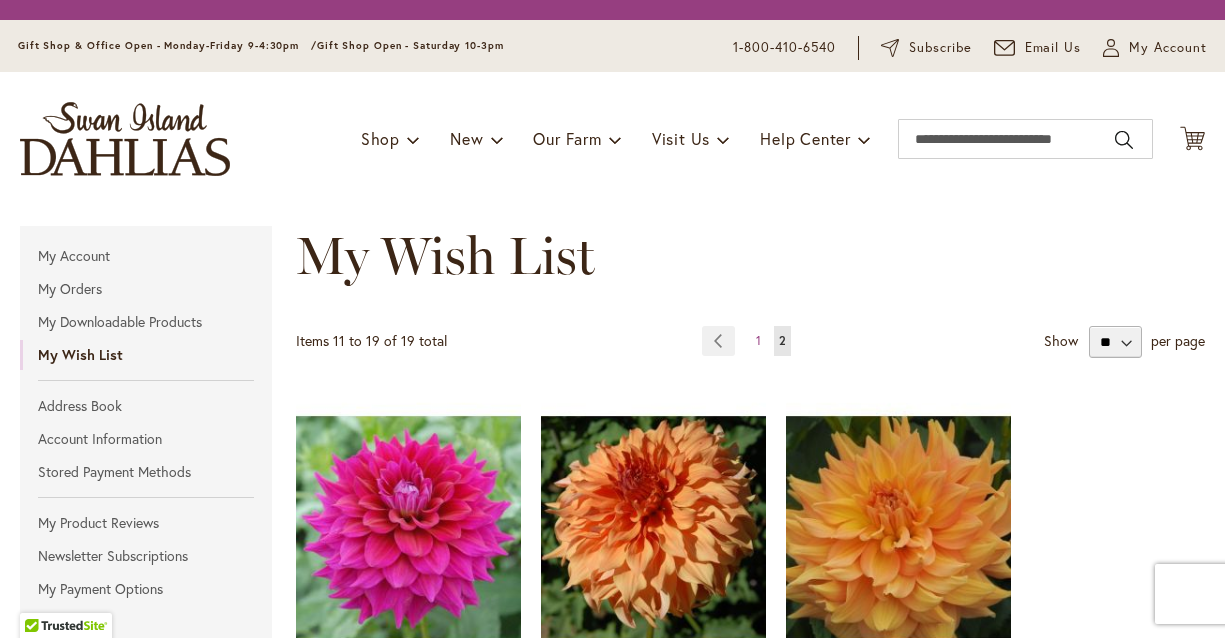 scroll, scrollTop: 0, scrollLeft: 0, axis: both 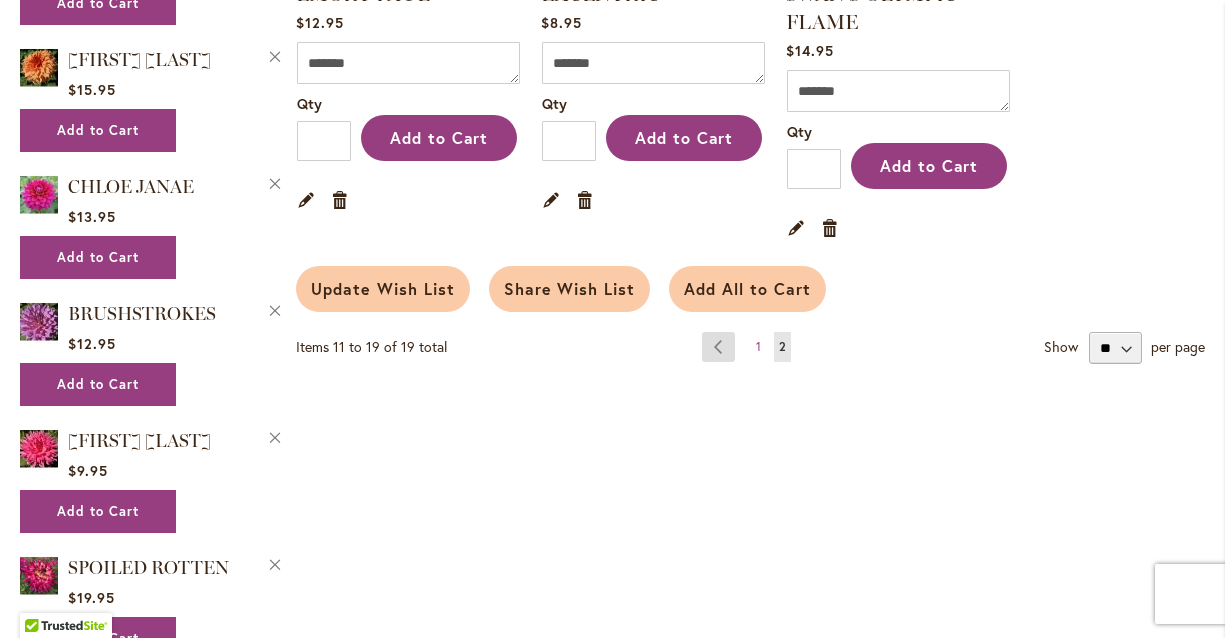 click on "Page
Previous" at bounding box center [718, 347] 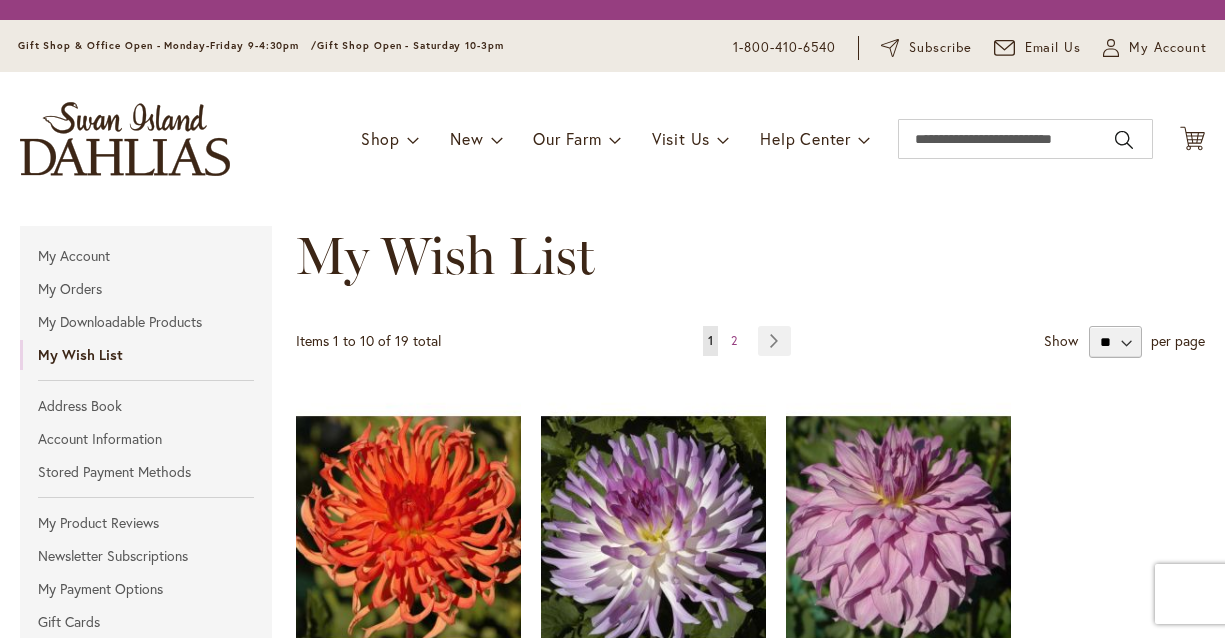 scroll, scrollTop: 0, scrollLeft: 0, axis: both 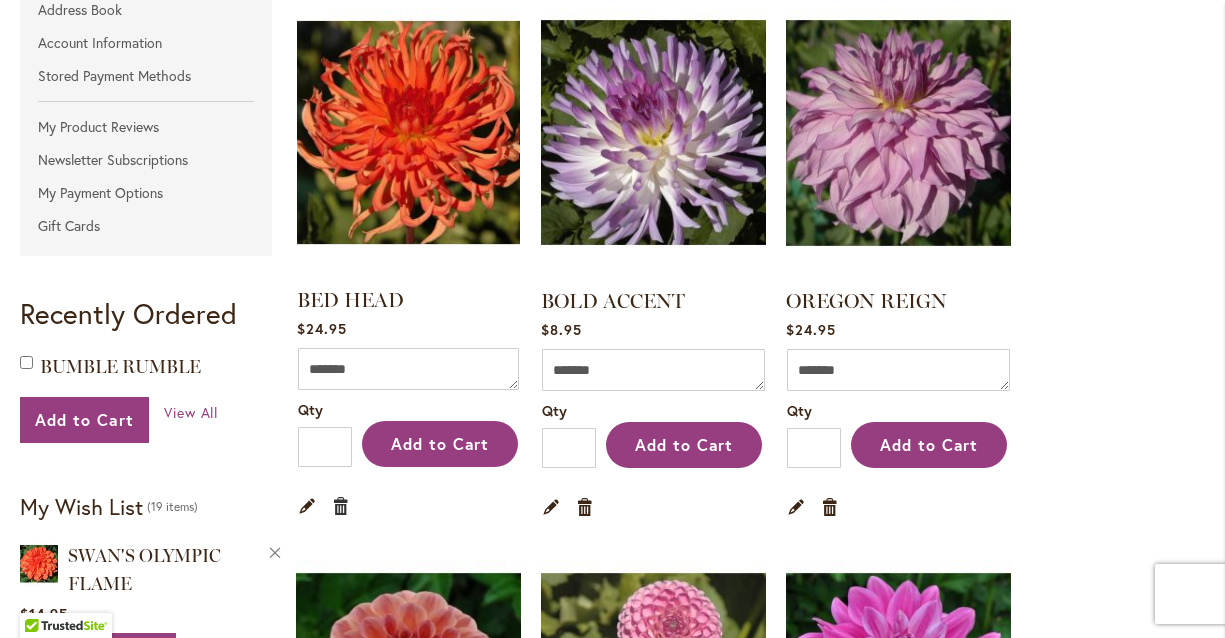 click on "Remove item" at bounding box center [341, 505] 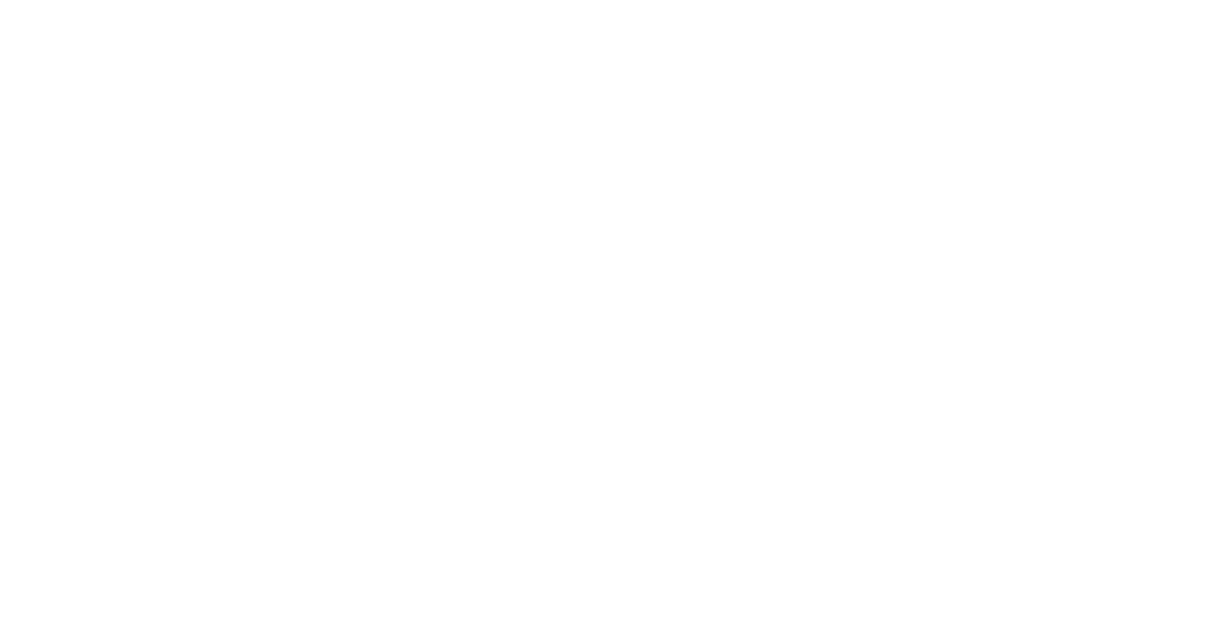 scroll, scrollTop: 0, scrollLeft: 0, axis: both 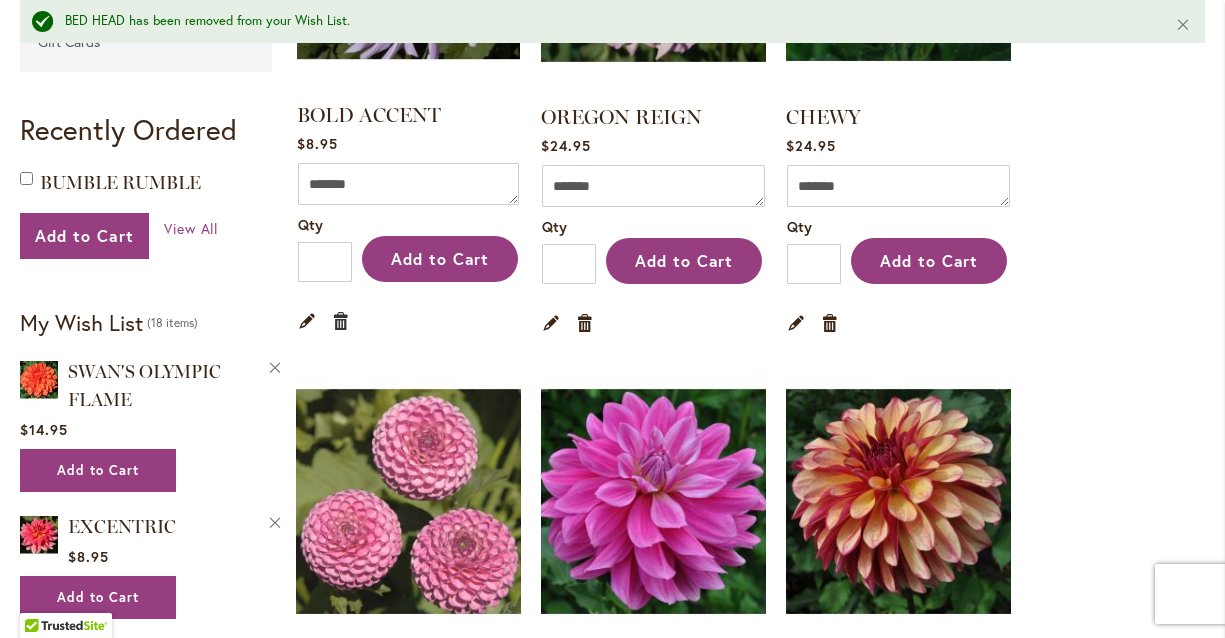 click on "Remove item" at bounding box center [341, 320] 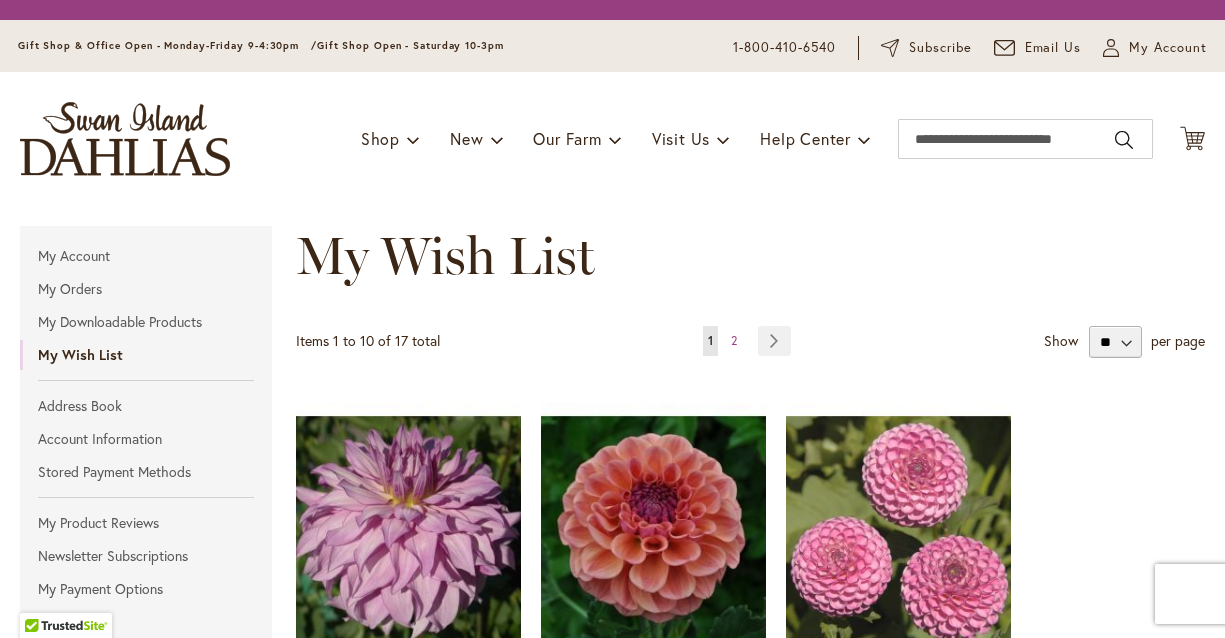 scroll, scrollTop: 0, scrollLeft: 0, axis: both 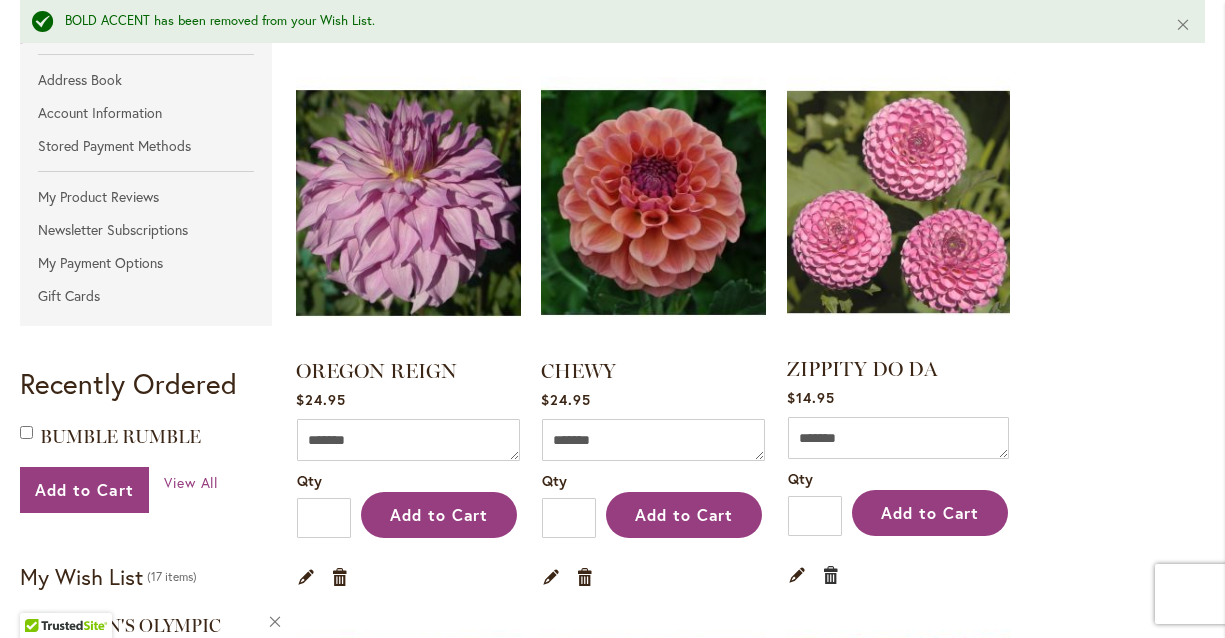 click on "Remove item" at bounding box center (831, 574) 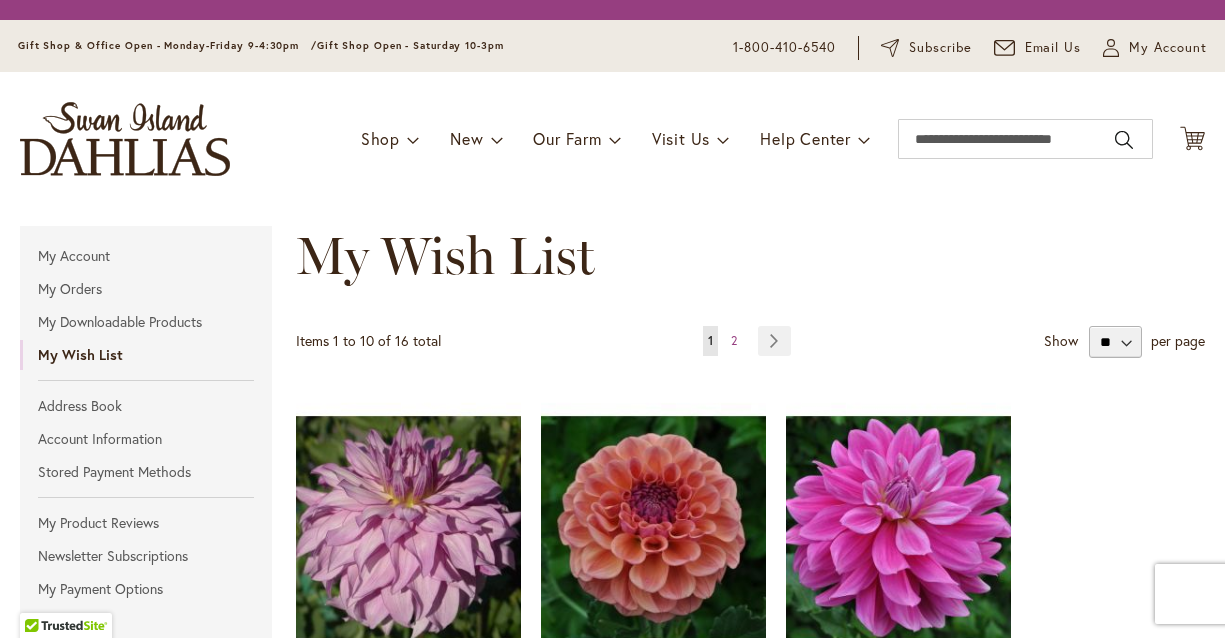 scroll, scrollTop: 0, scrollLeft: 0, axis: both 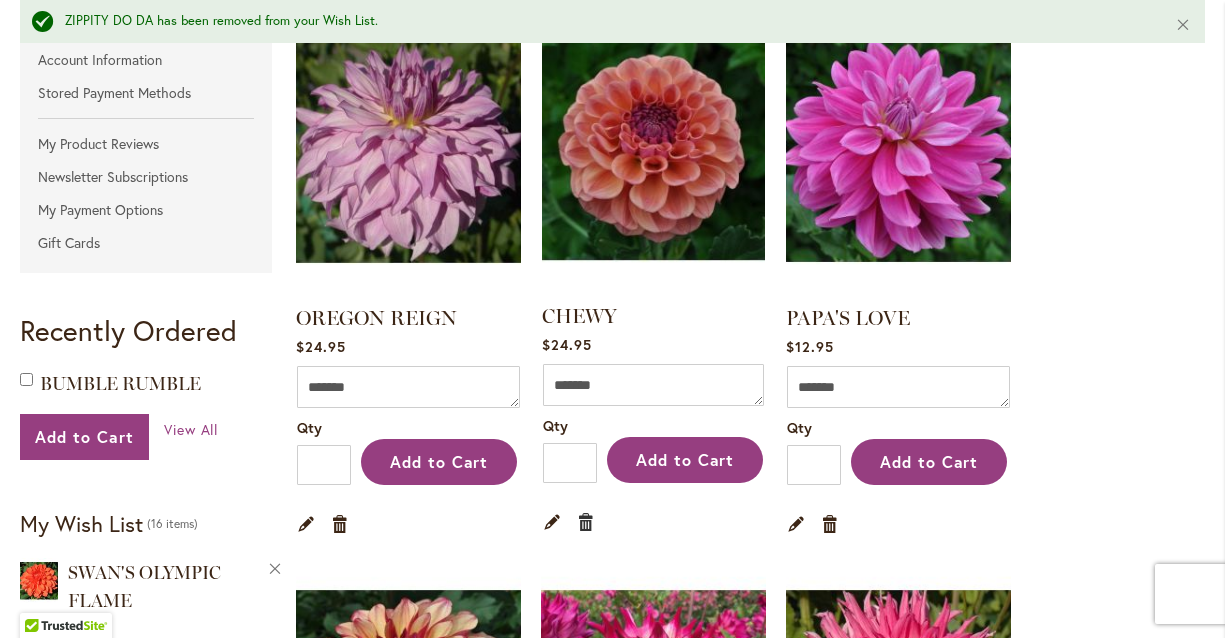 click on "Remove item" at bounding box center [586, 521] 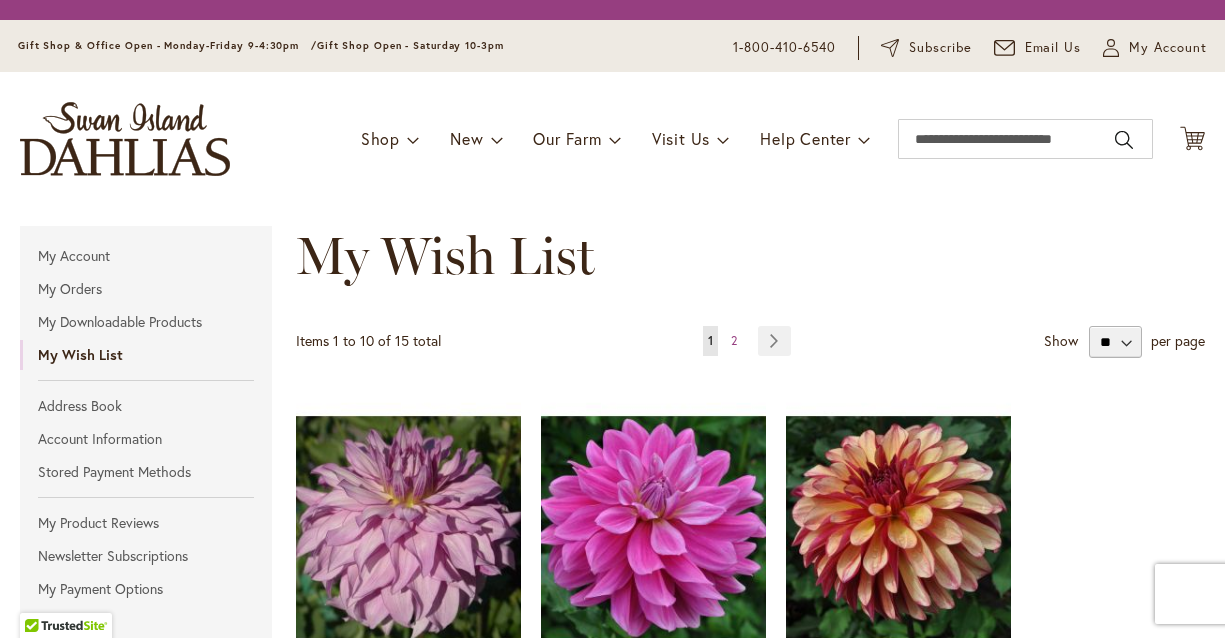 scroll, scrollTop: 0, scrollLeft: 0, axis: both 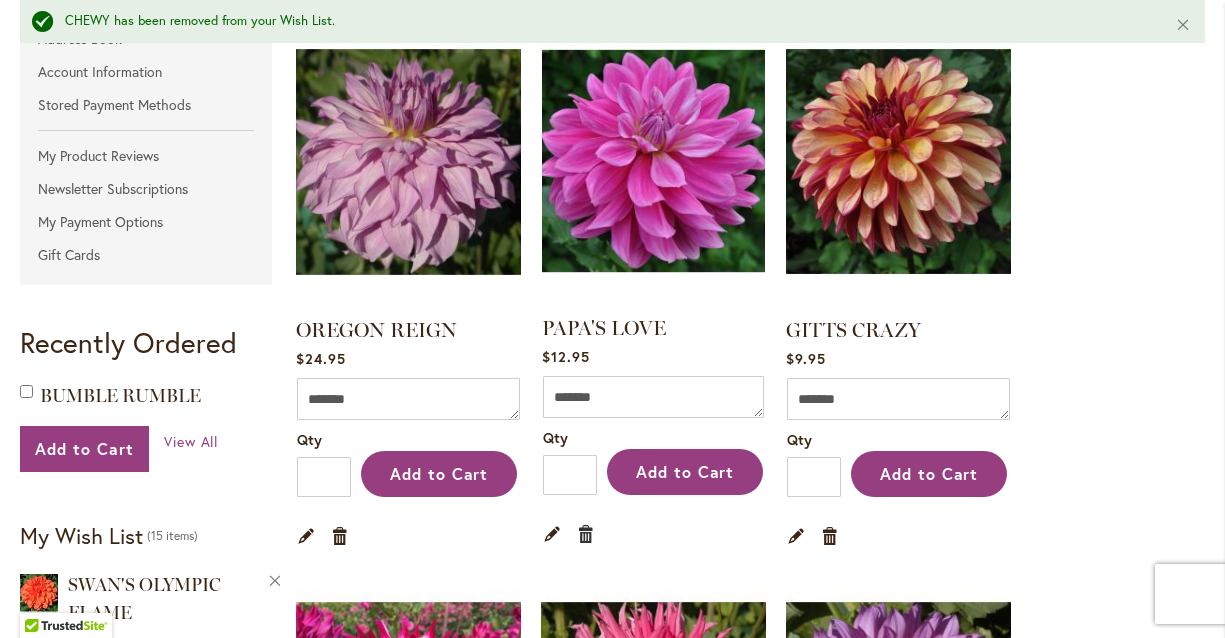 click on "Remove item" at bounding box center [586, 533] 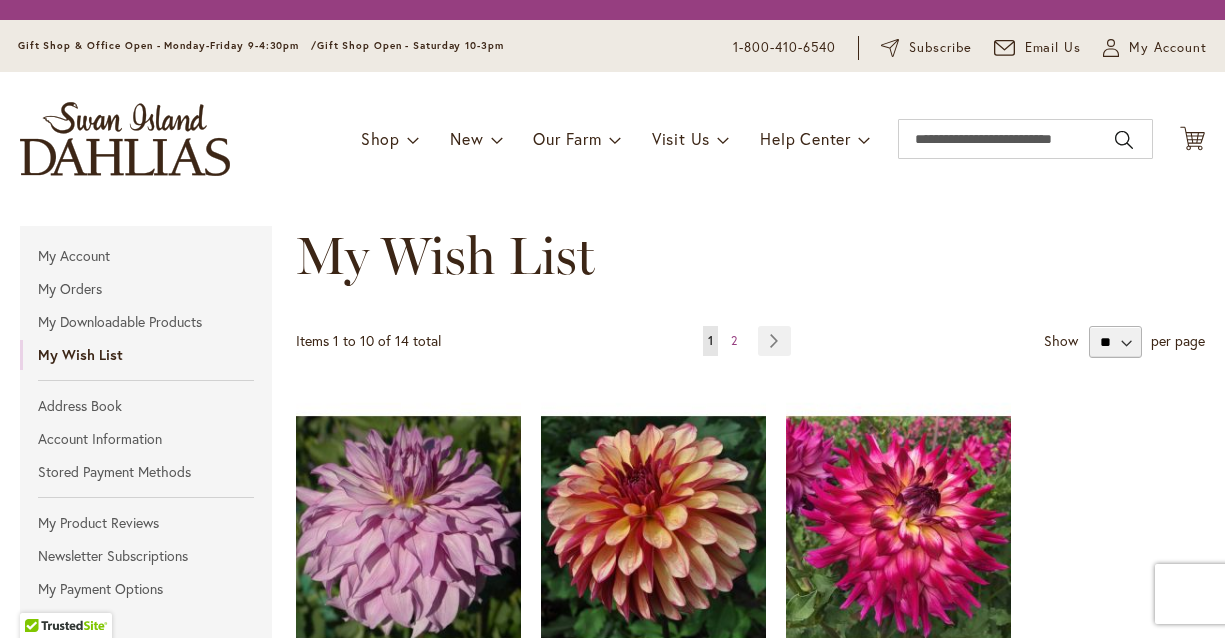 scroll, scrollTop: 0, scrollLeft: 0, axis: both 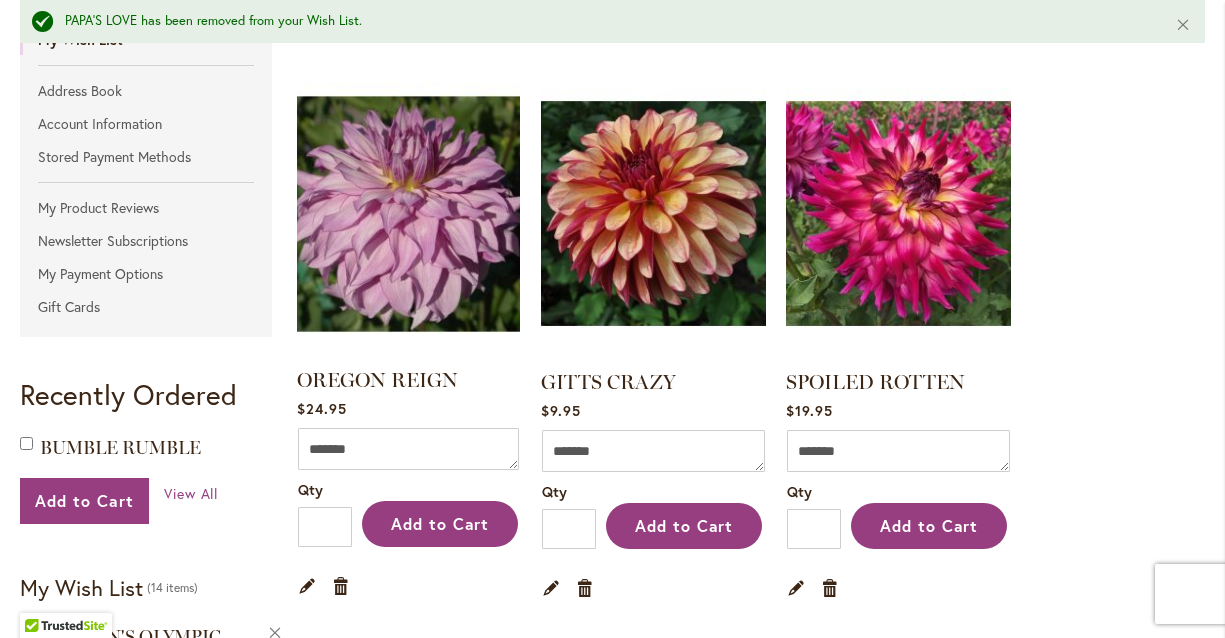 click at bounding box center (409, 213) 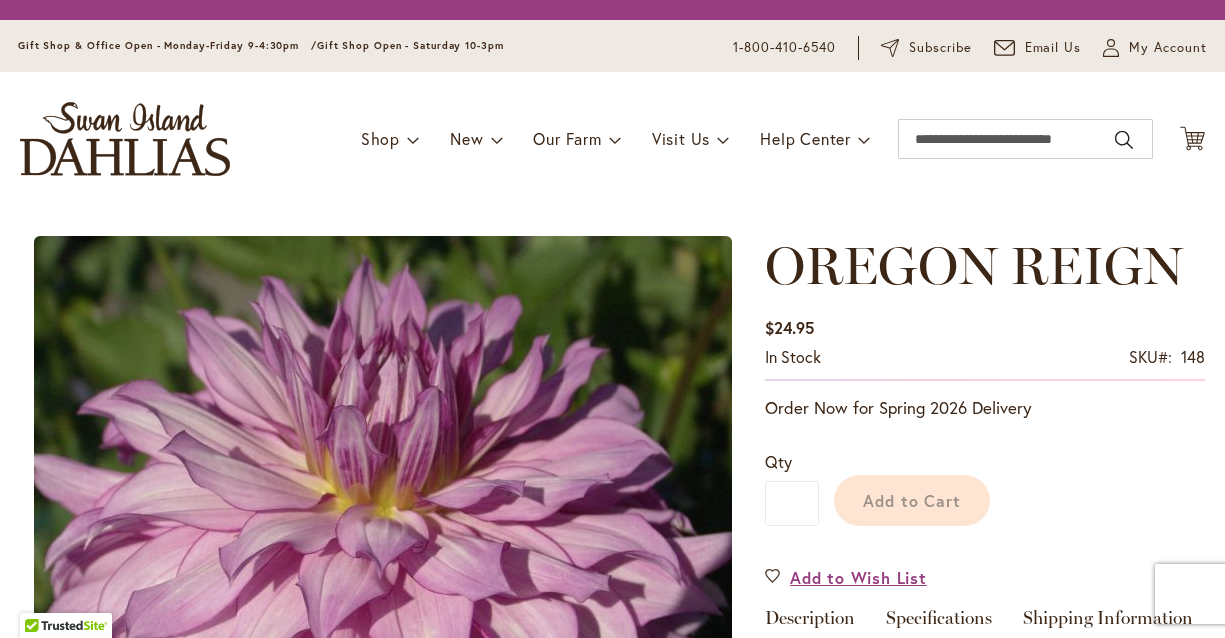 scroll, scrollTop: 0, scrollLeft: 0, axis: both 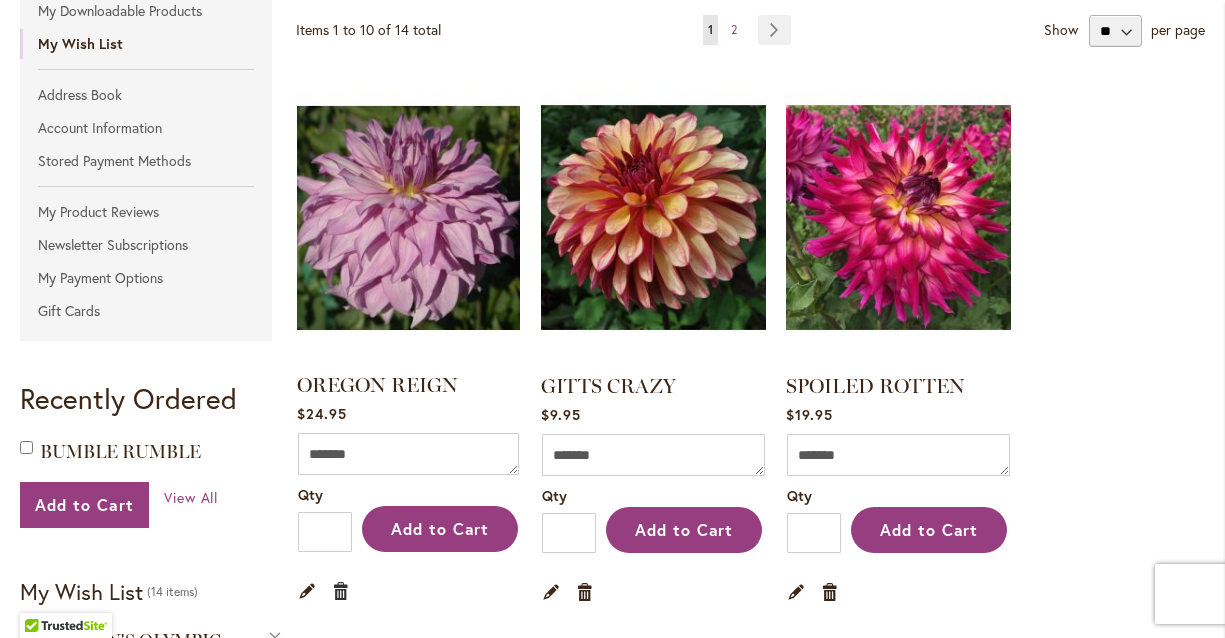 click on "Remove item" at bounding box center [341, 590] 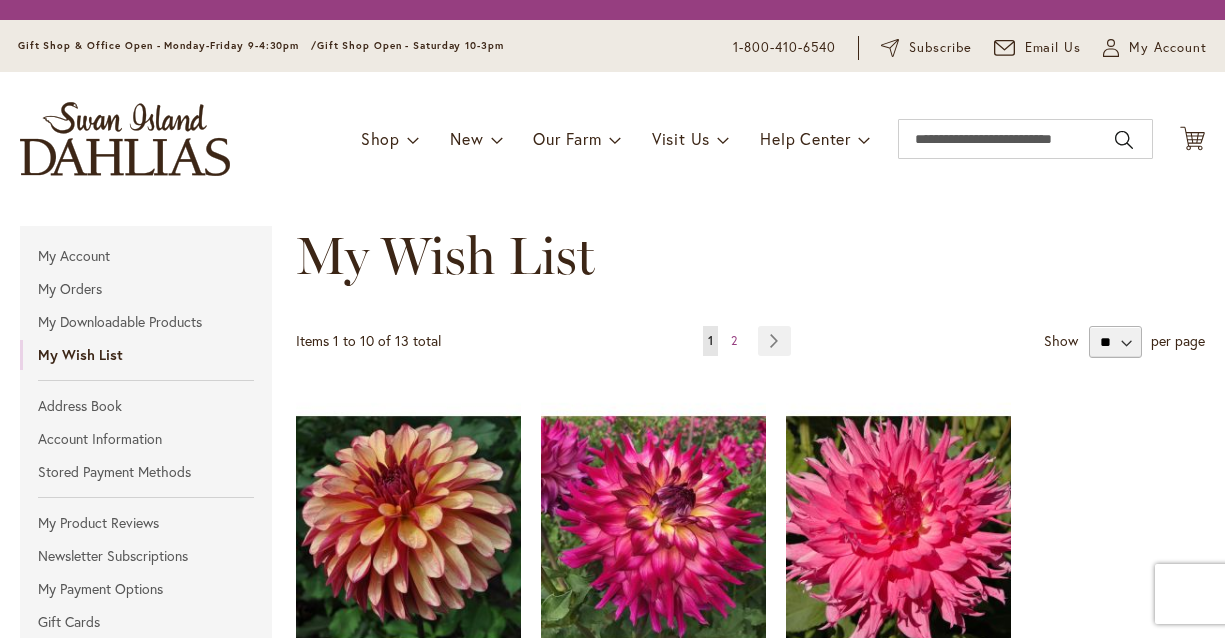 scroll, scrollTop: 0, scrollLeft: 0, axis: both 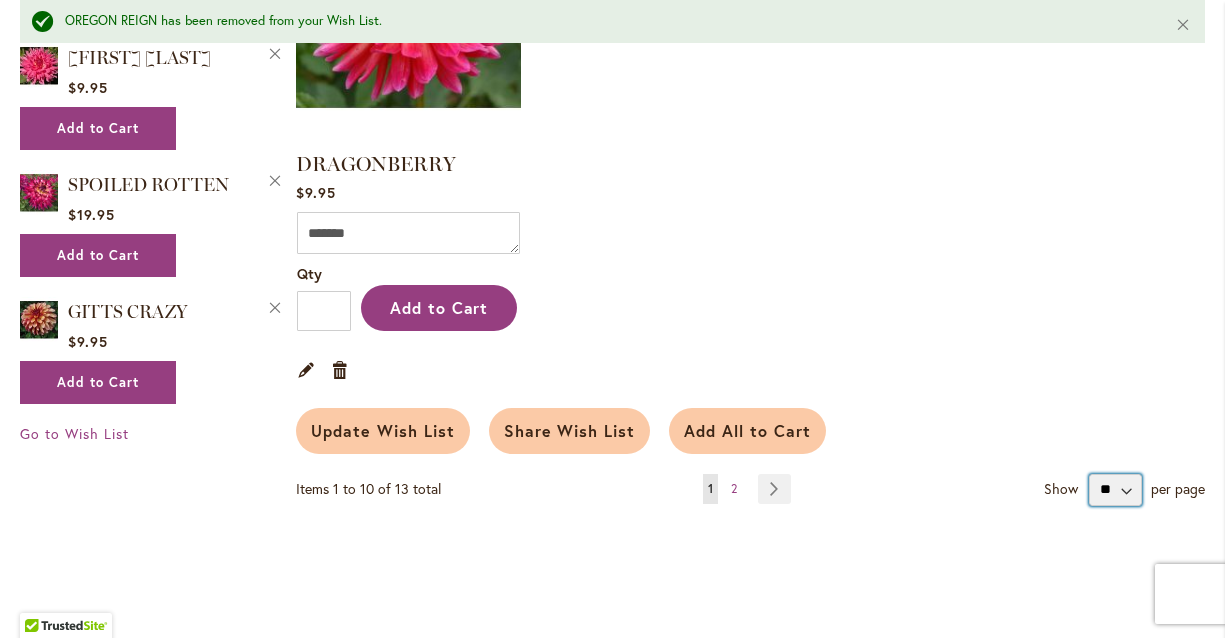 click on "**
**
**" at bounding box center [1116, 490] 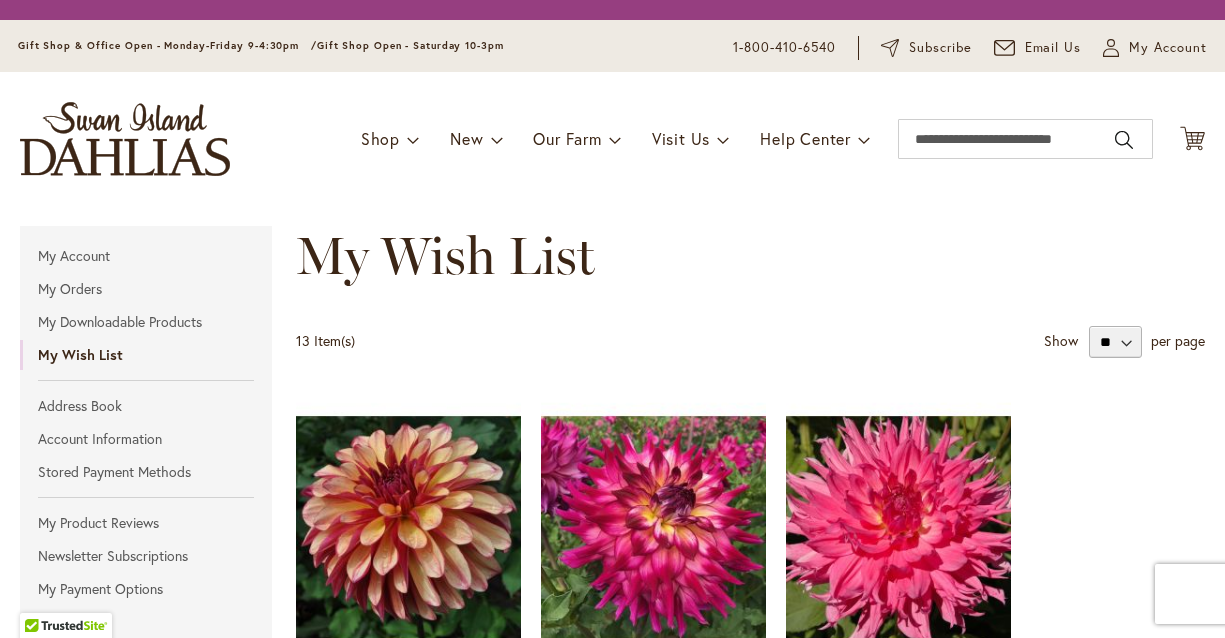 scroll, scrollTop: 0, scrollLeft: 0, axis: both 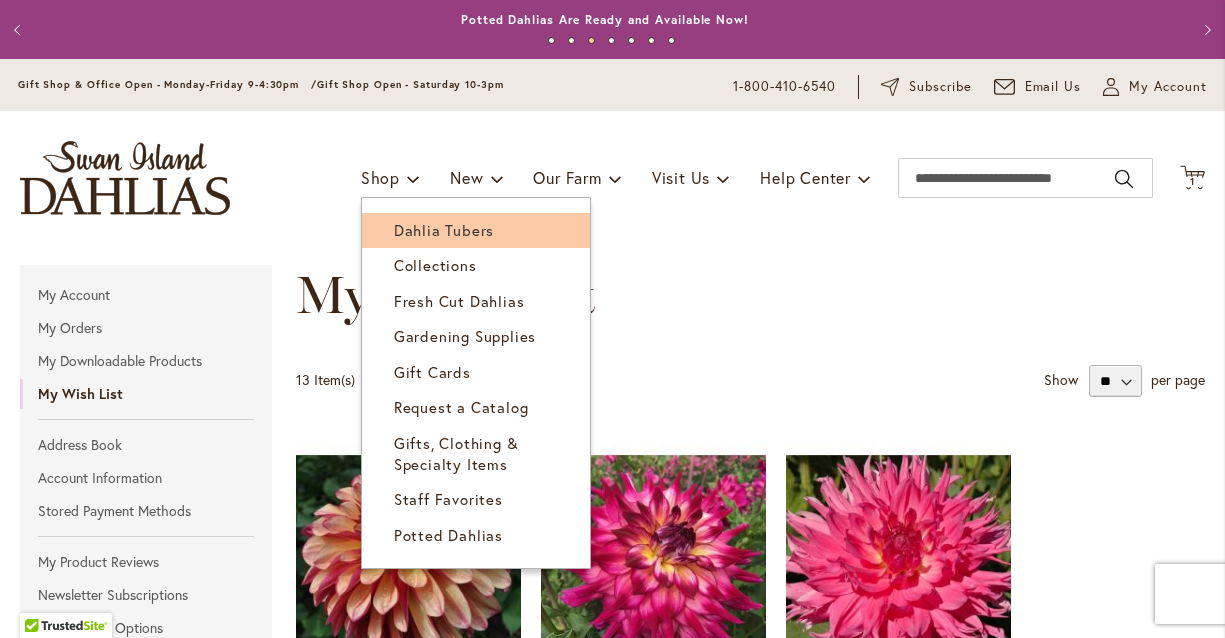 click on "Dahlia Tubers" at bounding box center (444, 230) 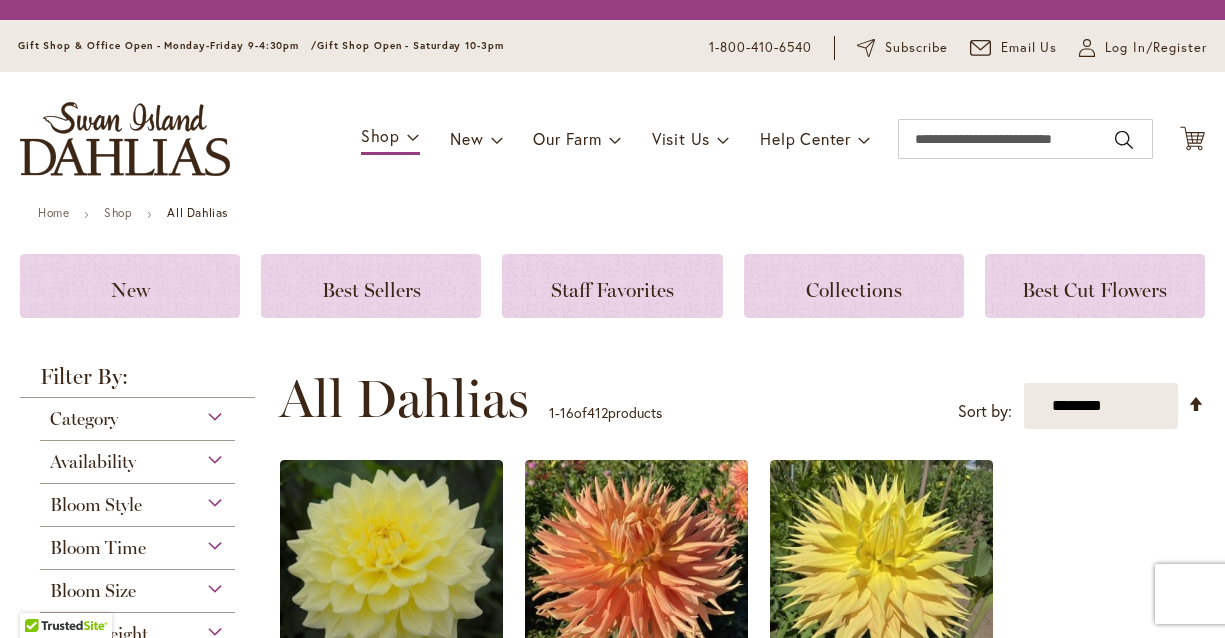 scroll, scrollTop: 0, scrollLeft: 0, axis: both 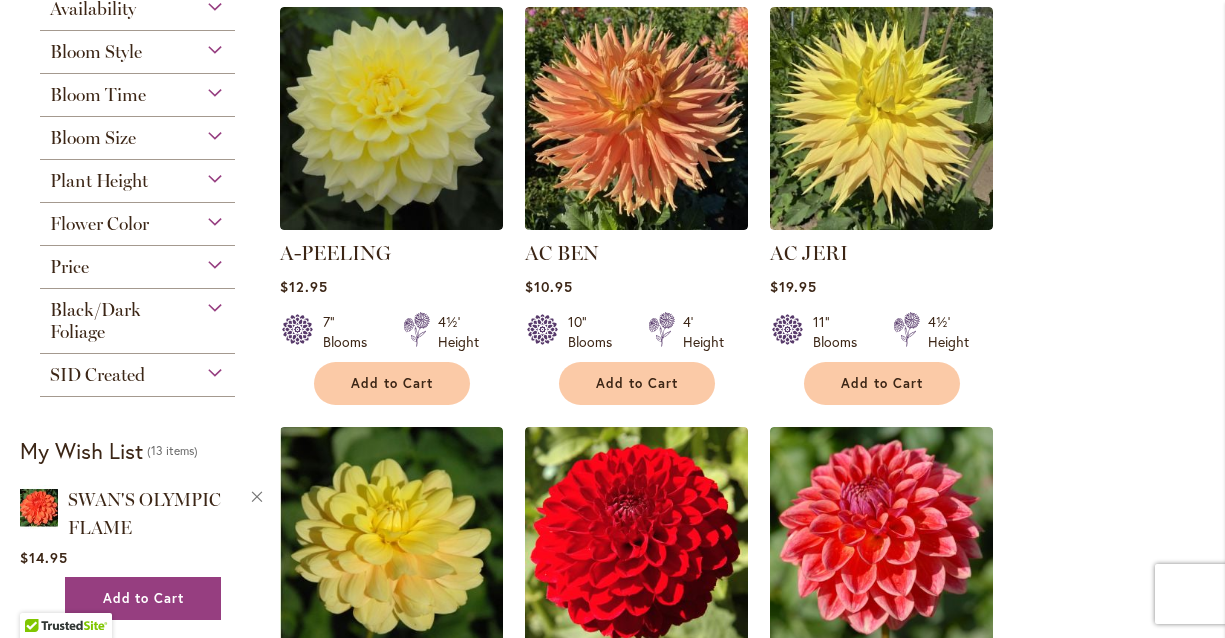click on "Bloom Style" at bounding box center (96, 52) 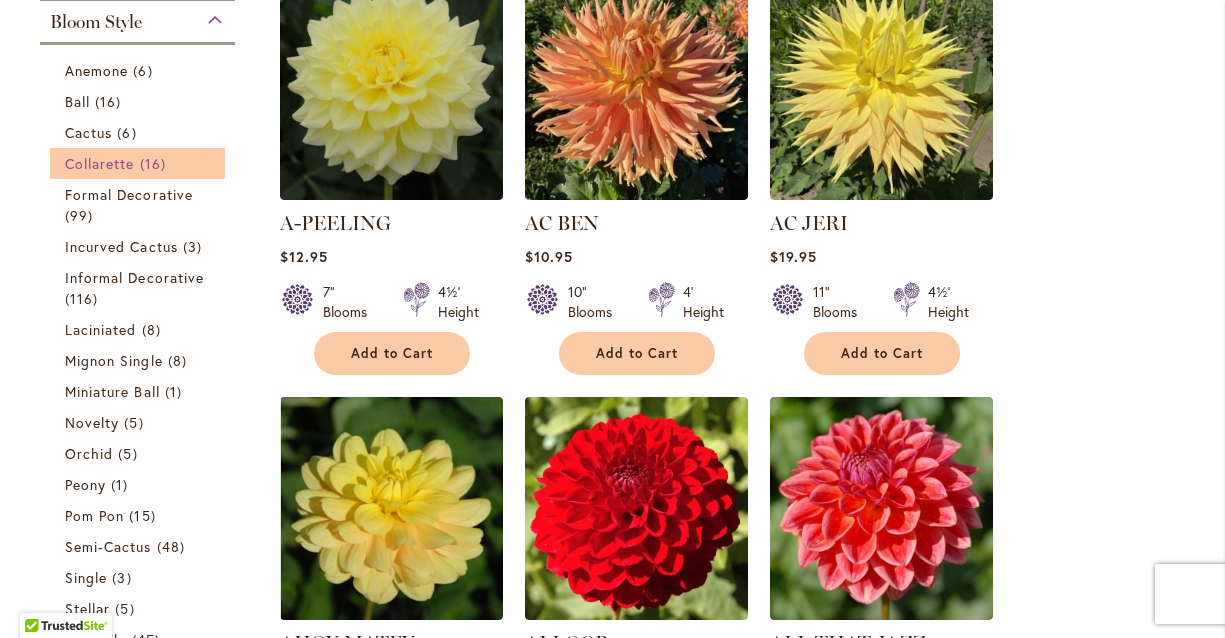 click on "16
items" at bounding box center [155, 163] 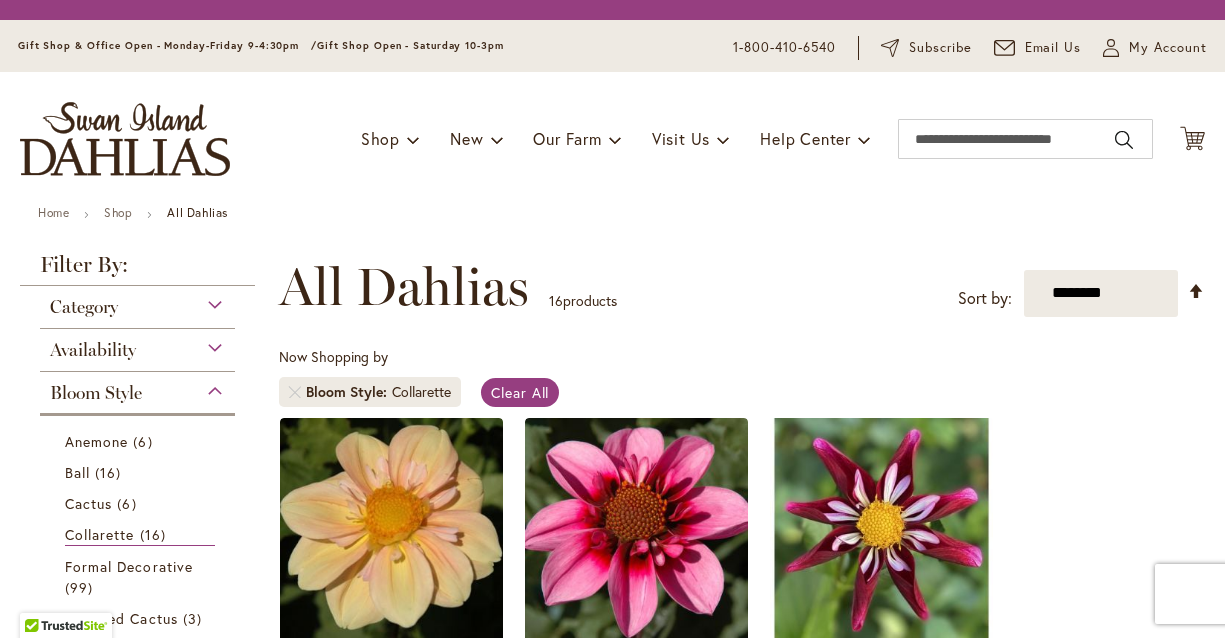 scroll, scrollTop: 0, scrollLeft: 0, axis: both 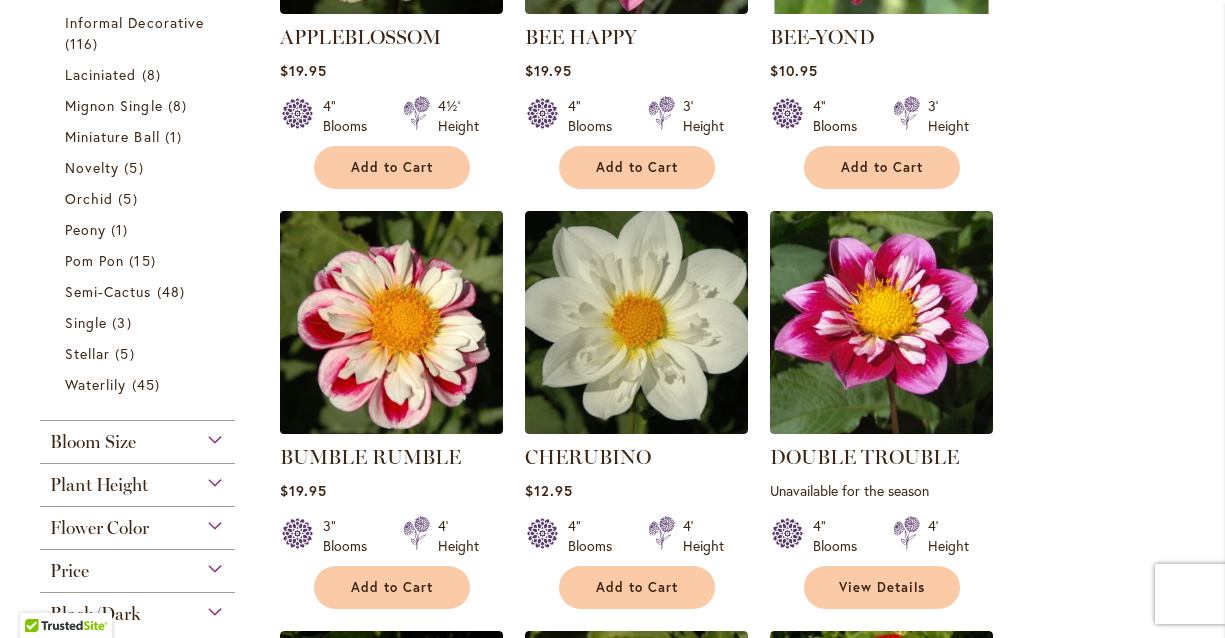 click at bounding box center (391, 322) 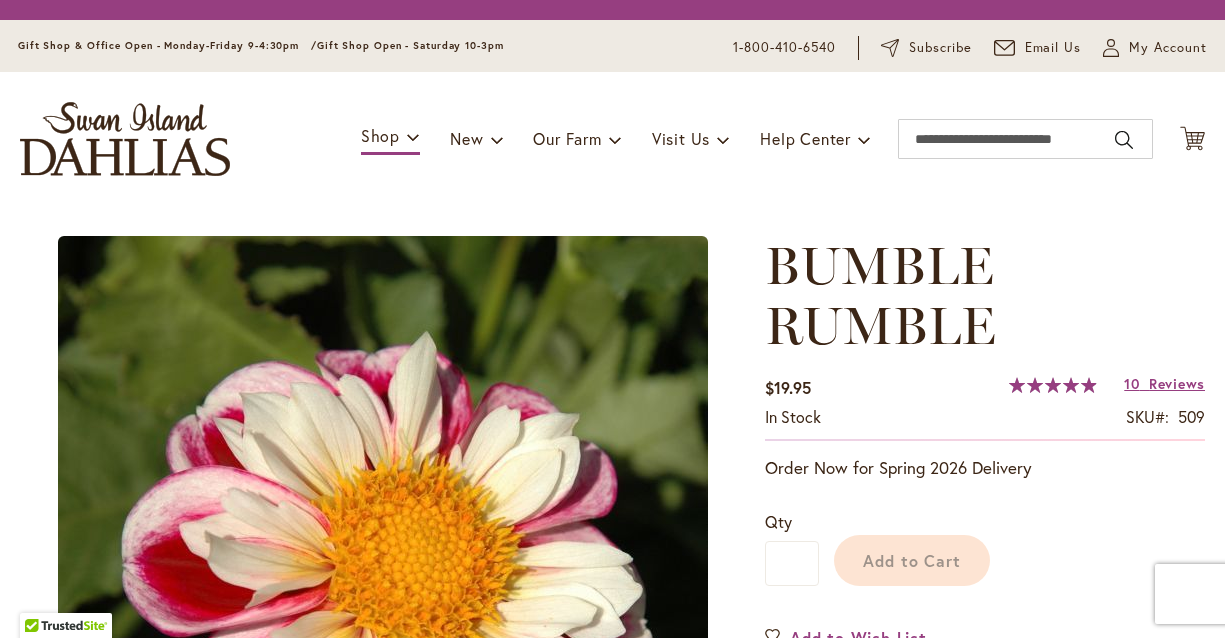 scroll, scrollTop: 0, scrollLeft: 0, axis: both 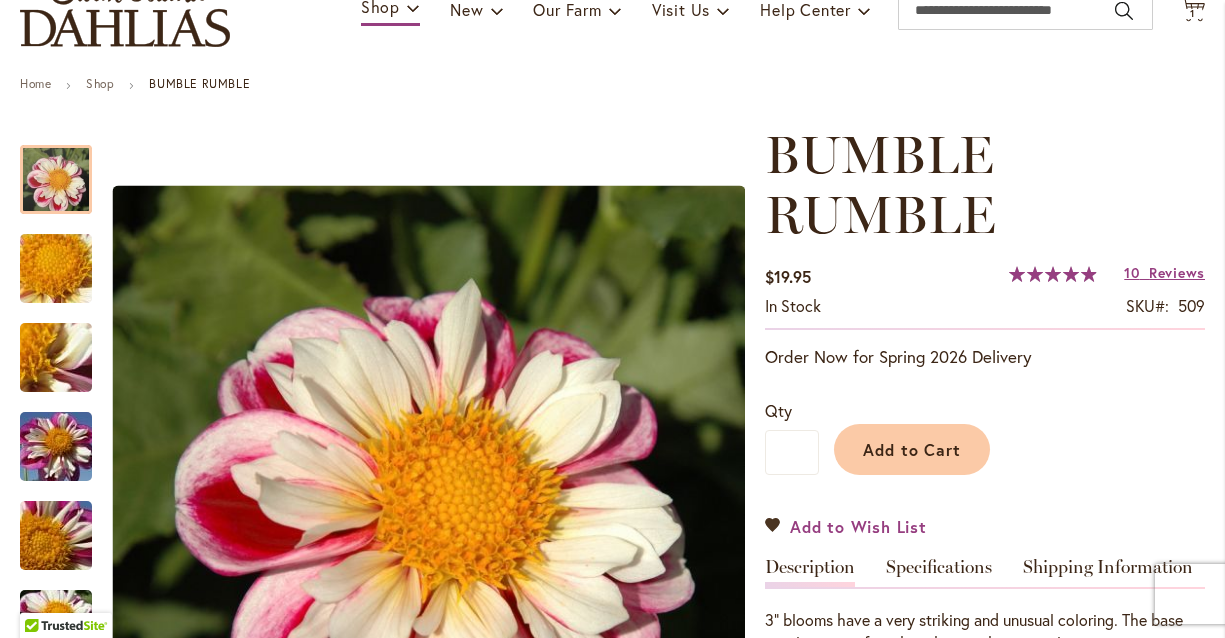 click on "Add to Wish List" at bounding box center (846, 526) 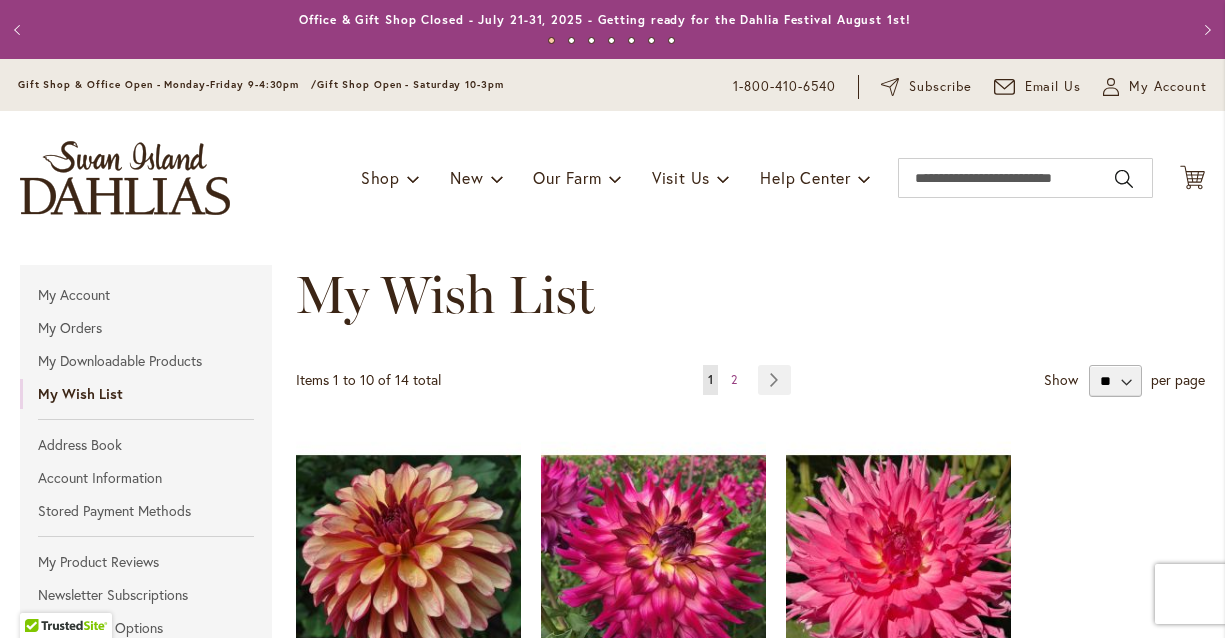 scroll, scrollTop: 0, scrollLeft: 0, axis: both 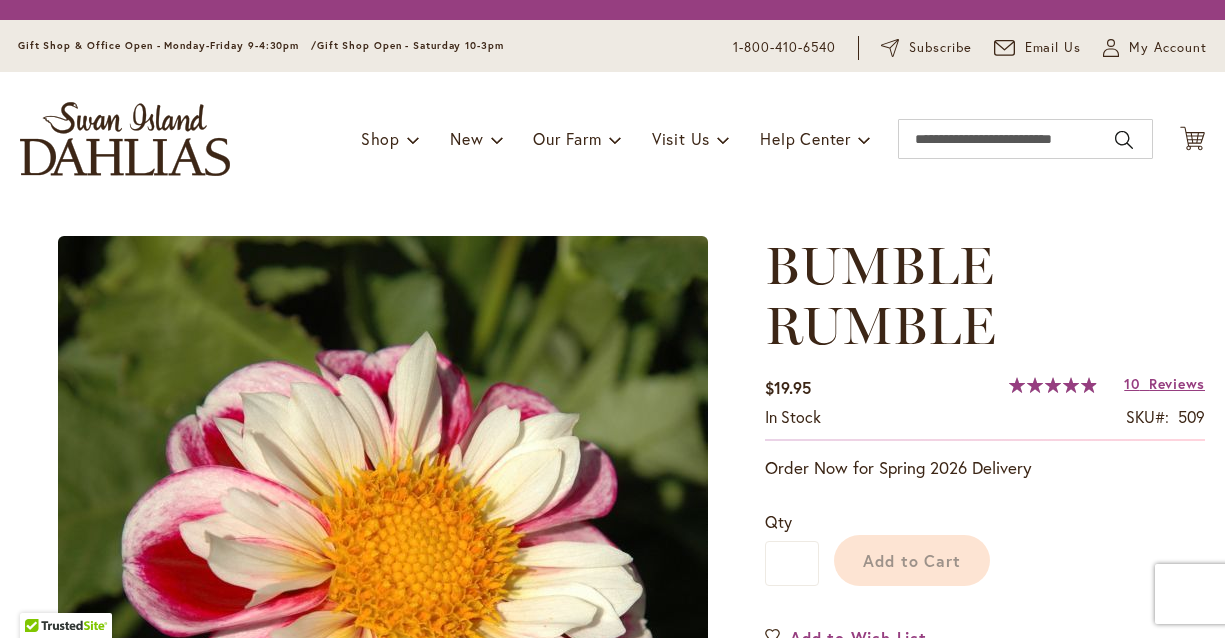 type on "***" 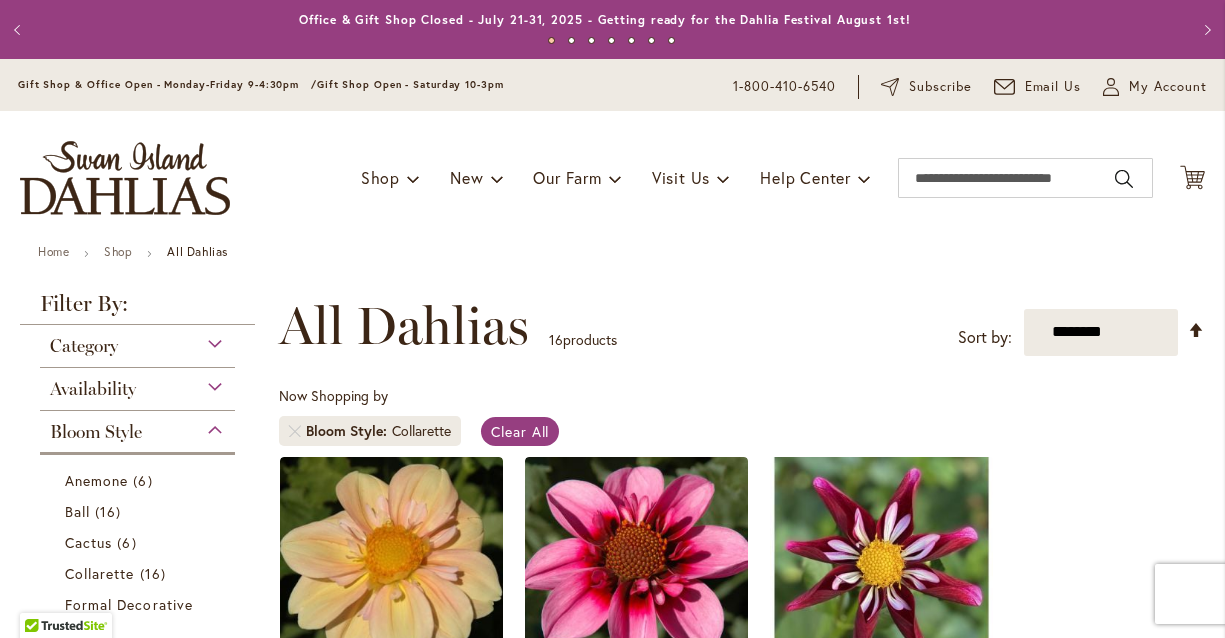 scroll, scrollTop: 0, scrollLeft: 0, axis: both 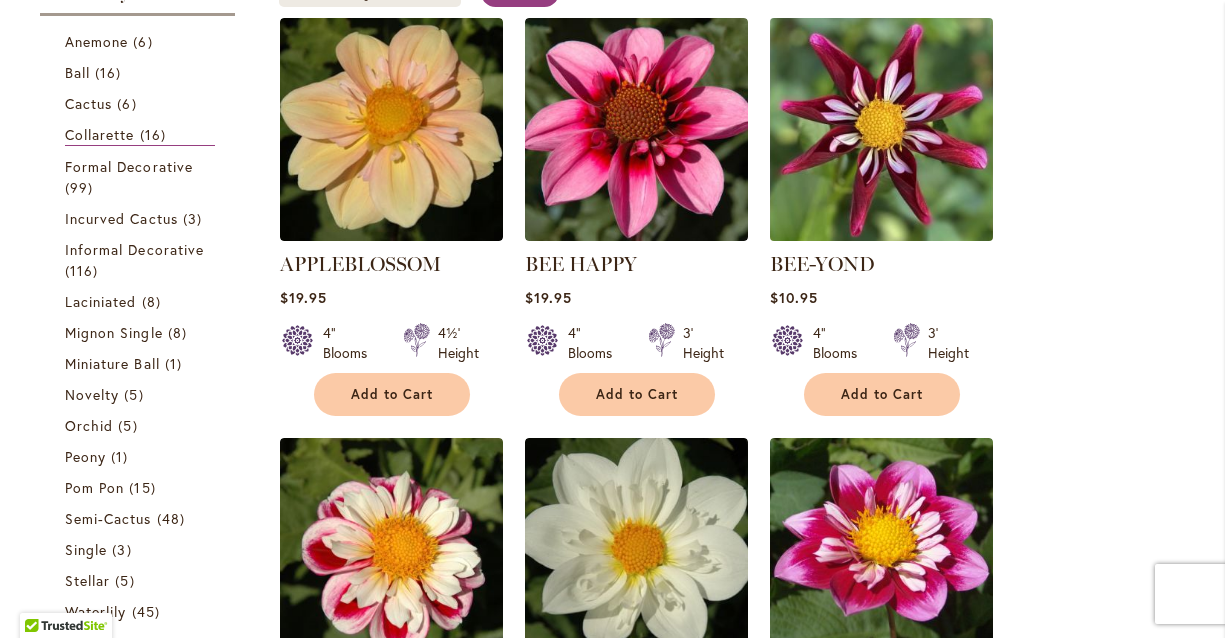 click at bounding box center (881, 129) 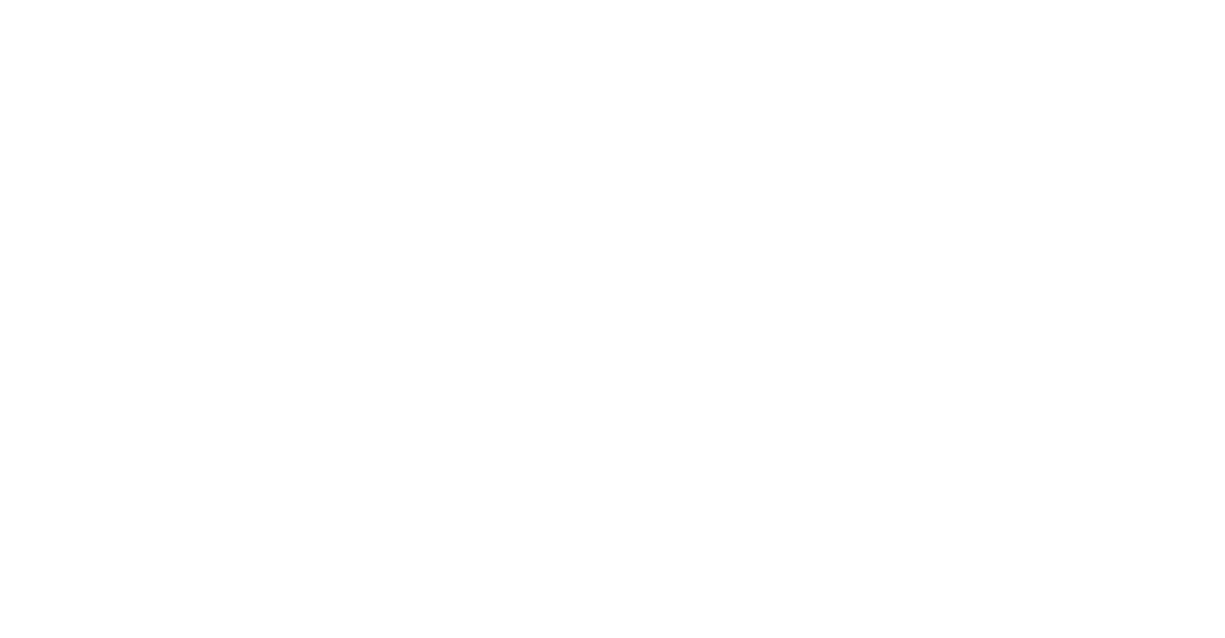 scroll, scrollTop: 0, scrollLeft: 0, axis: both 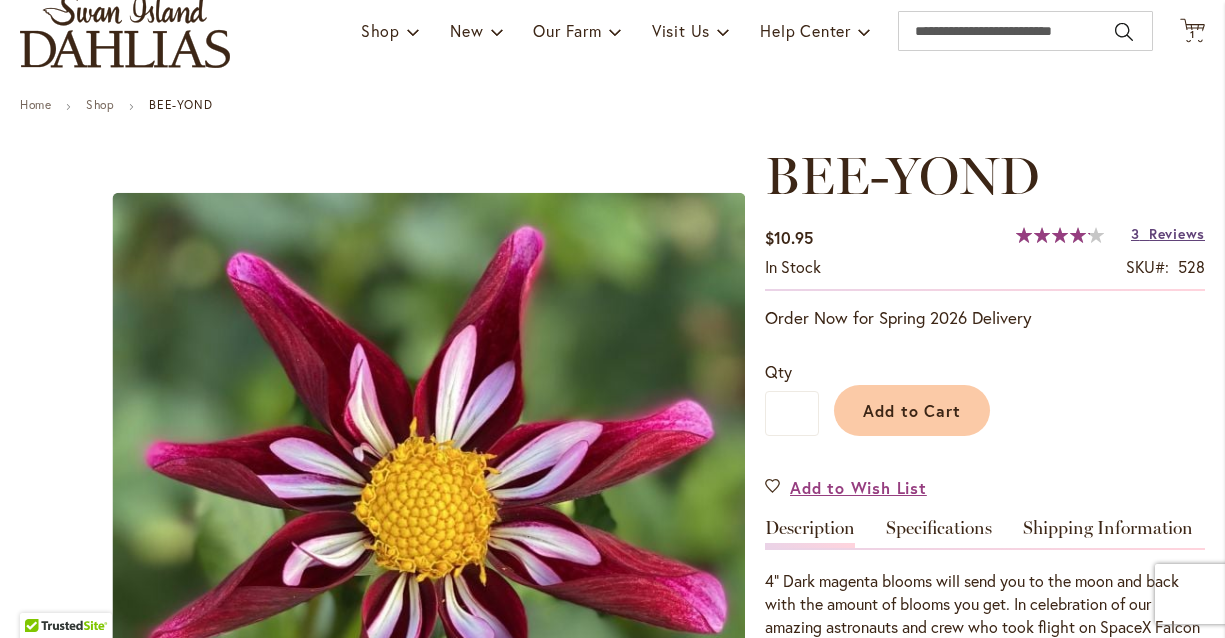 click on "Reviews" at bounding box center [1177, 233] 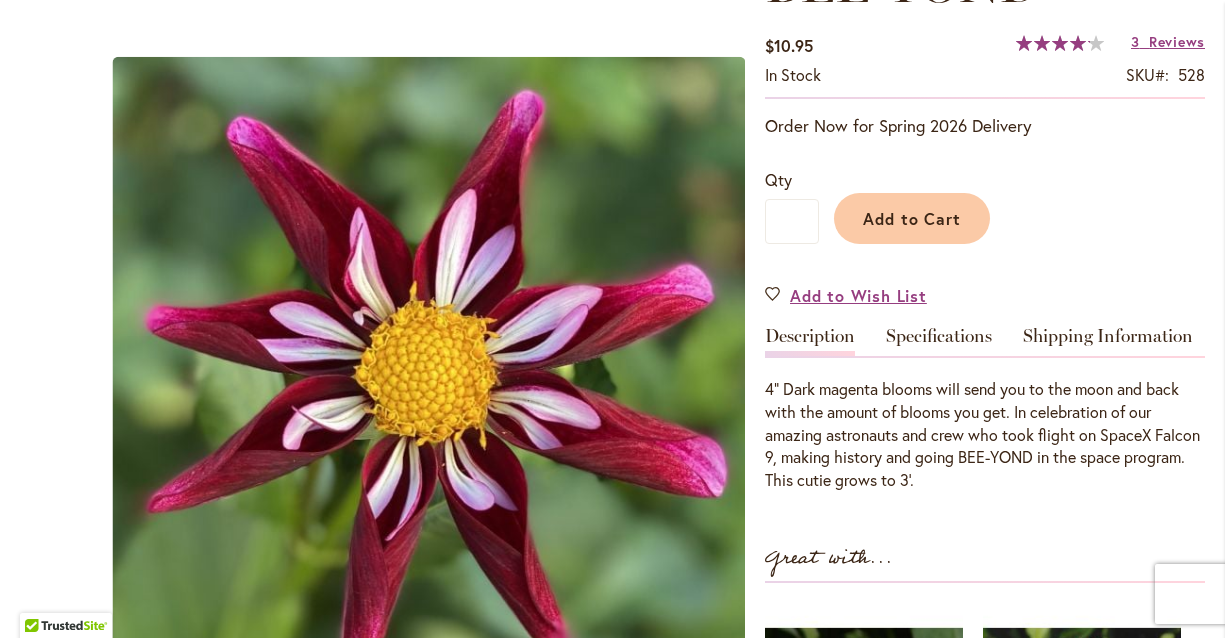 scroll, scrollTop: 155, scrollLeft: 0, axis: vertical 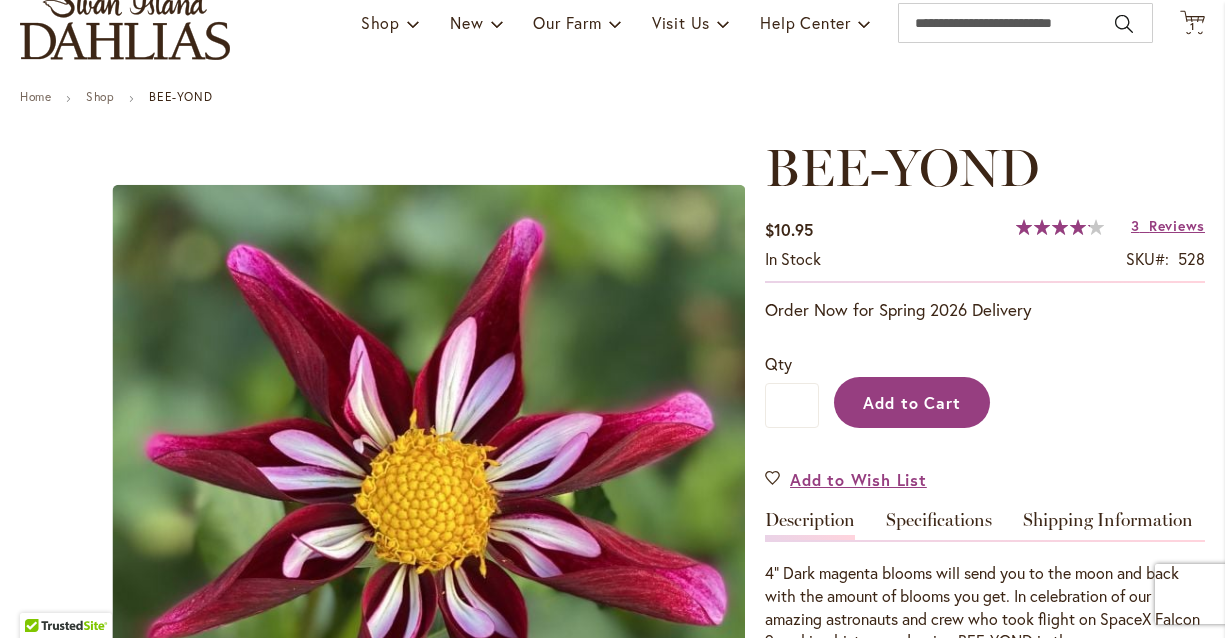 click on "Add to Cart" at bounding box center (912, 402) 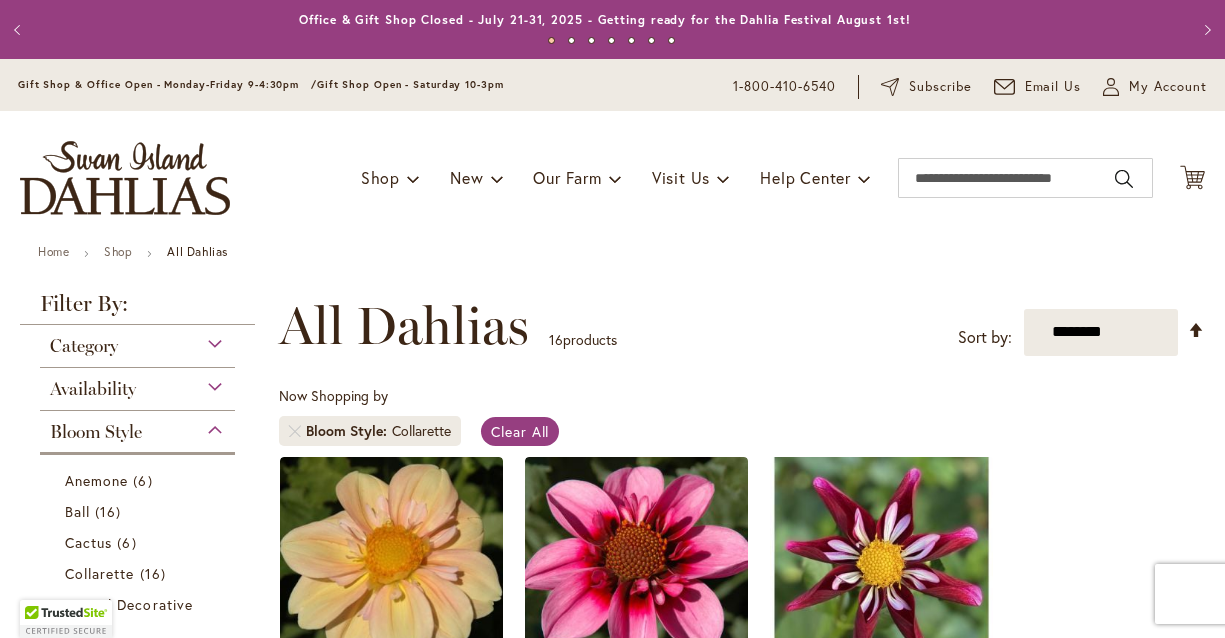 scroll, scrollTop: 0, scrollLeft: 0, axis: both 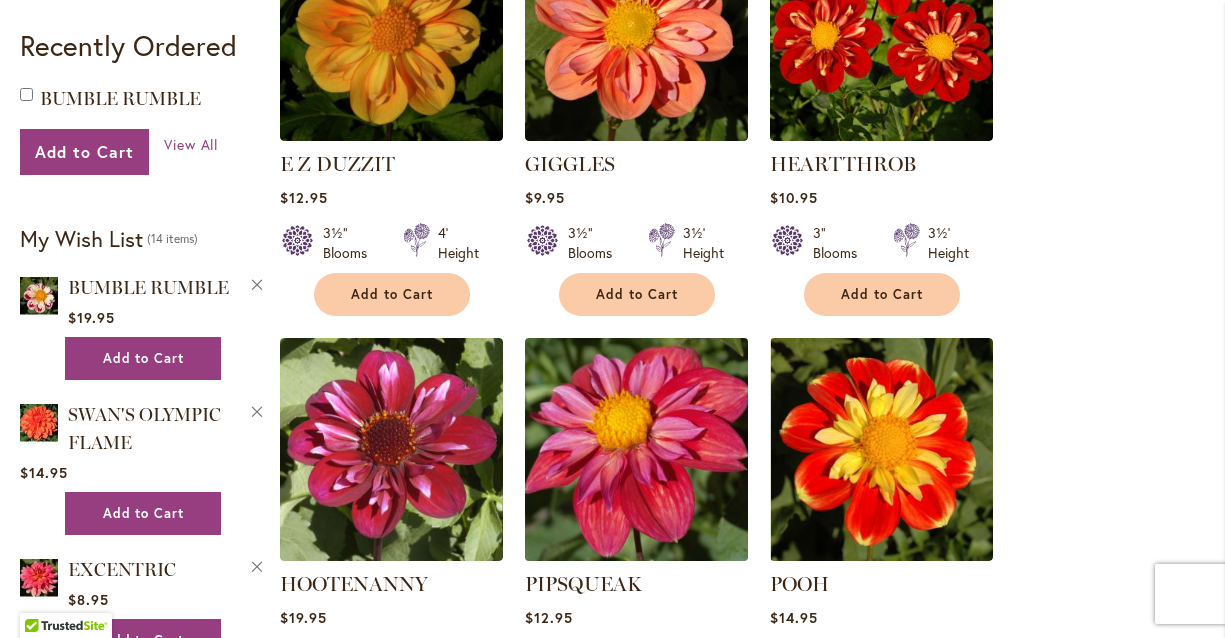 click at bounding box center [636, 449] 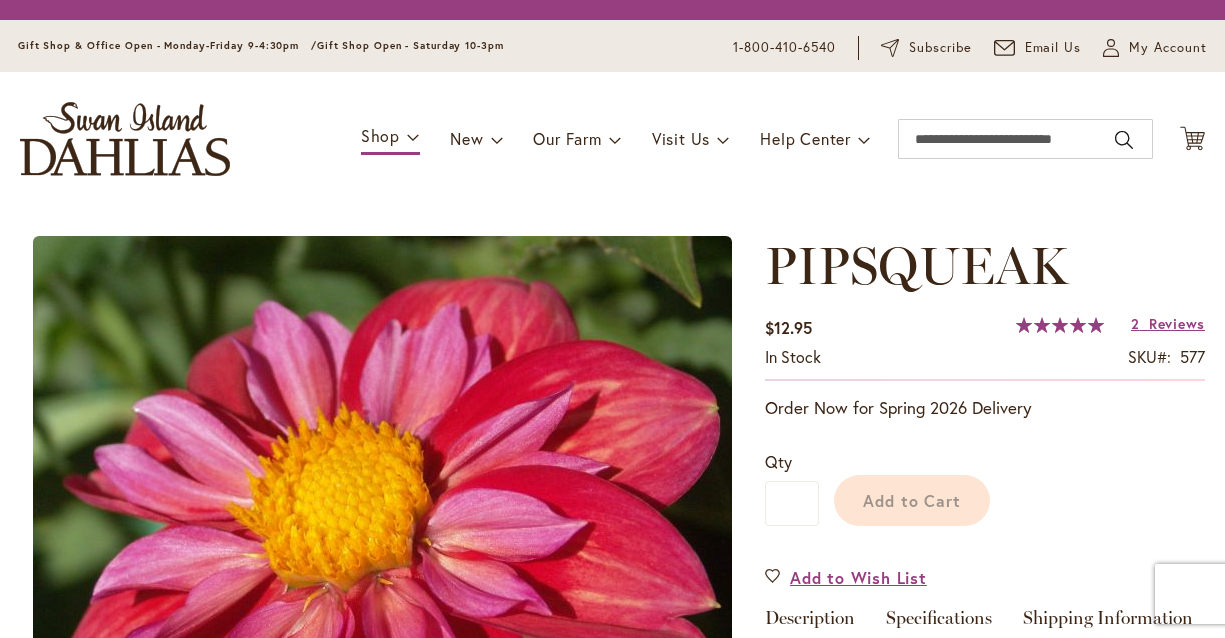 scroll, scrollTop: 0, scrollLeft: 0, axis: both 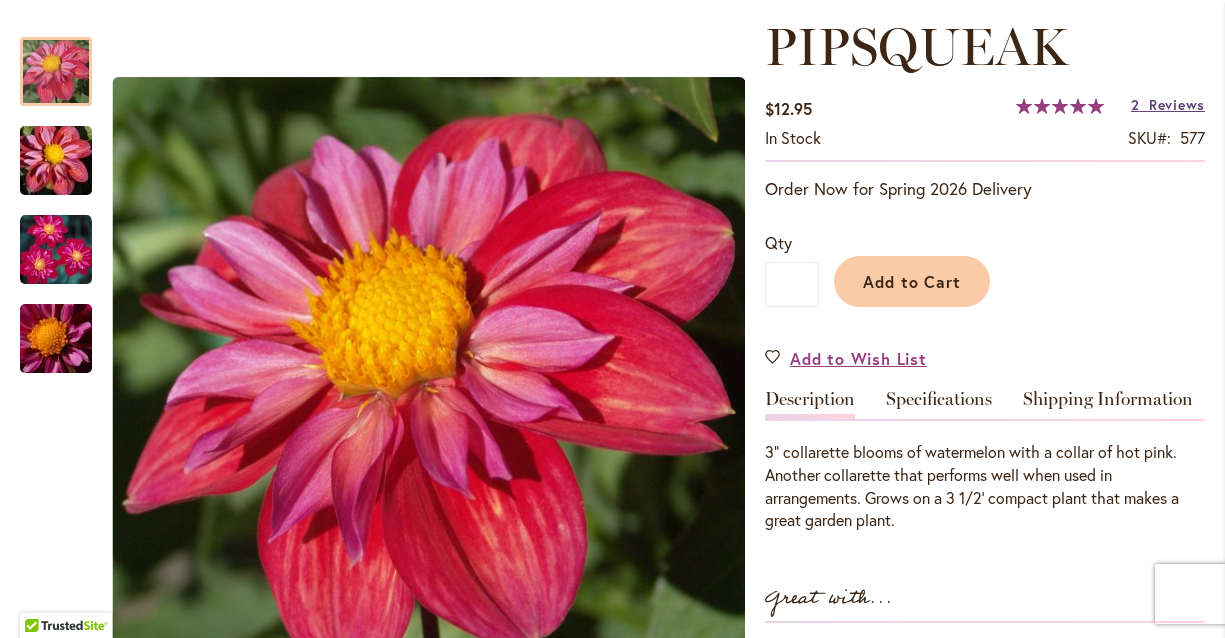 click on "Reviews" at bounding box center (1177, 104) 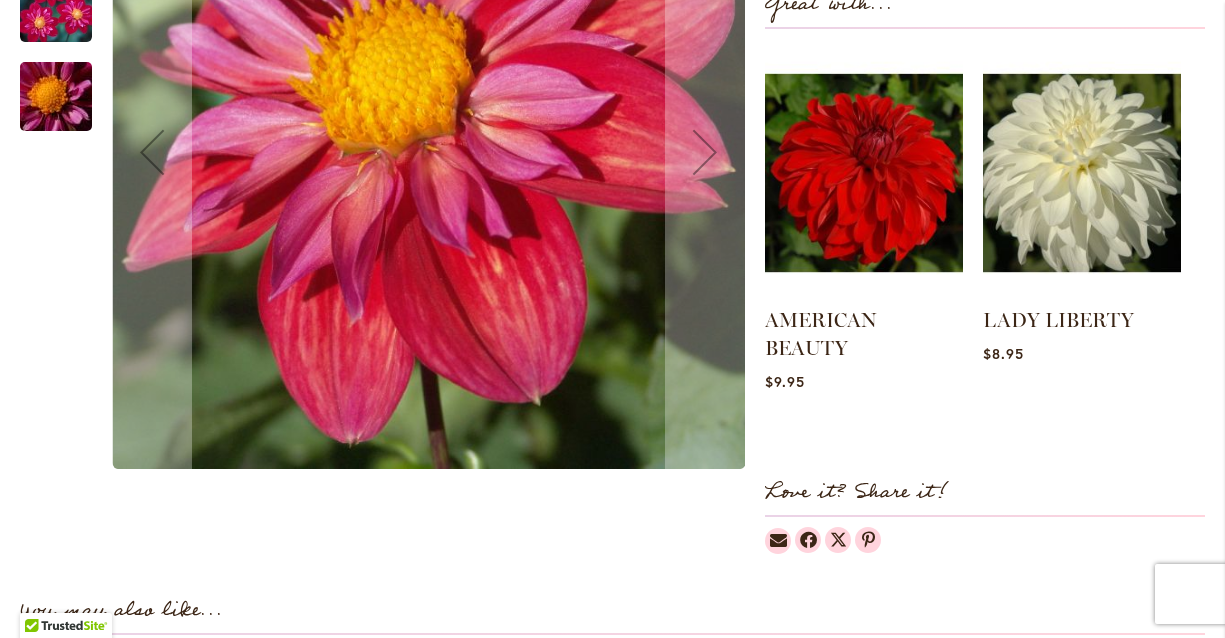 scroll, scrollTop: 708, scrollLeft: 0, axis: vertical 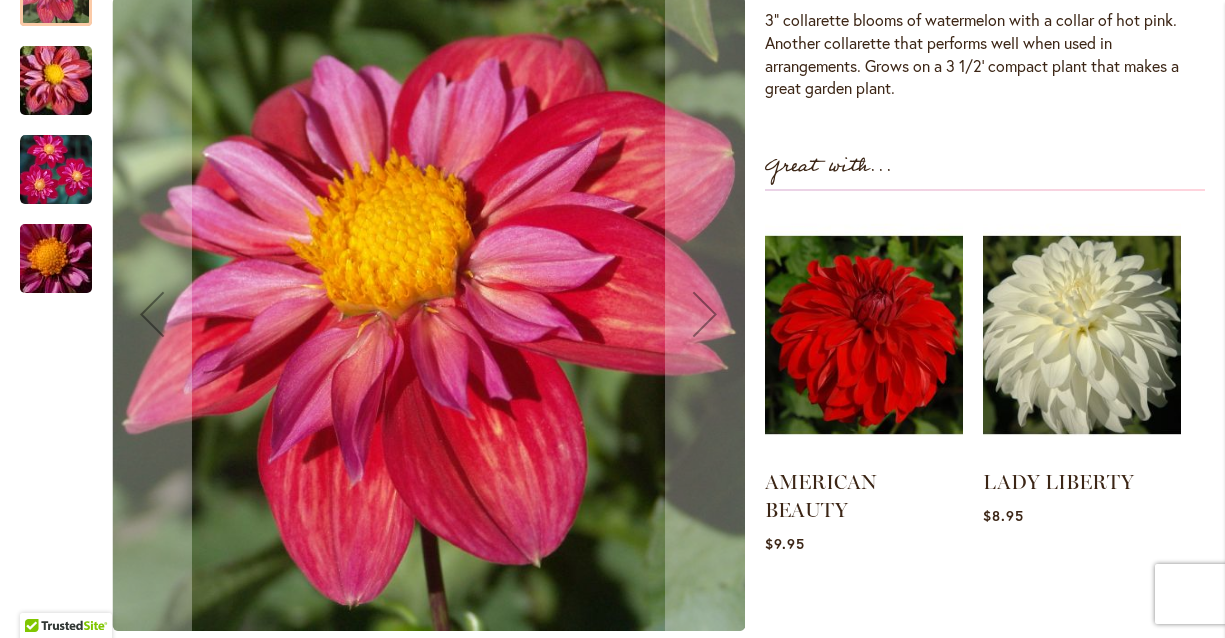click at bounding box center (56, 169) 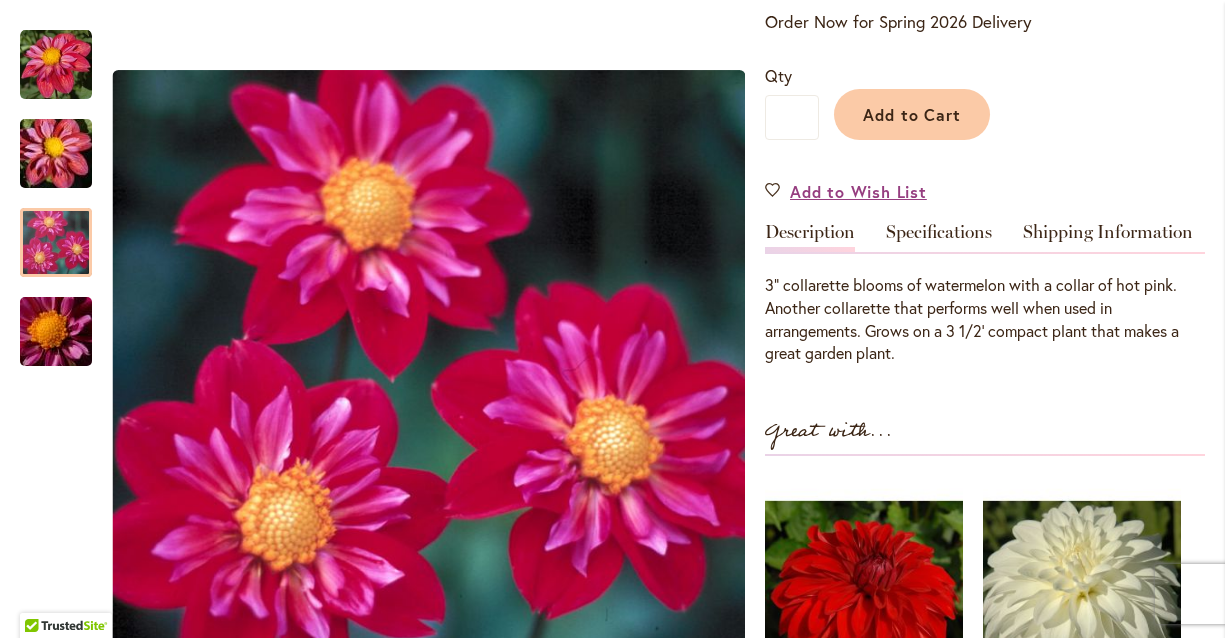 scroll, scrollTop: 355, scrollLeft: 0, axis: vertical 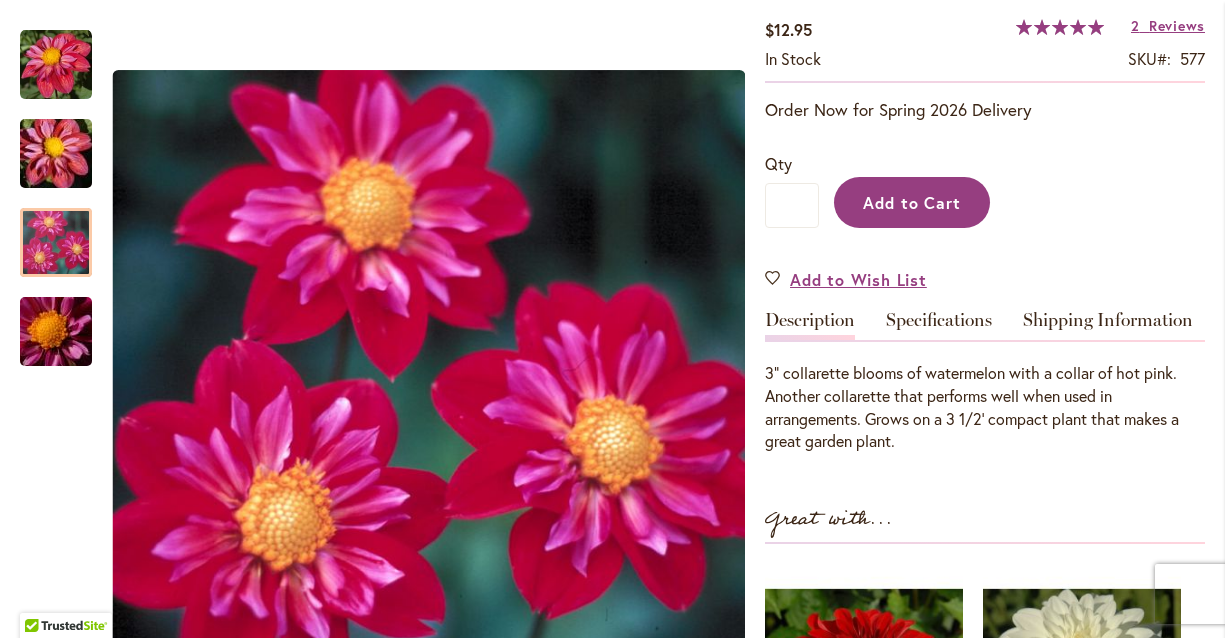 click on "Add to Cart" at bounding box center [912, 202] 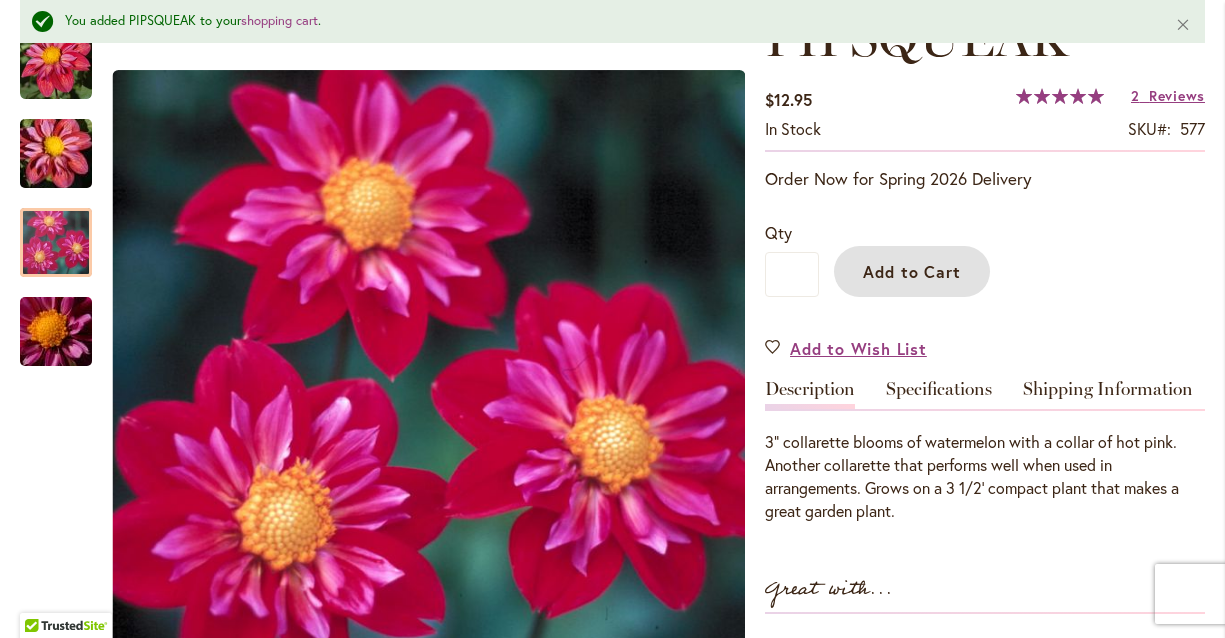 scroll, scrollTop: 246, scrollLeft: 0, axis: vertical 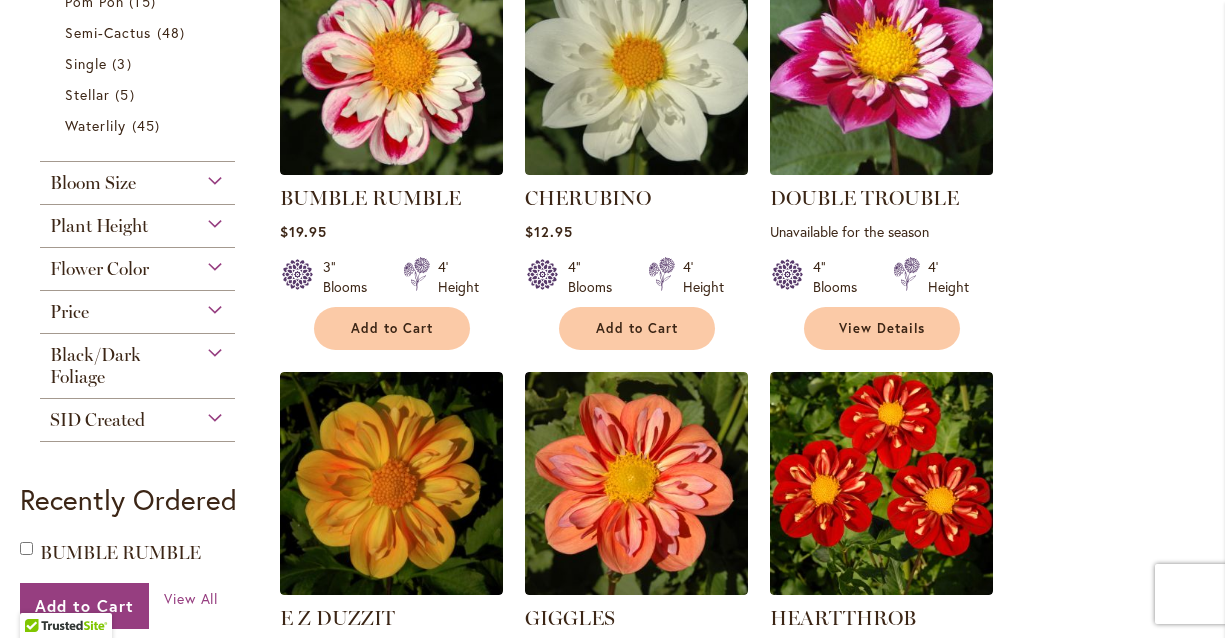 click at bounding box center (881, 63) 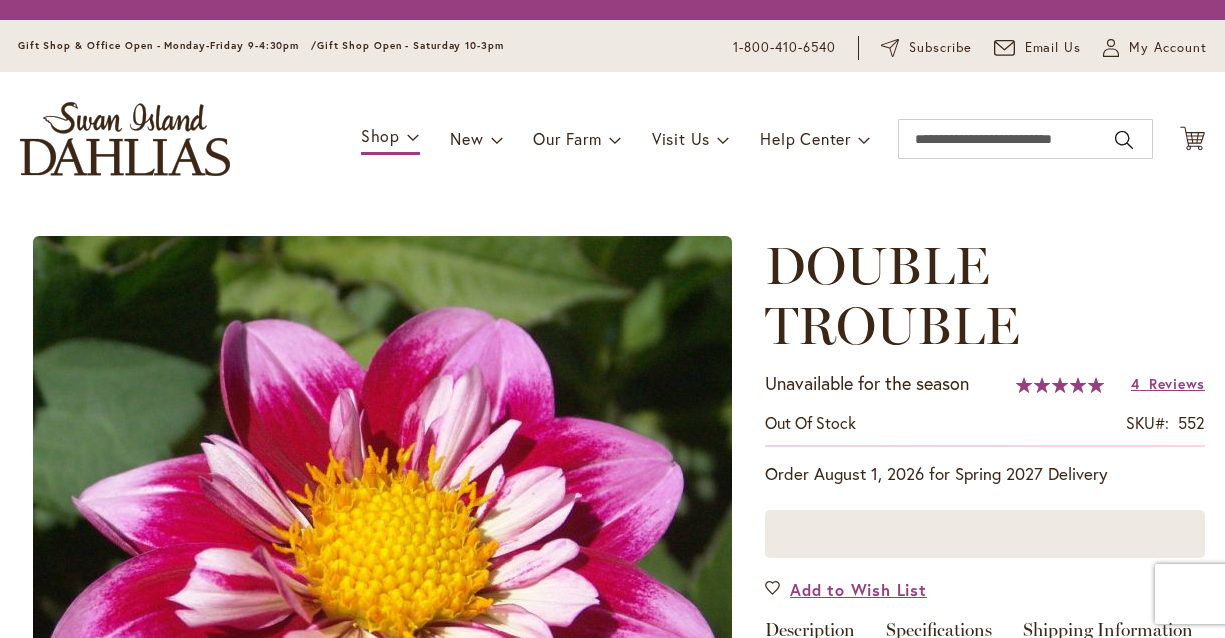 scroll, scrollTop: 0, scrollLeft: 0, axis: both 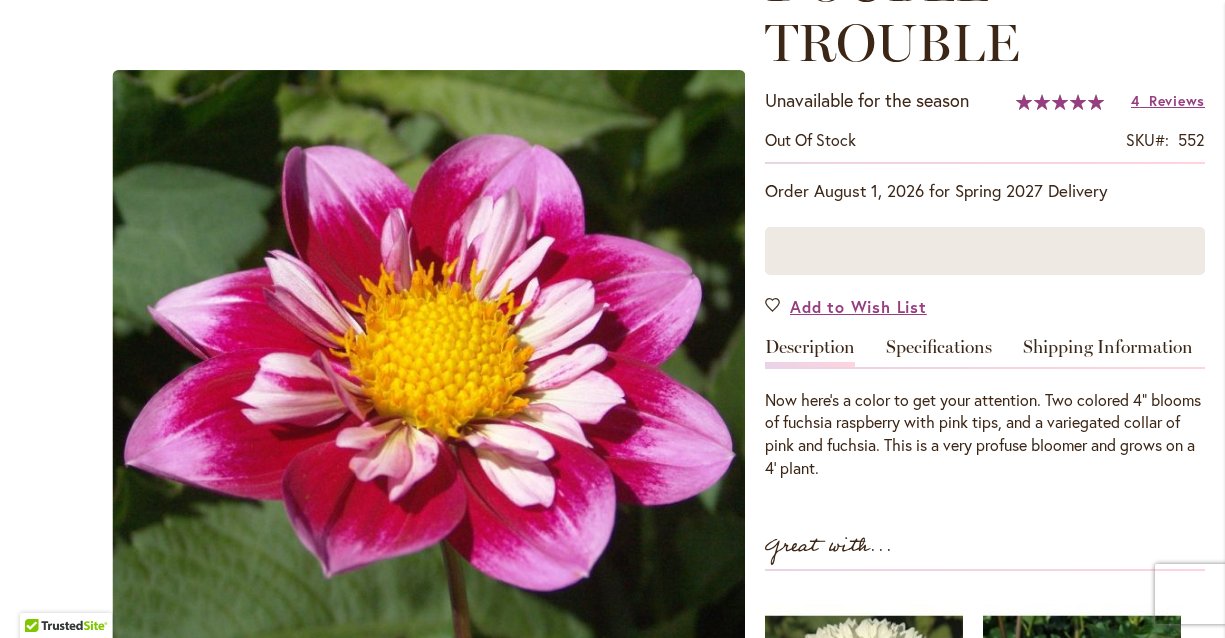 click on "Reviews" at bounding box center [1177, 100] 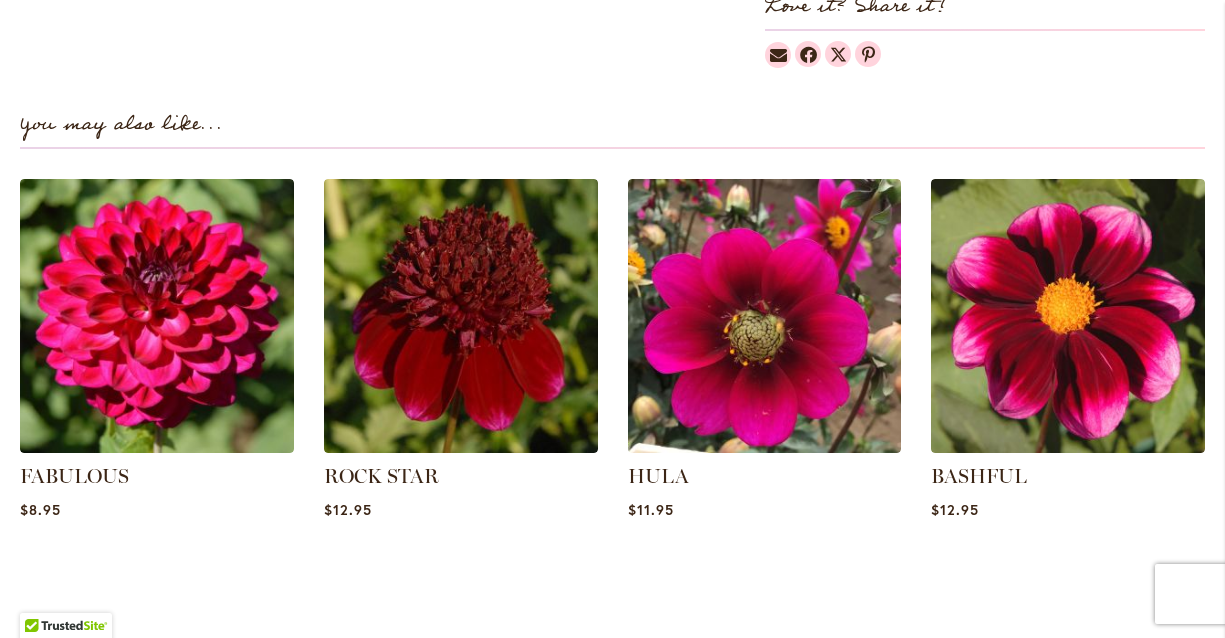scroll, scrollTop: 1514, scrollLeft: 0, axis: vertical 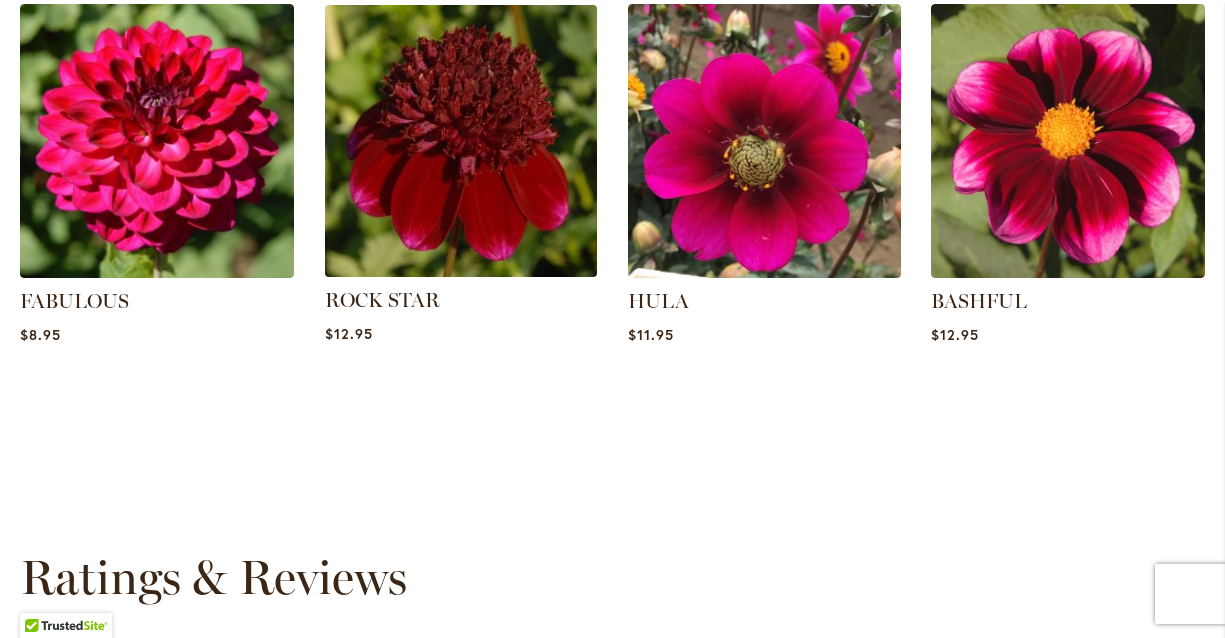 click at bounding box center [460, 141] 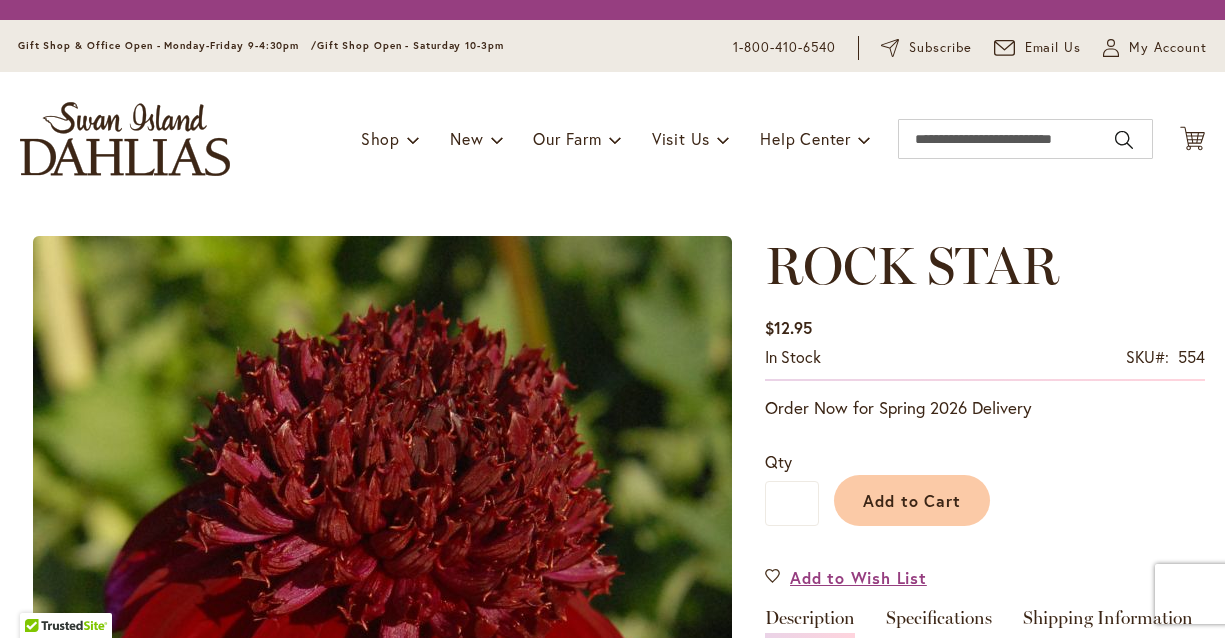 scroll, scrollTop: 0, scrollLeft: 0, axis: both 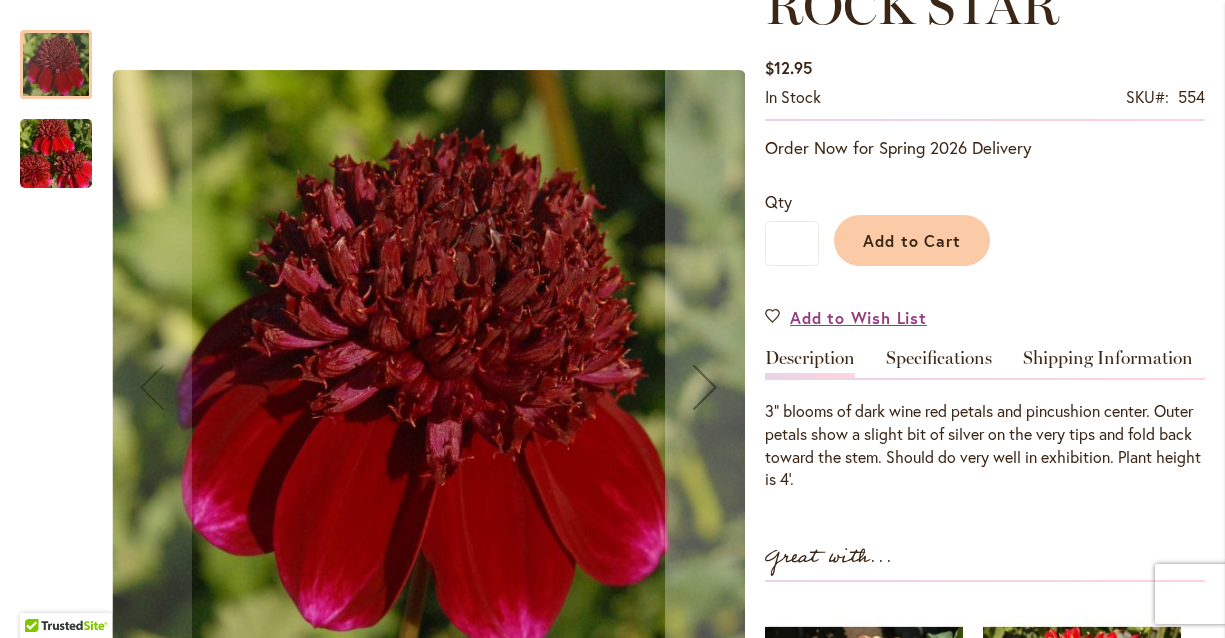 click at bounding box center [56, 154] 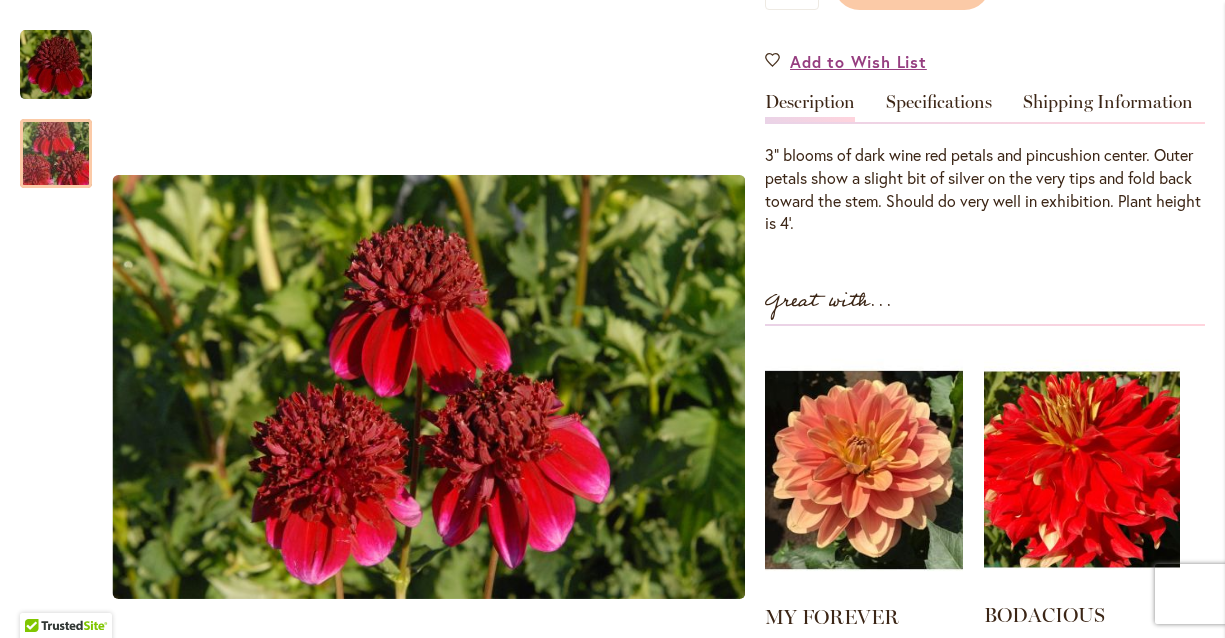 scroll, scrollTop: 682, scrollLeft: 0, axis: vertical 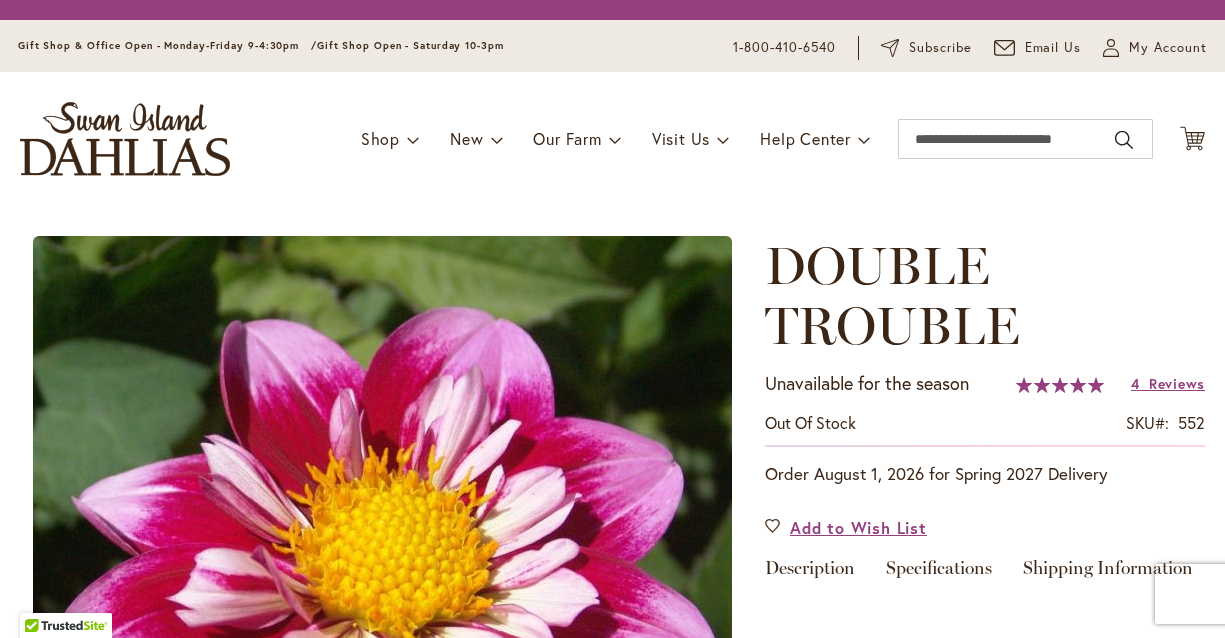 type on "***" 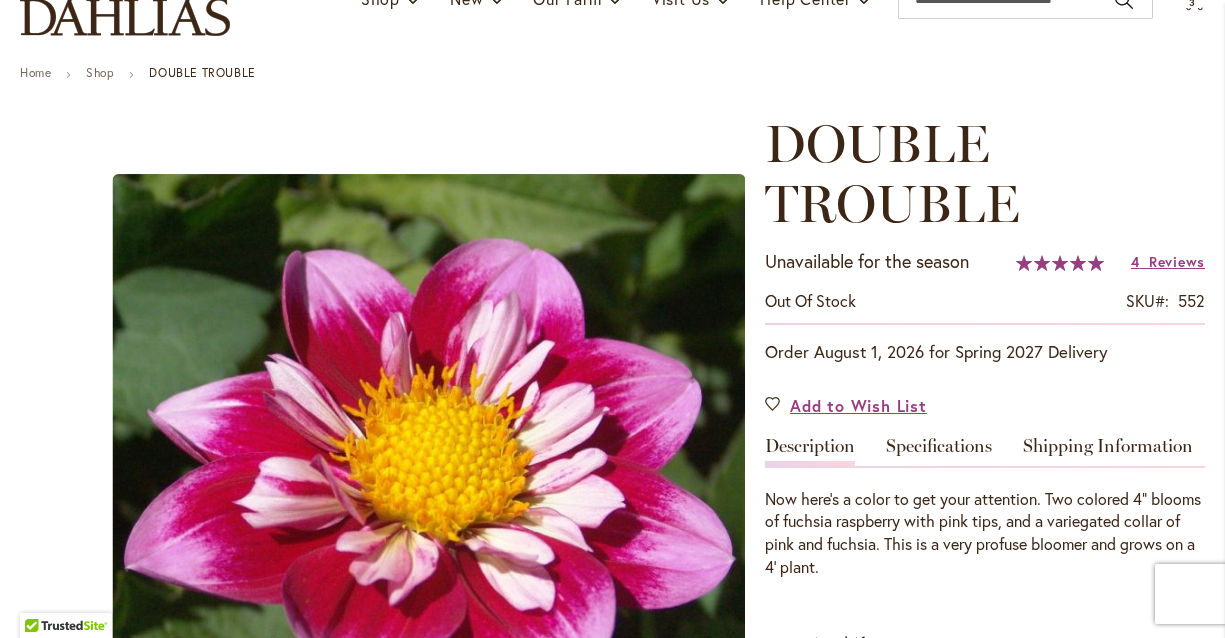 scroll, scrollTop: 345, scrollLeft: 0, axis: vertical 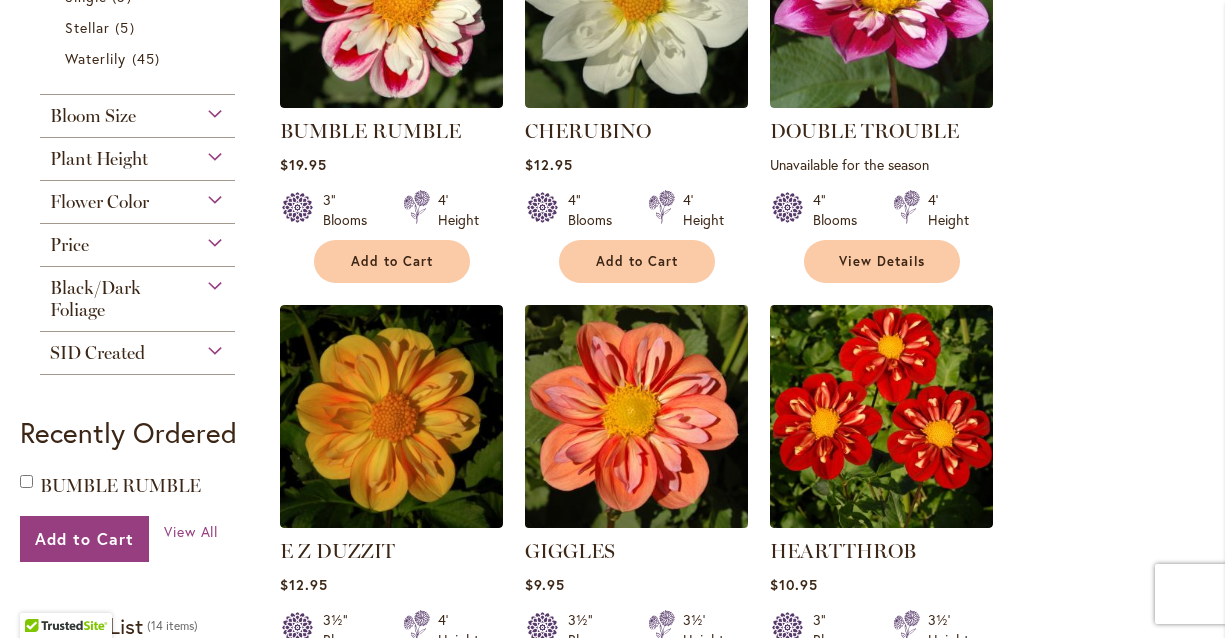 click at bounding box center (636, 416) 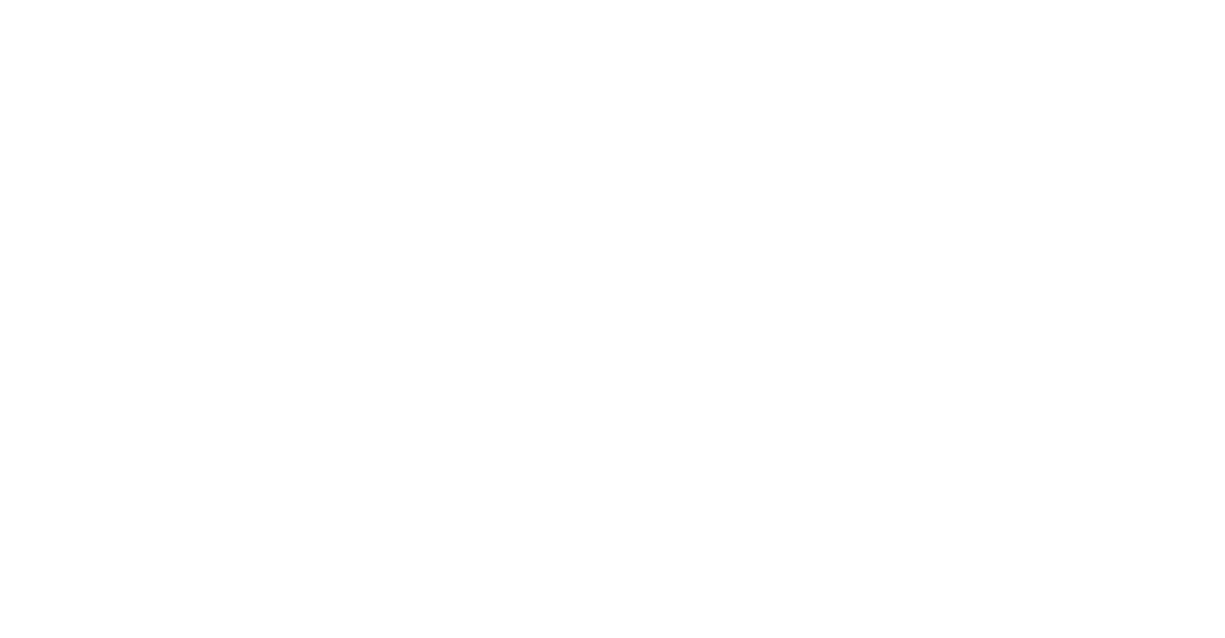 scroll, scrollTop: 0, scrollLeft: 0, axis: both 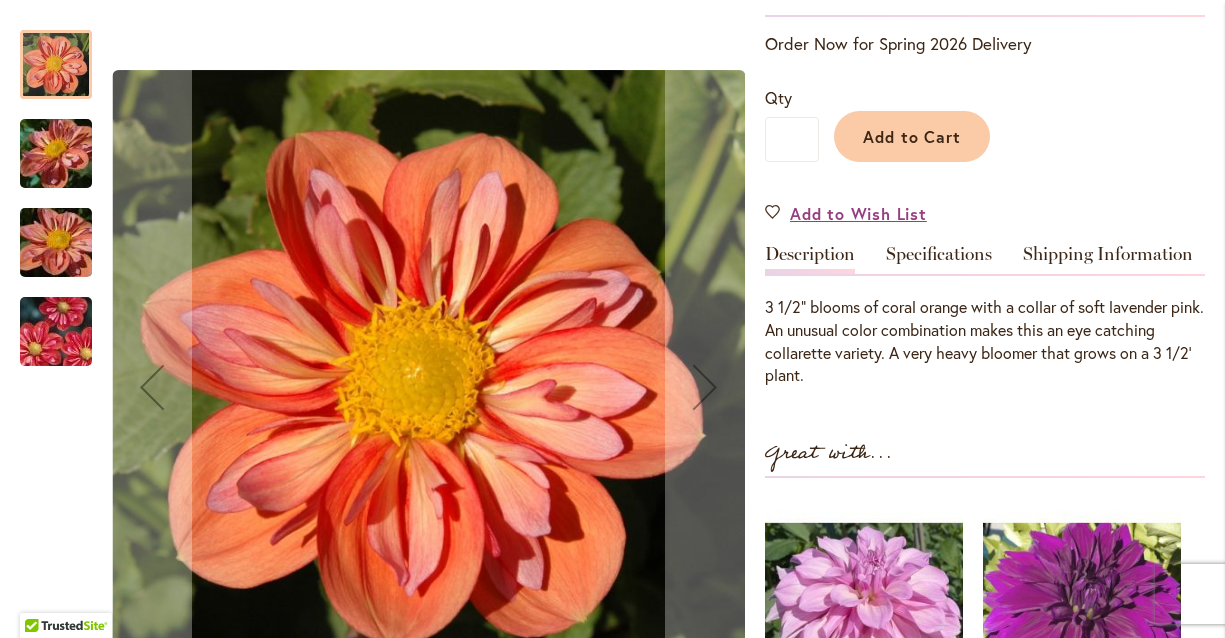 click at bounding box center [56, 332] 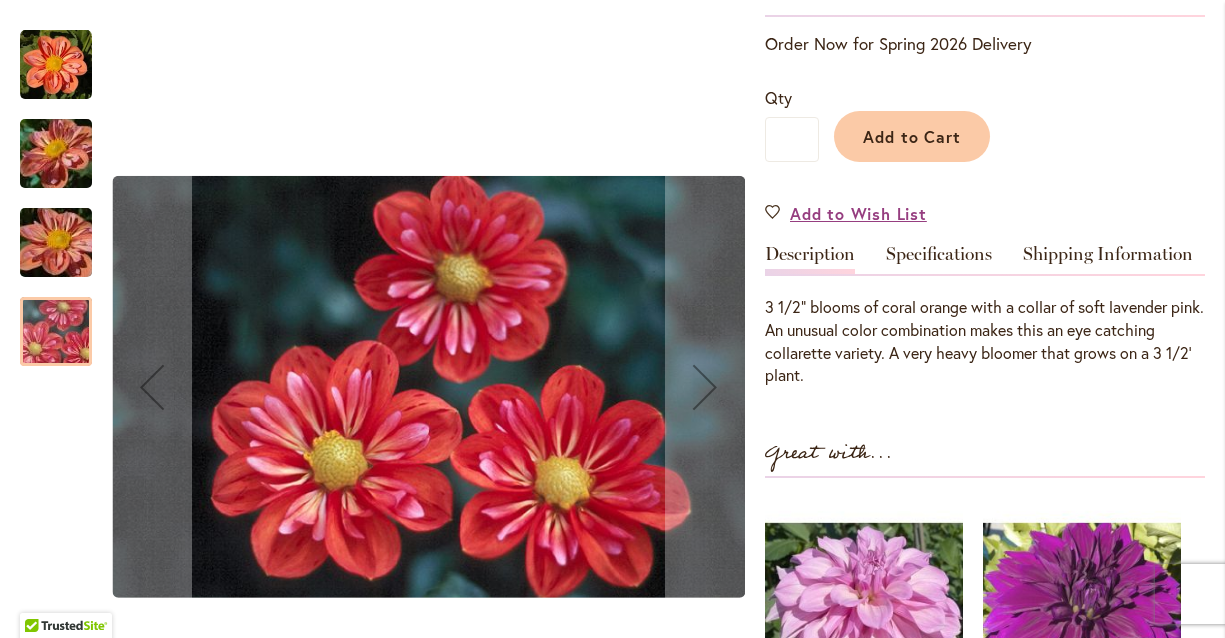 click at bounding box center (56, 243) 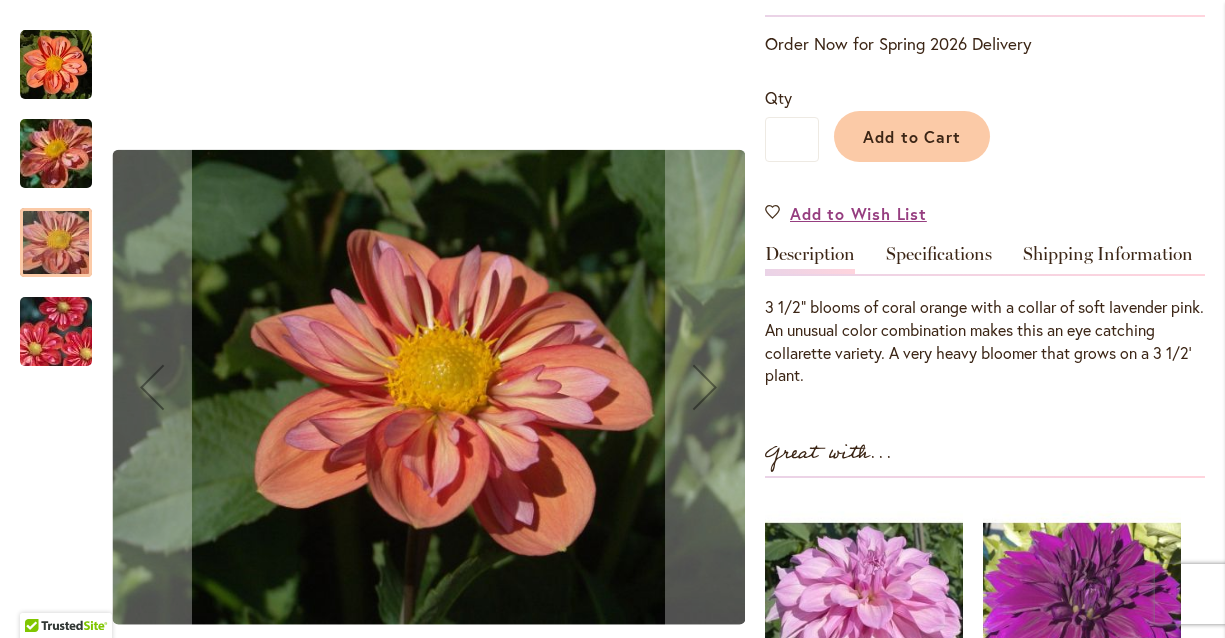 click at bounding box center (56, 154) 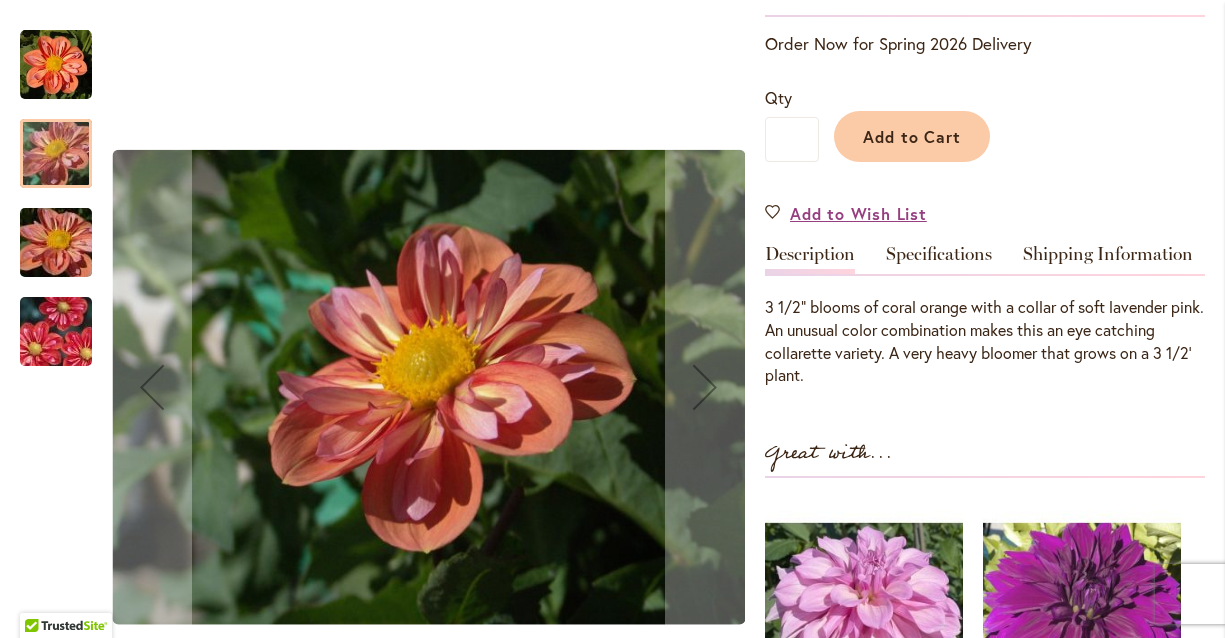 click at bounding box center [56, 65] 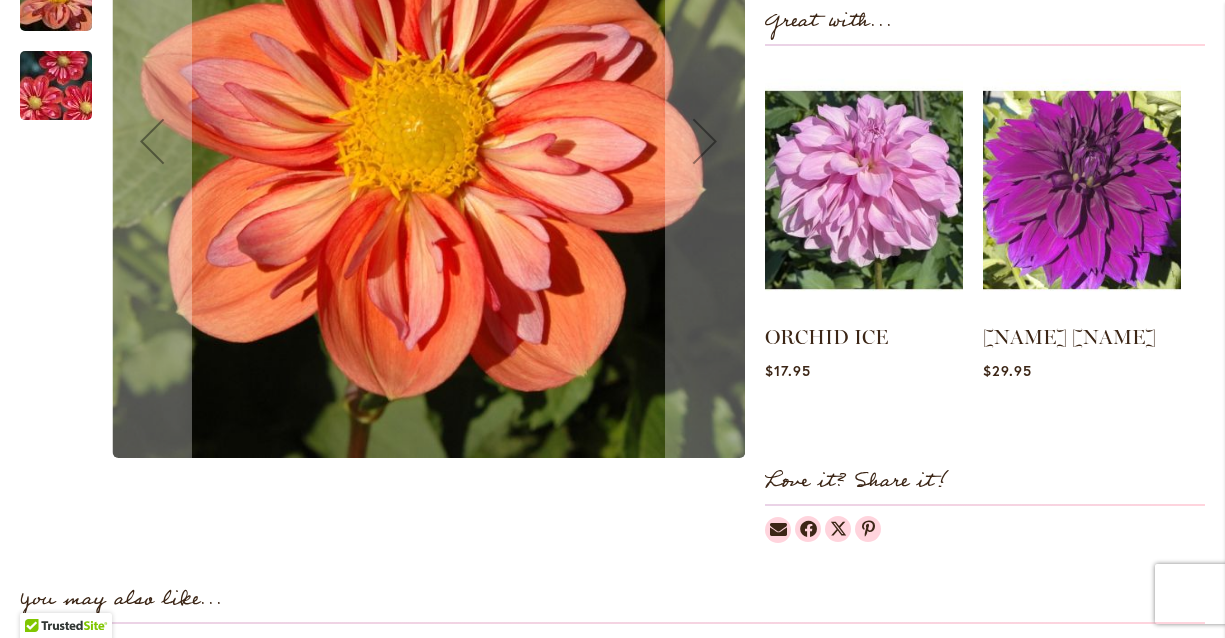 scroll, scrollTop: 0, scrollLeft: 0, axis: both 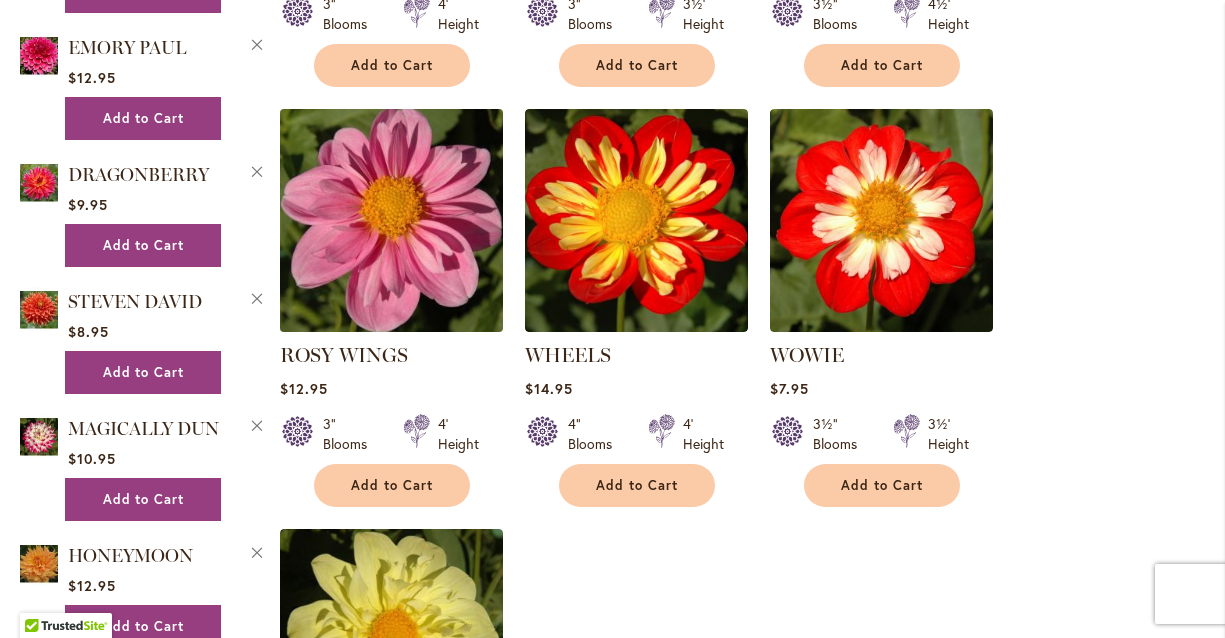 click at bounding box center [391, 220] 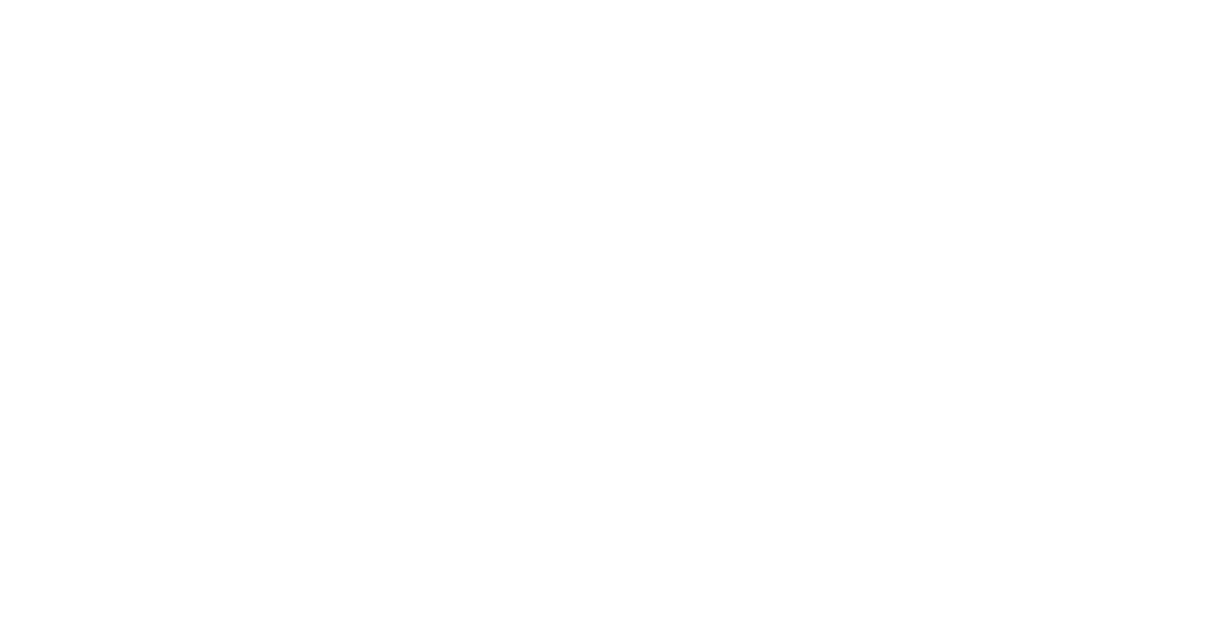 scroll, scrollTop: 0, scrollLeft: 0, axis: both 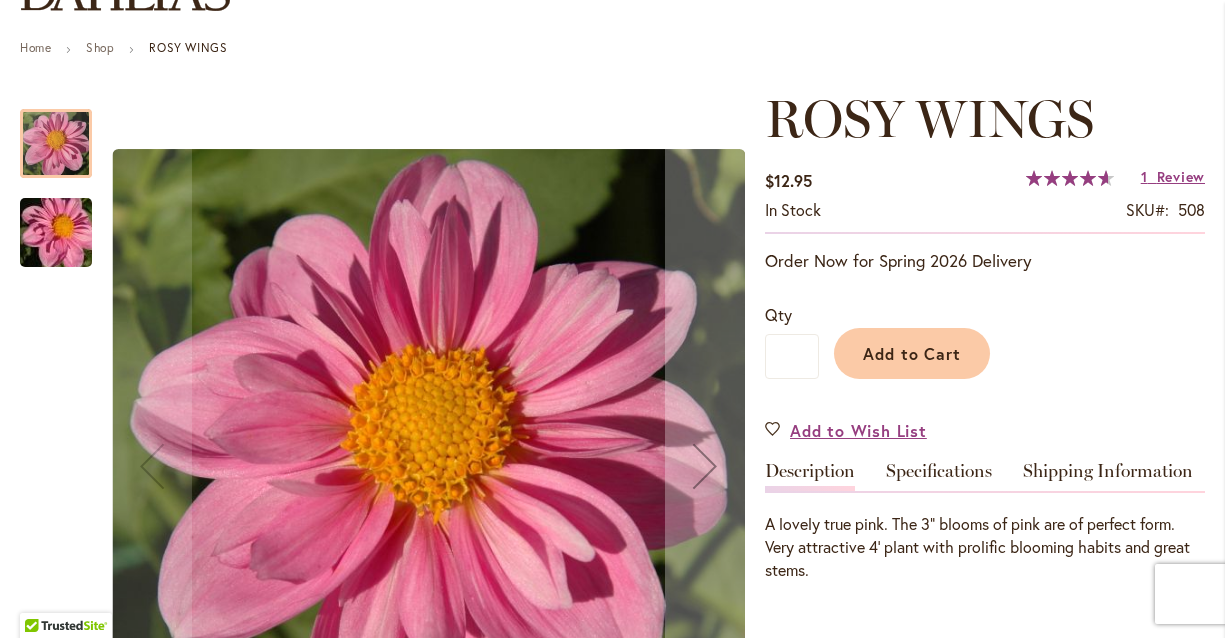 click at bounding box center (56, 233) 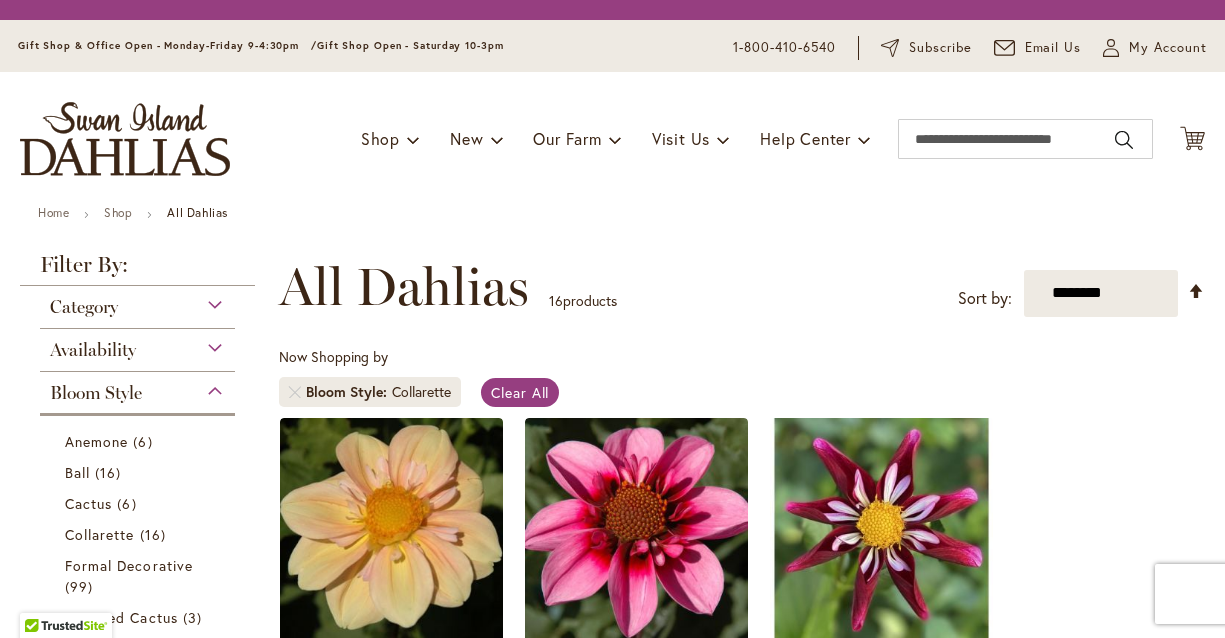 scroll, scrollTop: 0, scrollLeft: 0, axis: both 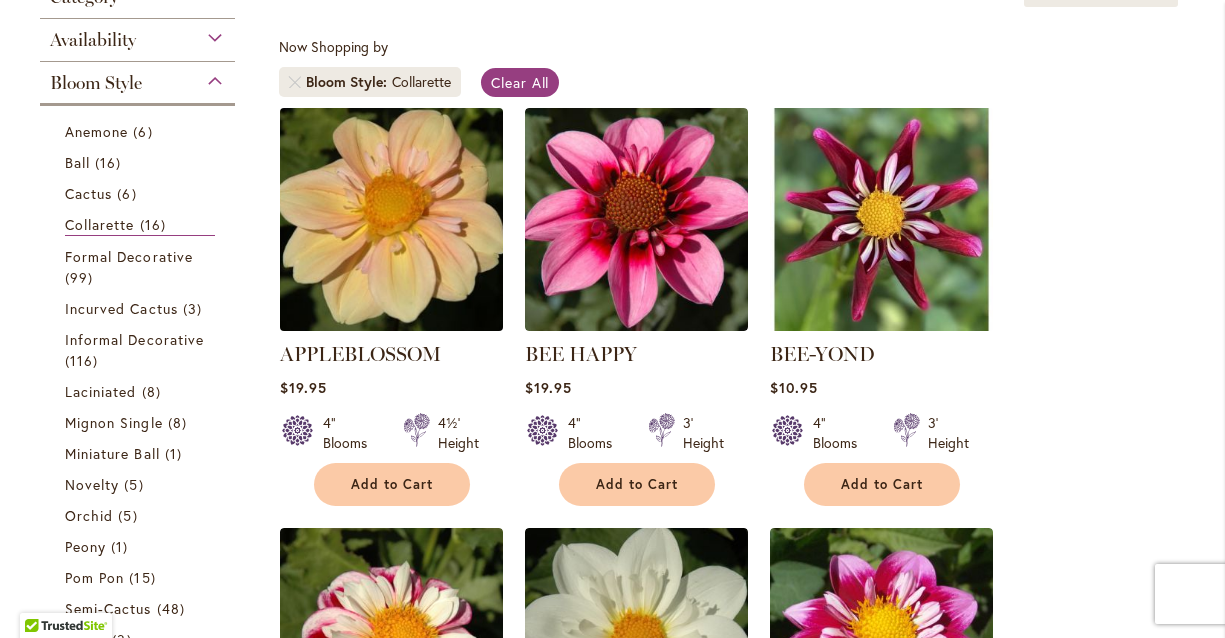 click at bounding box center (391, 219) 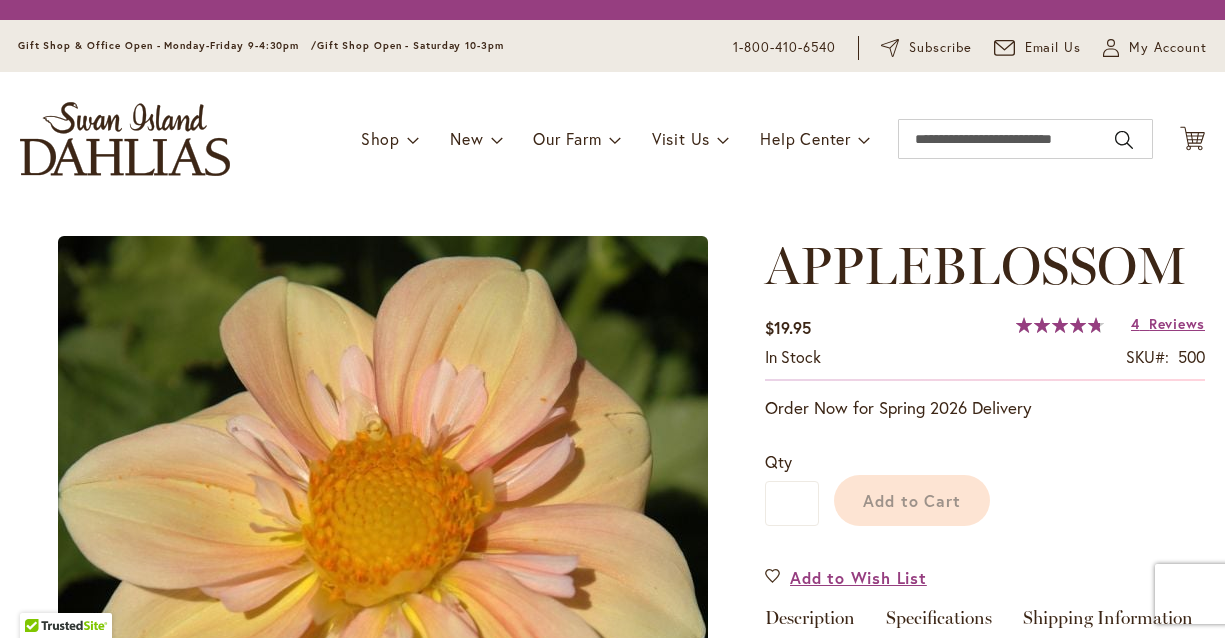 scroll, scrollTop: 0, scrollLeft: 0, axis: both 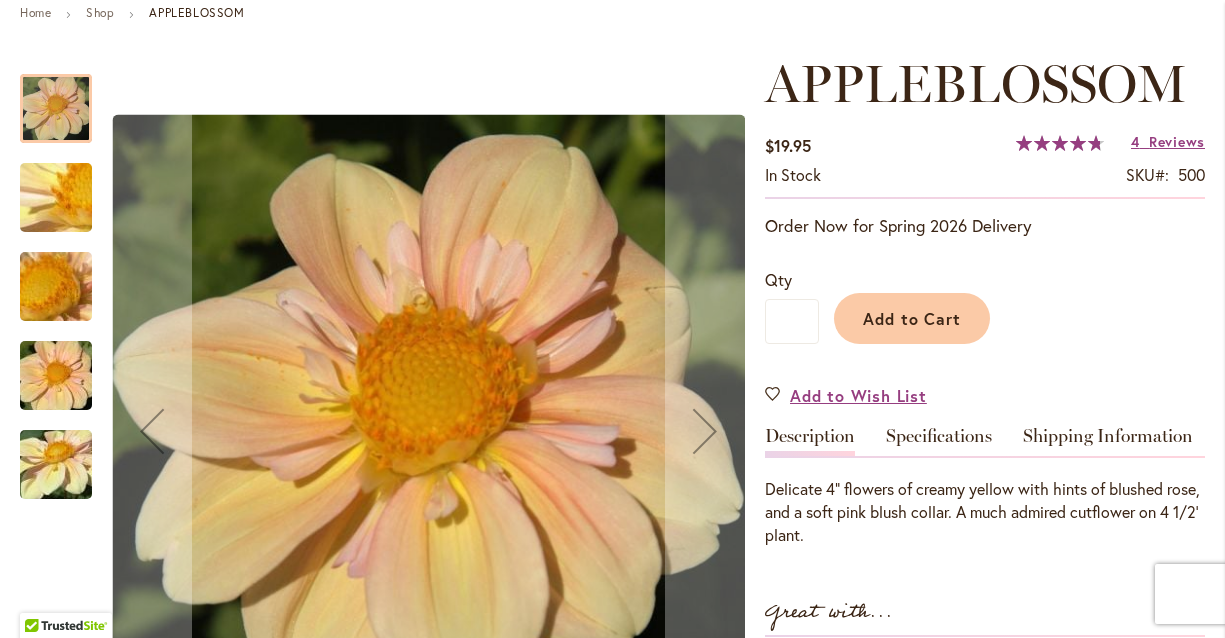 click at bounding box center [56, 465] 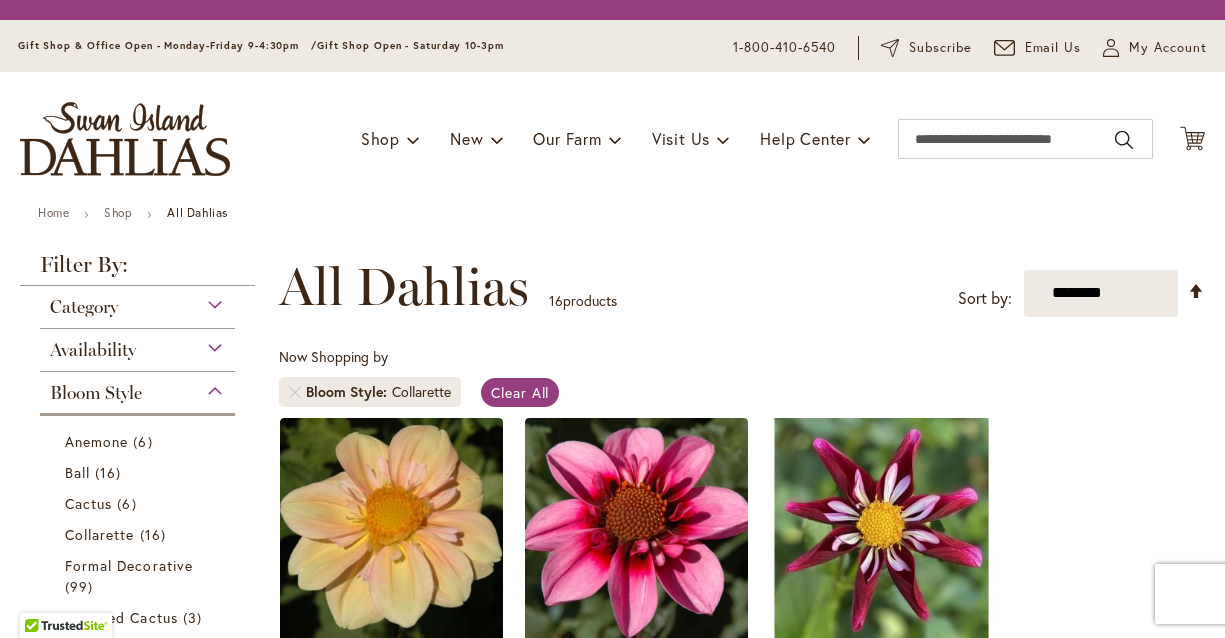 scroll, scrollTop: 0, scrollLeft: 0, axis: both 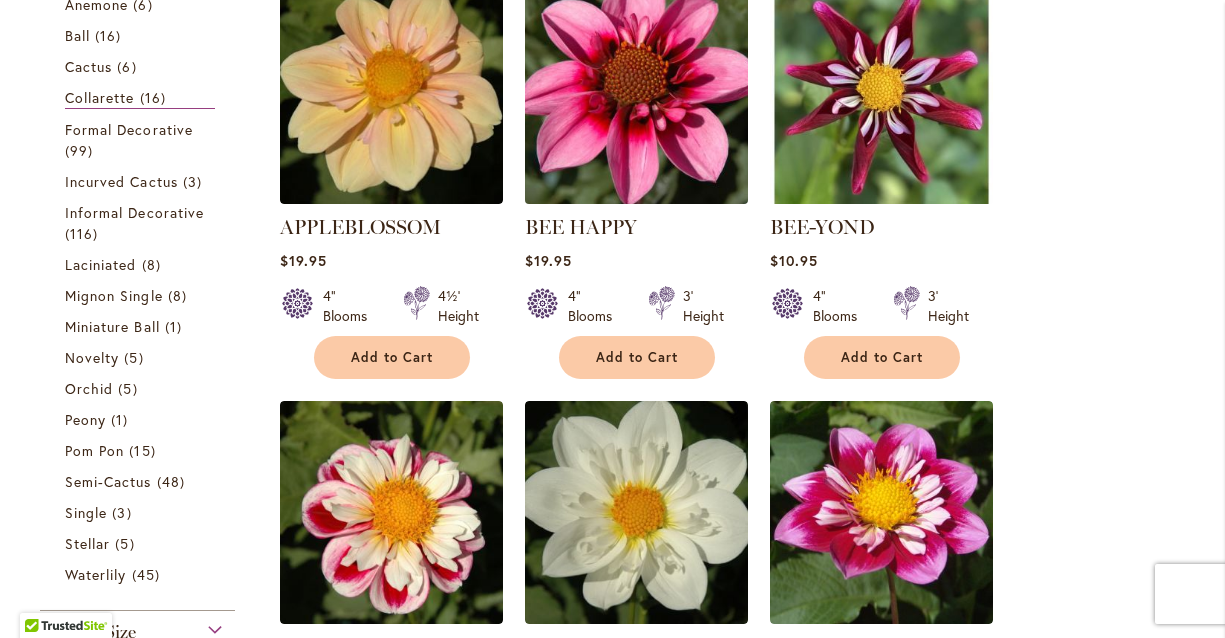click at bounding box center [636, 92] 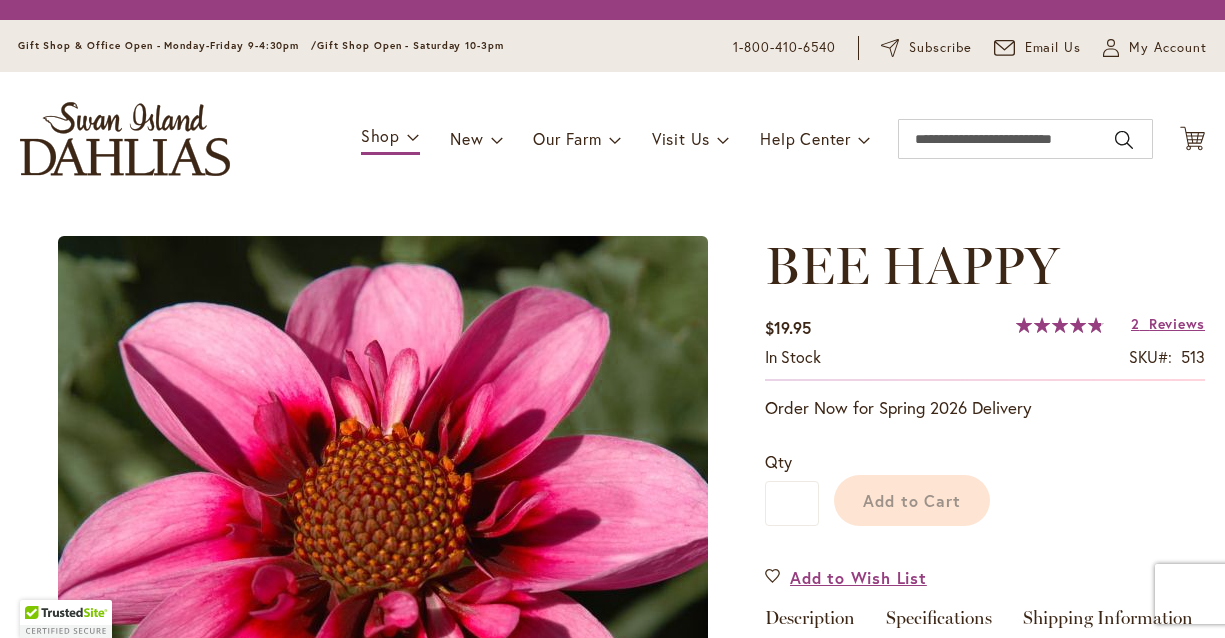 scroll, scrollTop: 0, scrollLeft: 0, axis: both 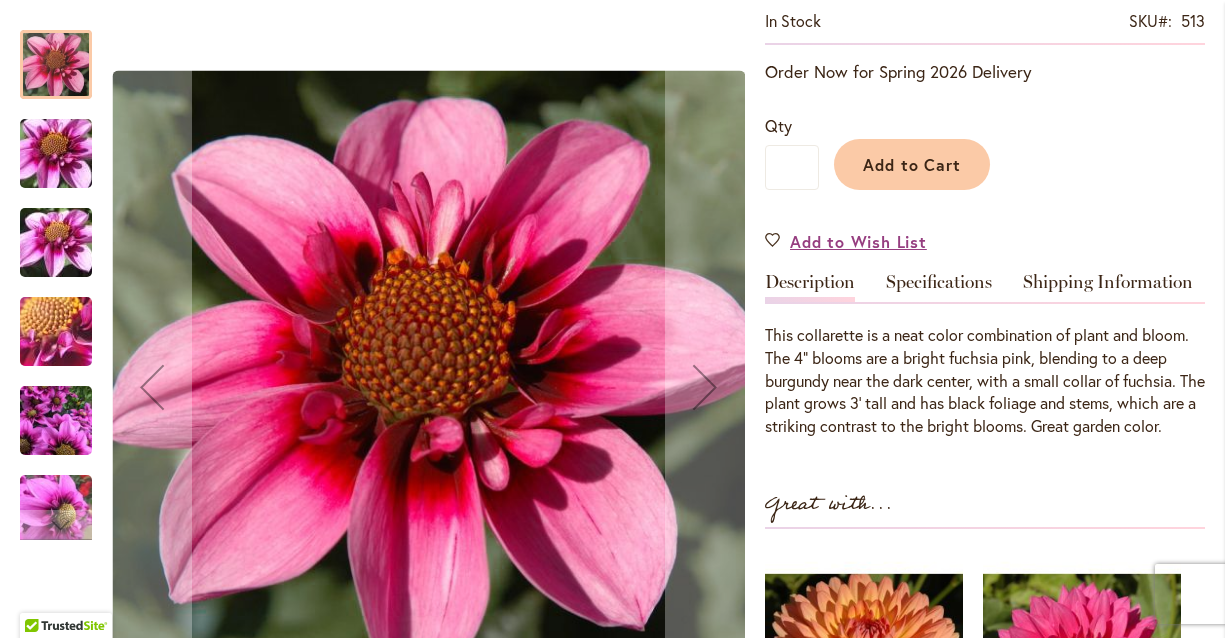 click at bounding box center [56, 421] 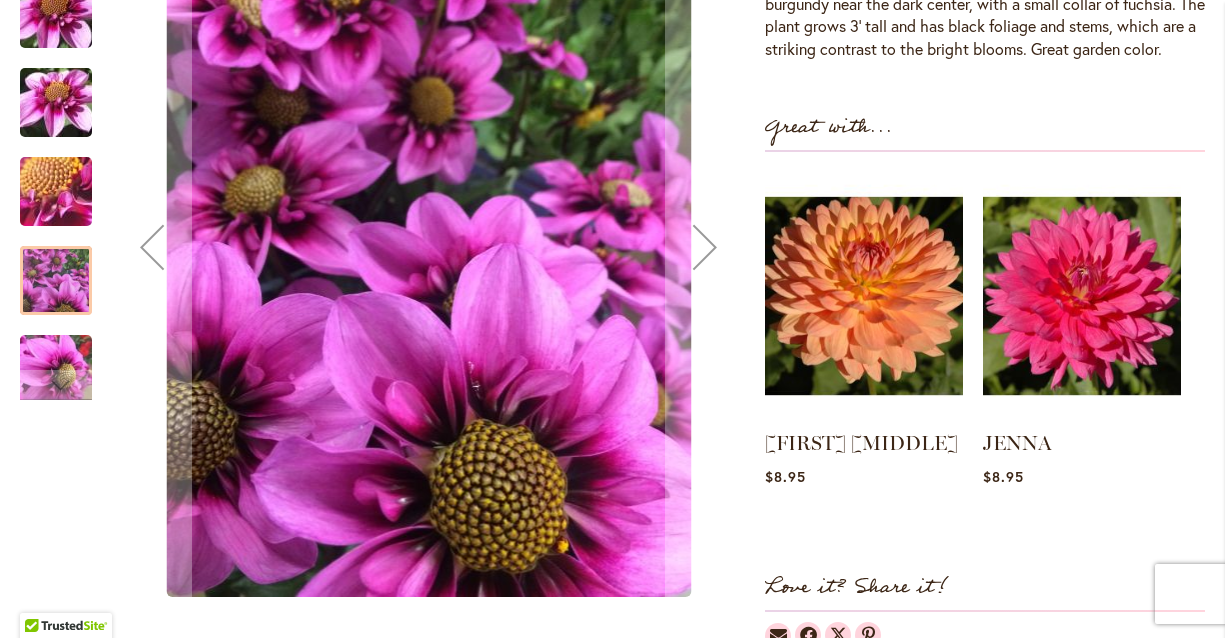 scroll, scrollTop: 783, scrollLeft: 0, axis: vertical 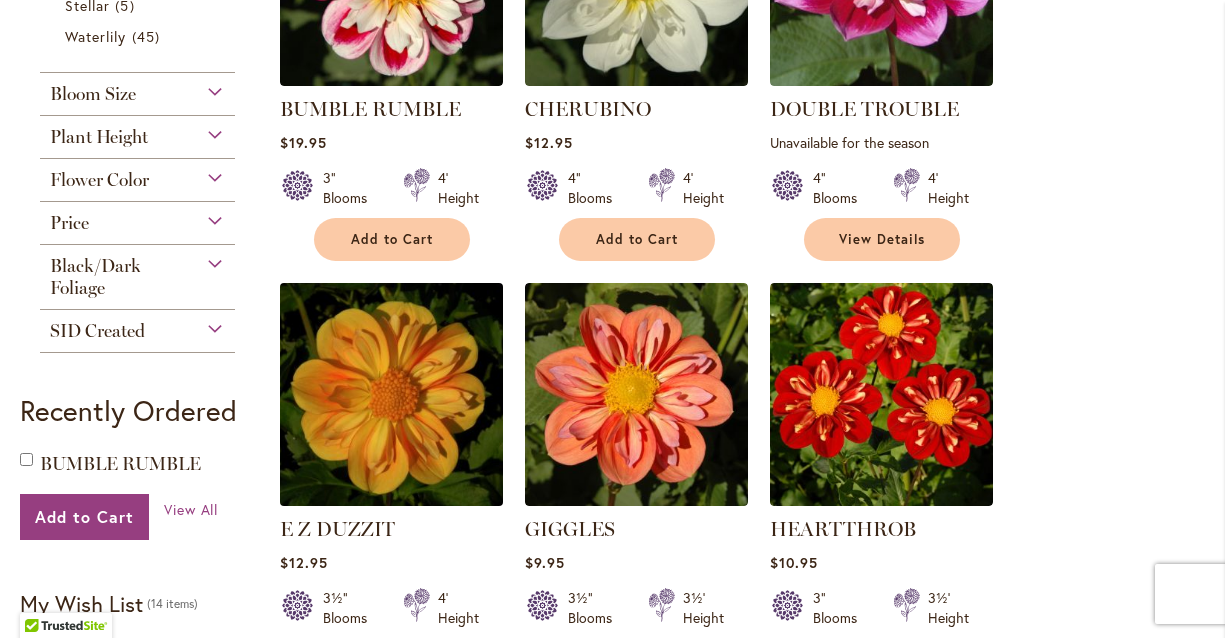 click at bounding box center [391, 394] 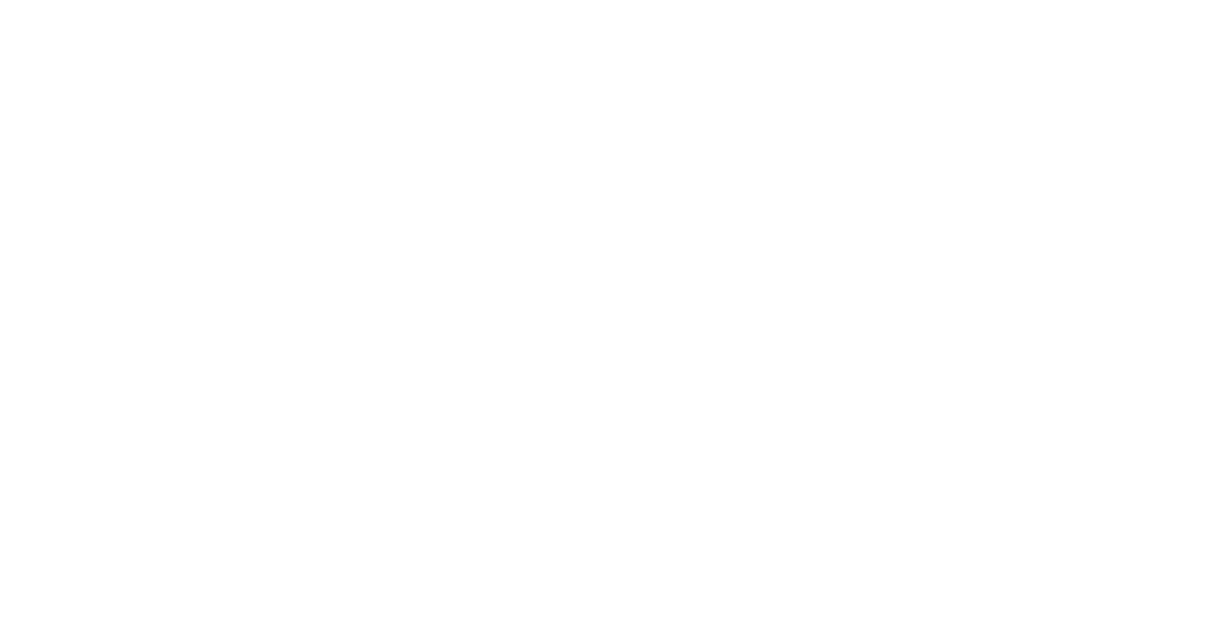 scroll, scrollTop: 0, scrollLeft: 0, axis: both 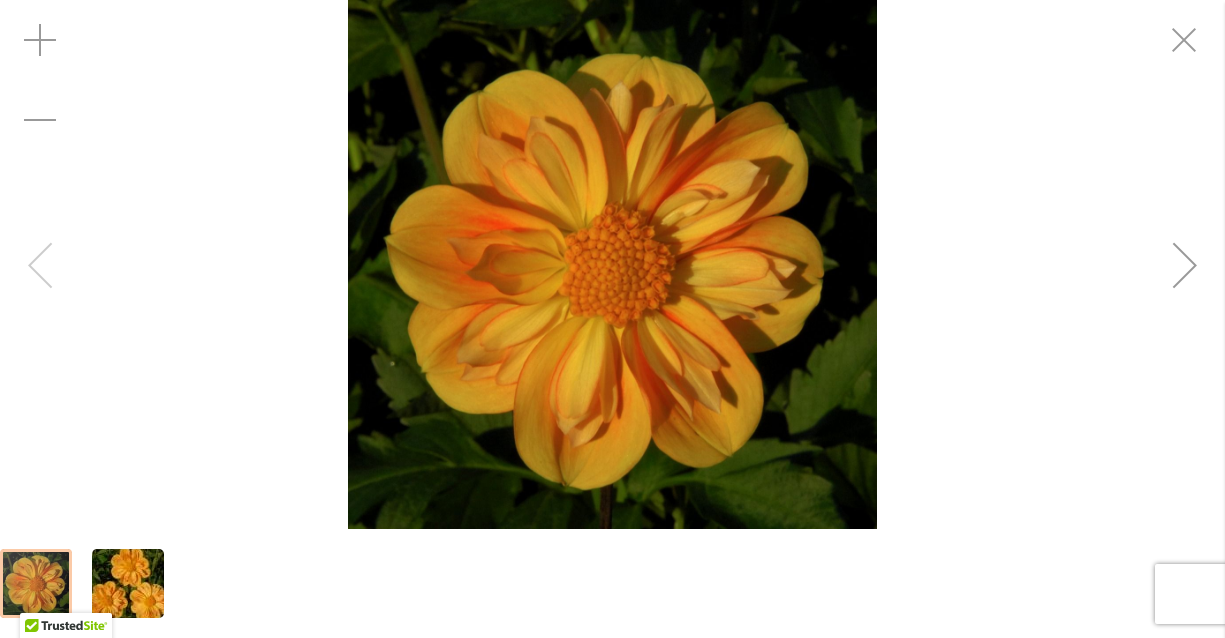 click at bounding box center (128, 584) 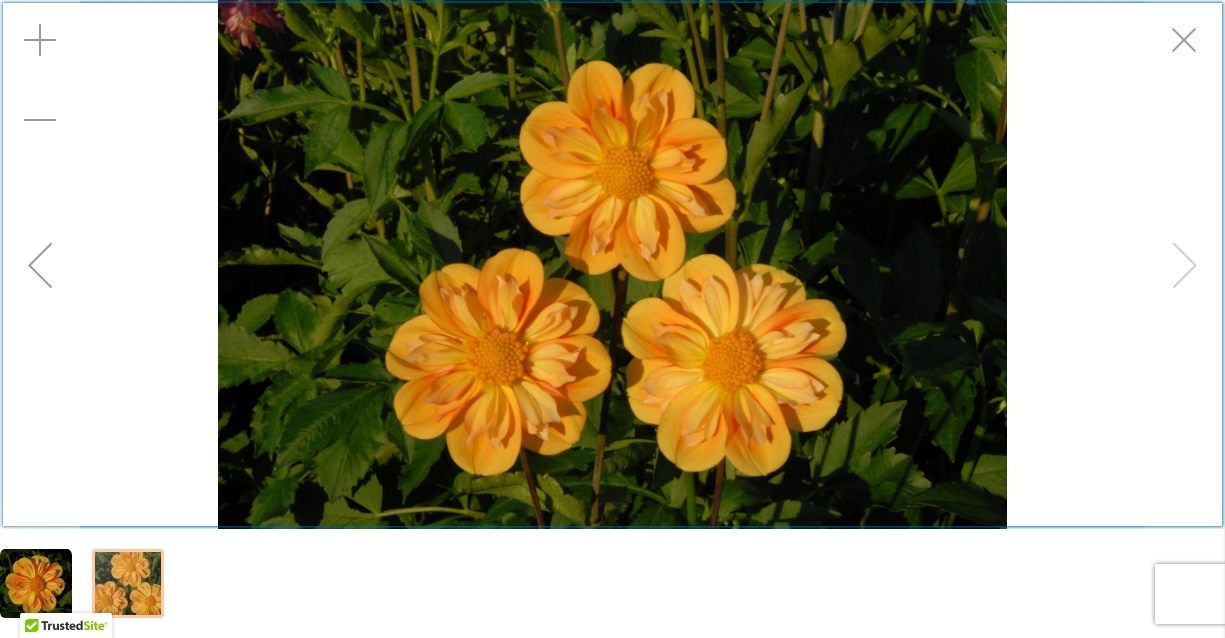scroll, scrollTop: 292, scrollLeft: 0, axis: vertical 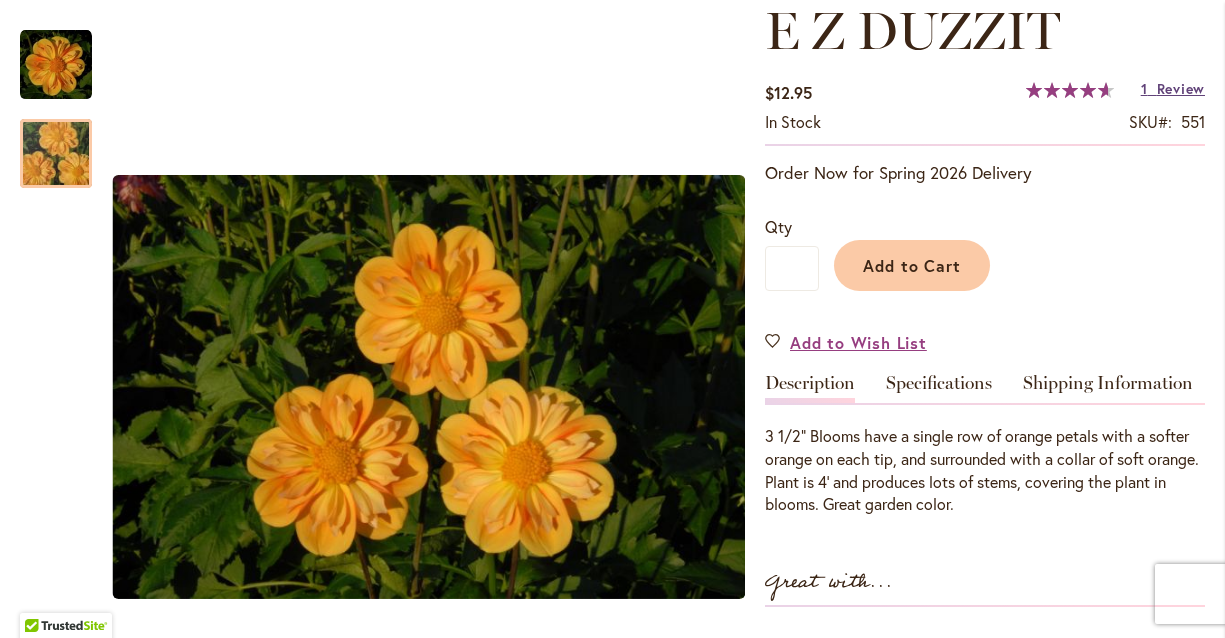 click on "Review" at bounding box center [1181, 88] 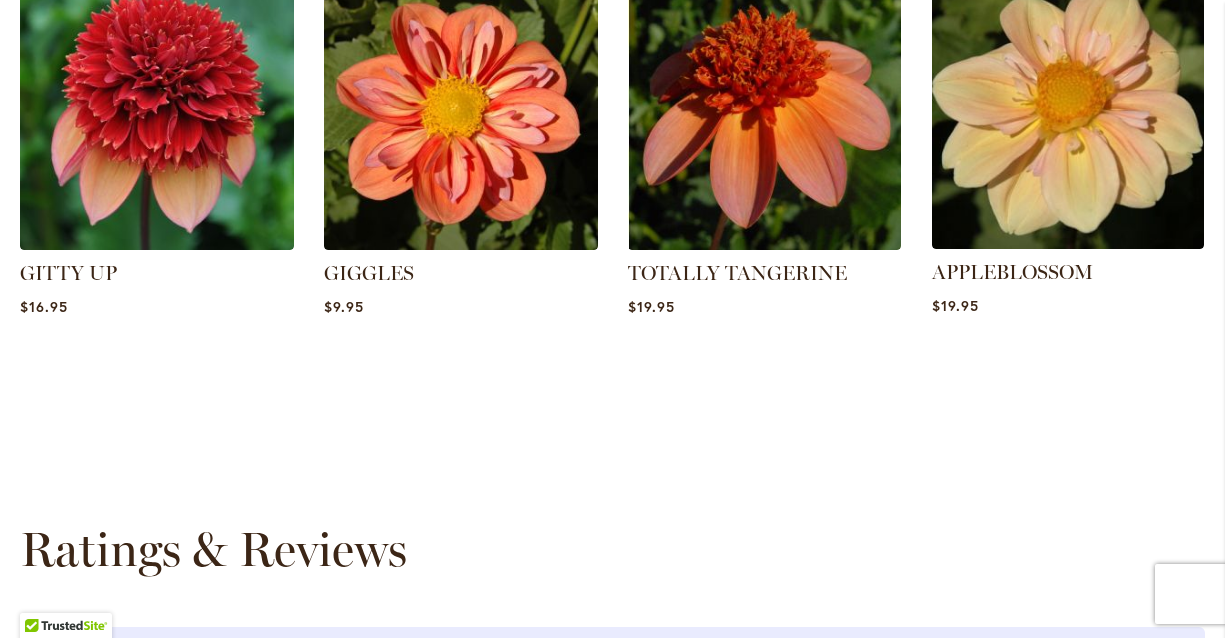 scroll, scrollTop: 1706, scrollLeft: 0, axis: vertical 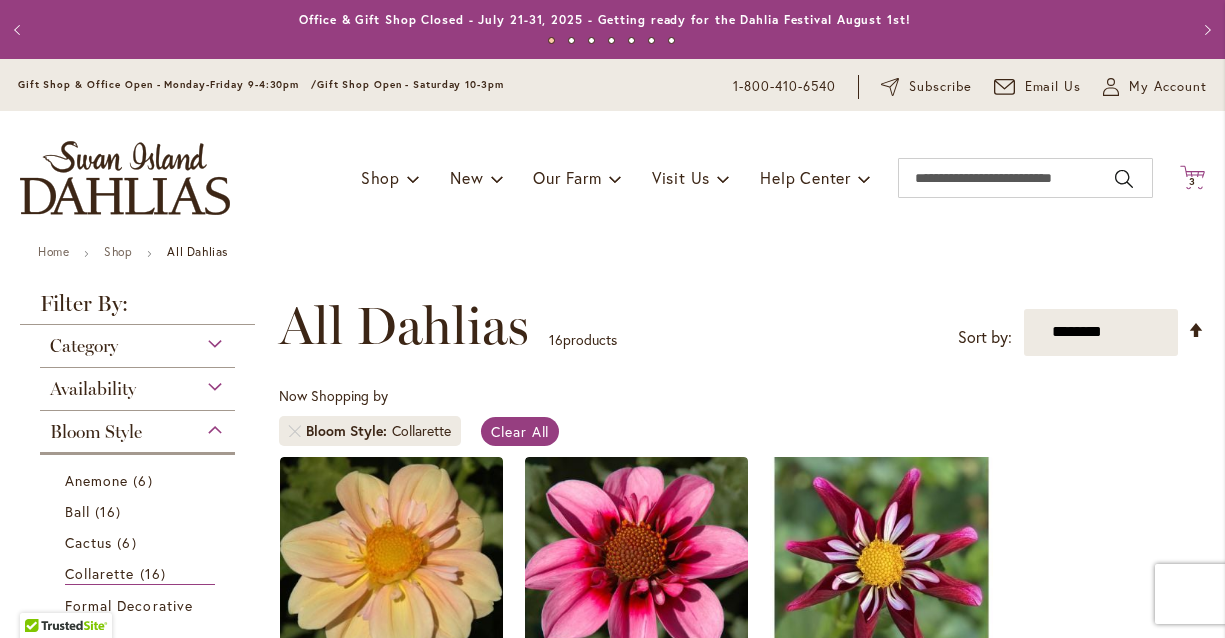click 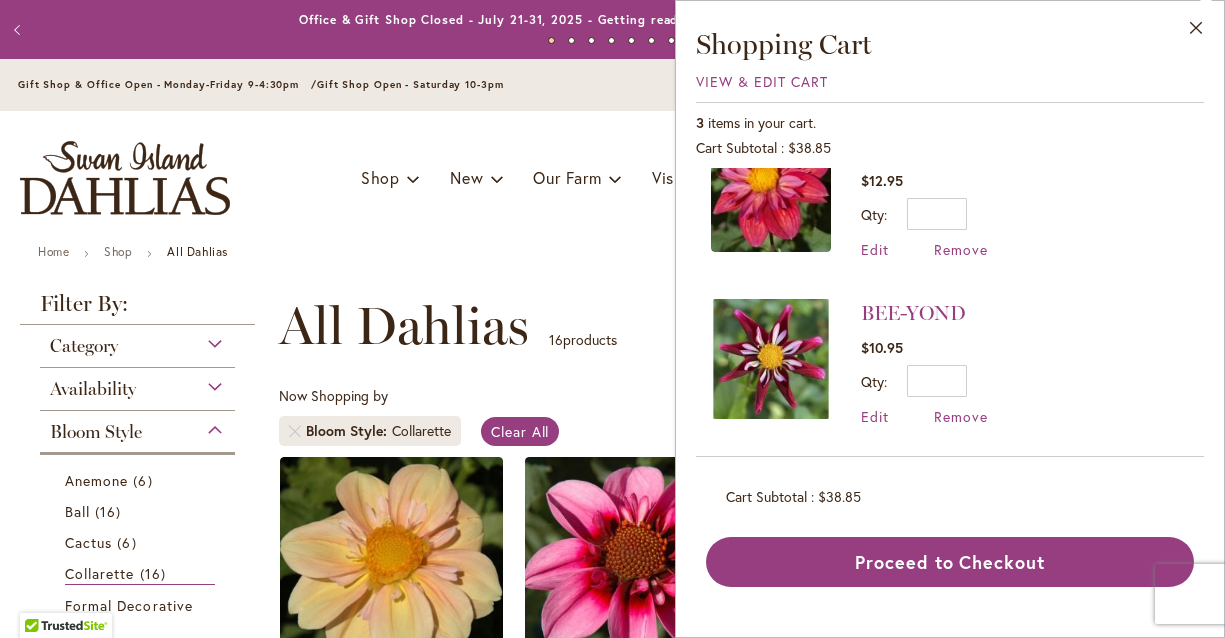 scroll, scrollTop: 198, scrollLeft: 0, axis: vertical 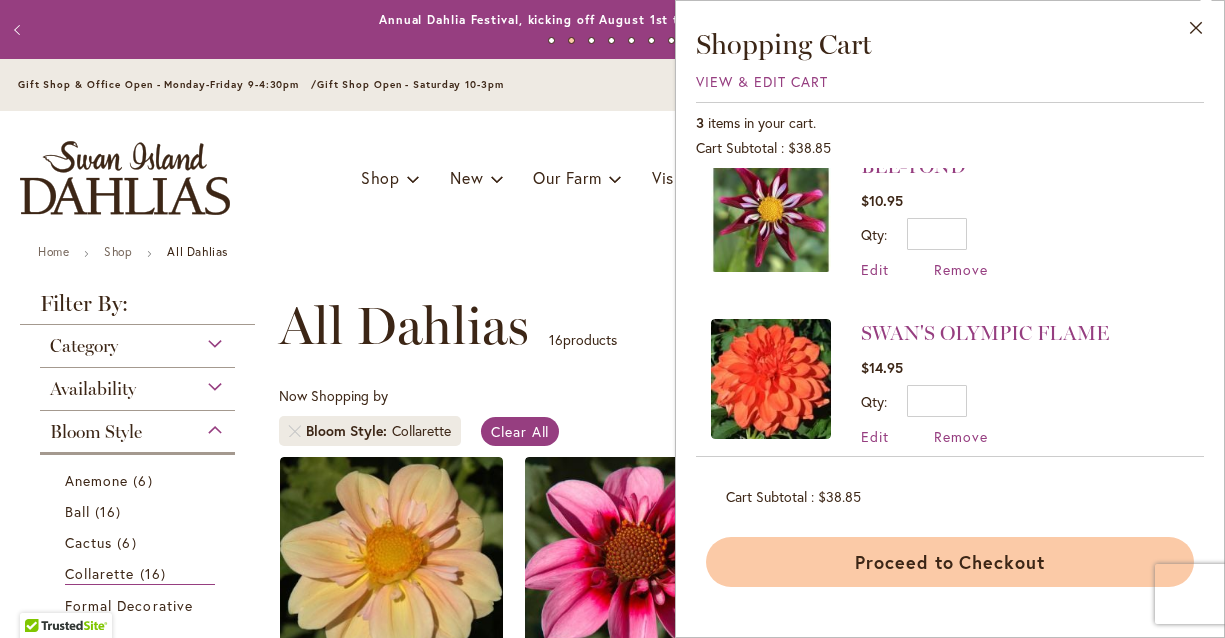 click on "Proceed to Checkout" at bounding box center [950, 562] 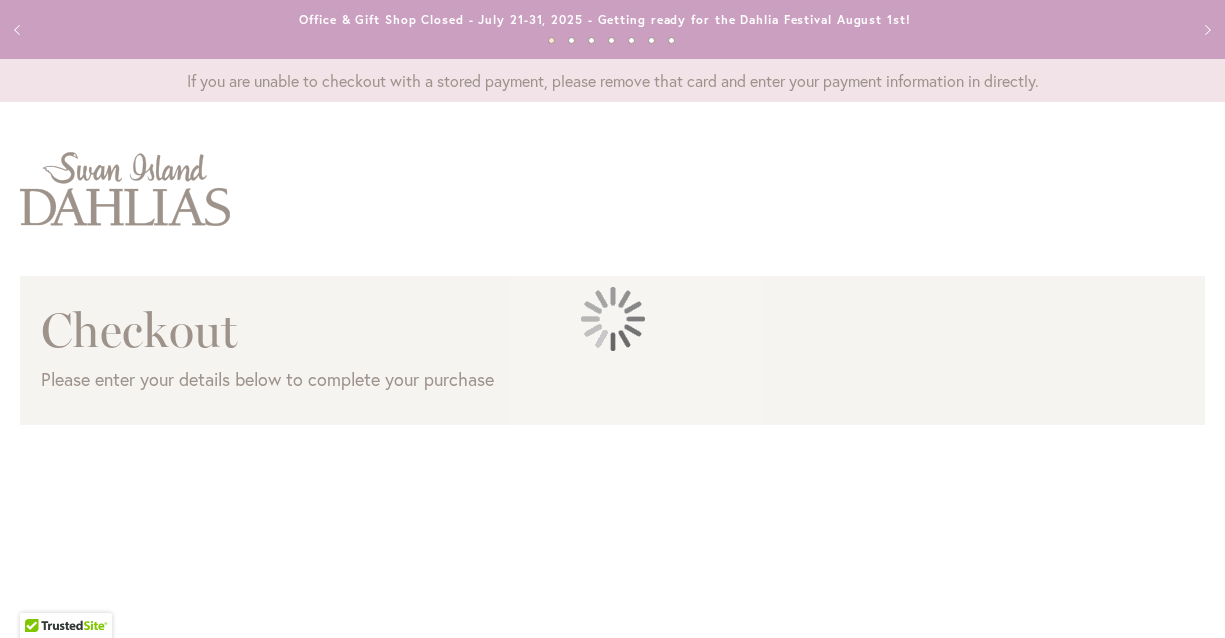 scroll, scrollTop: 0, scrollLeft: 0, axis: both 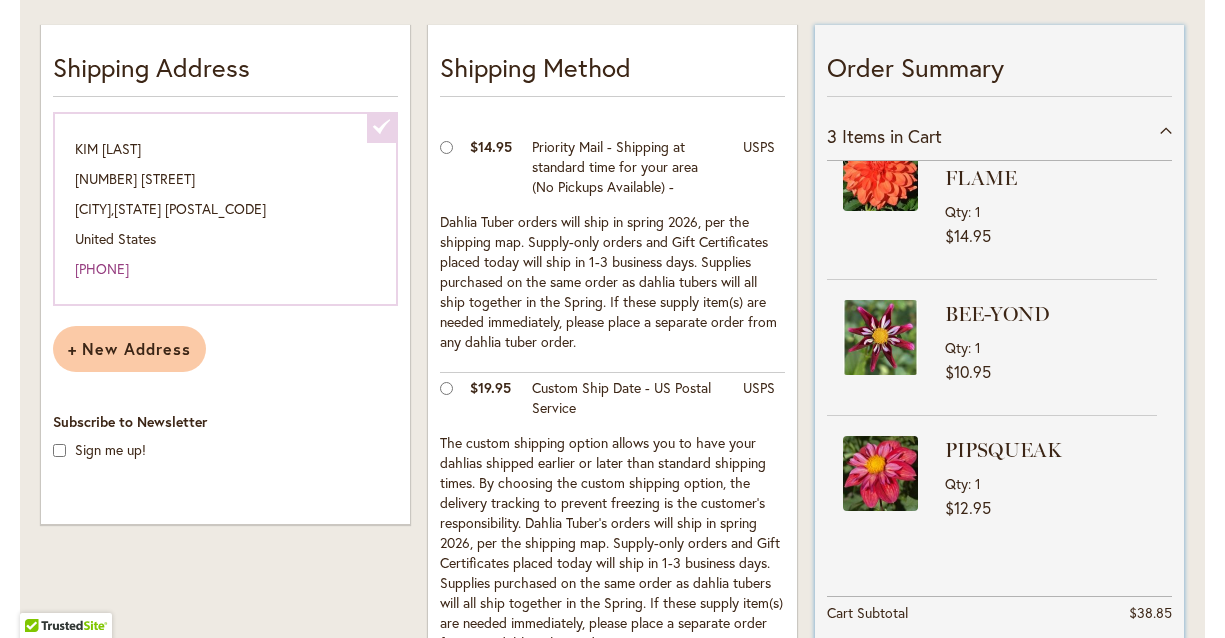 click at bounding box center (880, 473) 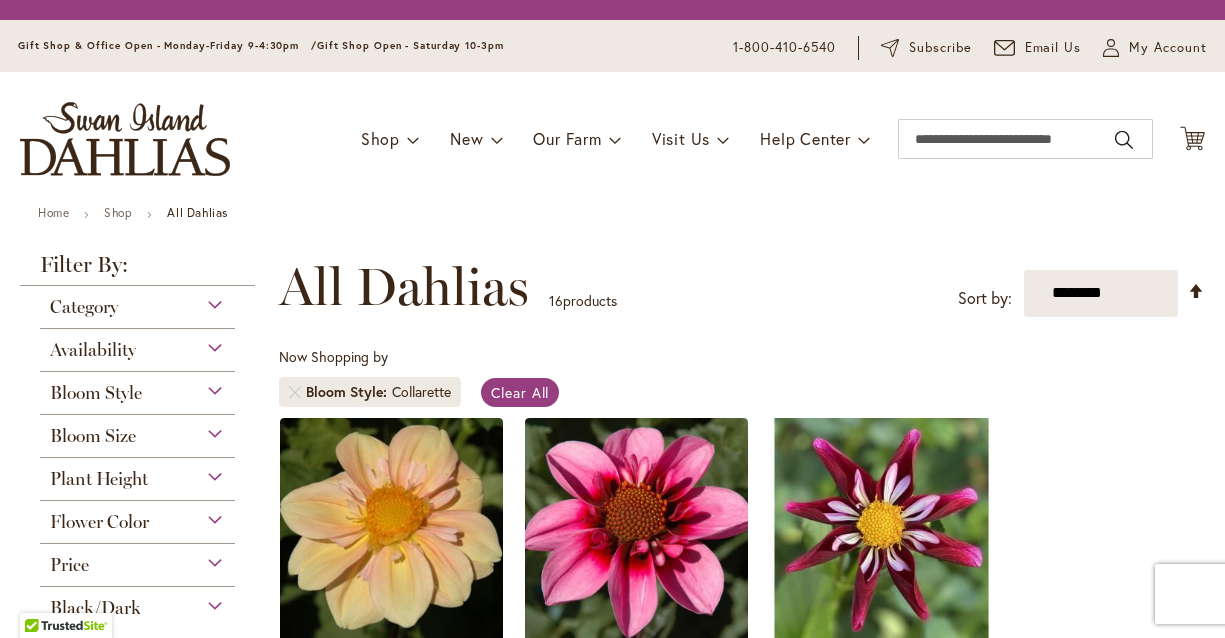 scroll, scrollTop: 0, scrollLeft: 0, axis: both 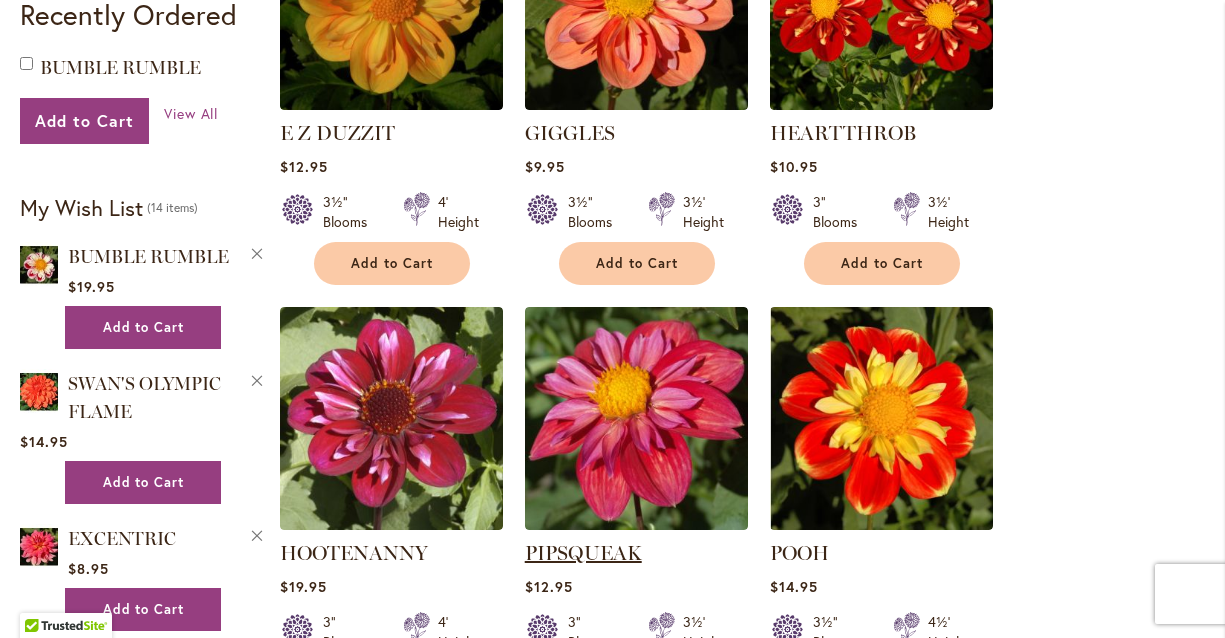 click on "PIPSQUEAK" at bounding box center [583, 553] 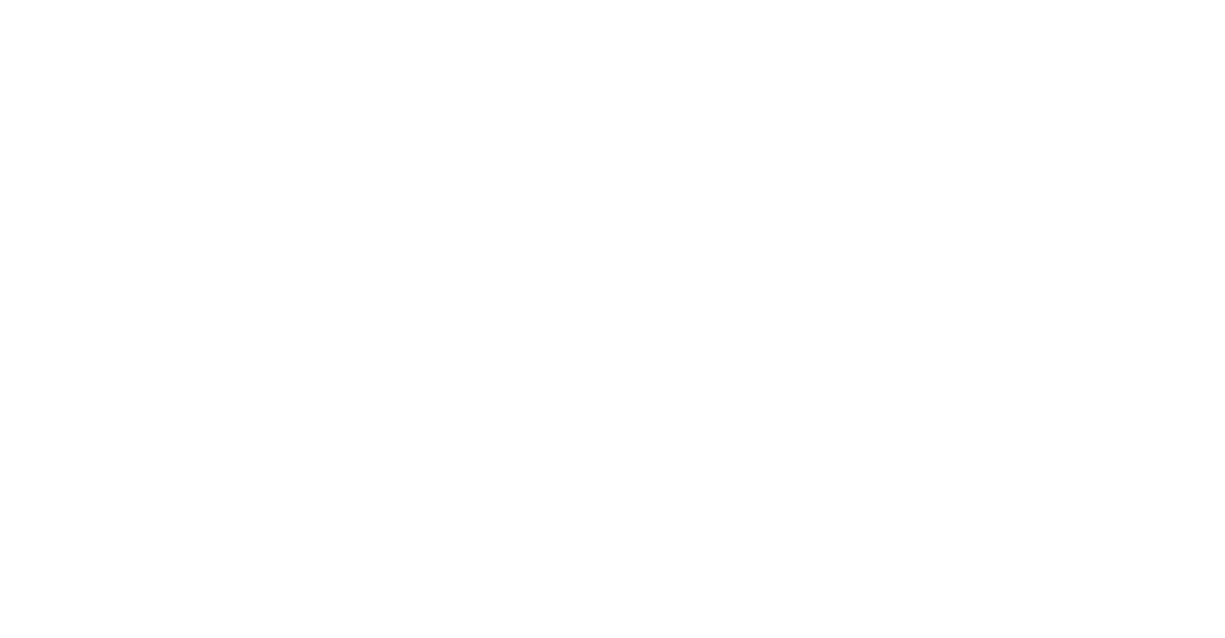 scroll, scrollTop: 0, scrollLeft: 0, axis: both 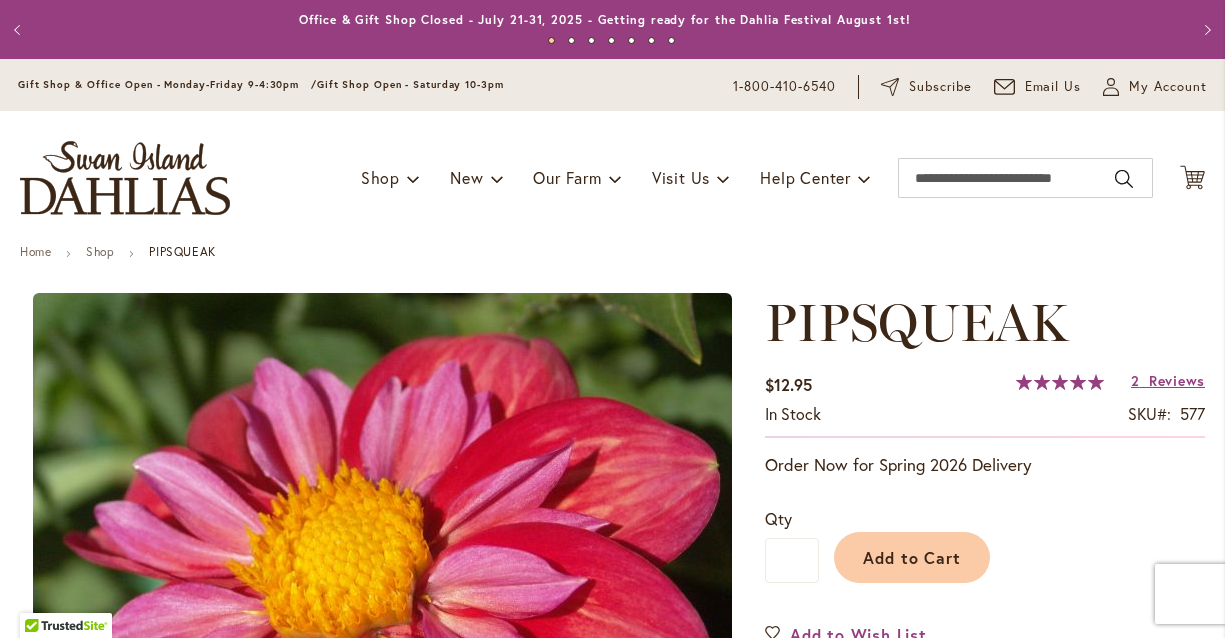 type on "***" 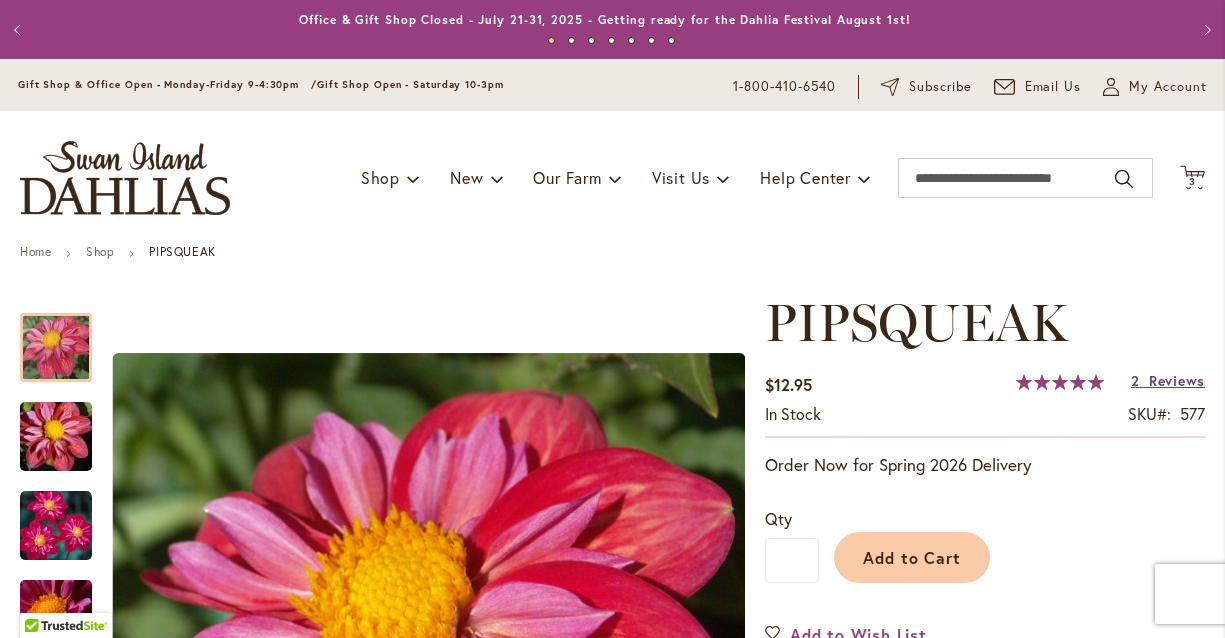 click on "Reviews" at bounding box center [1177, 380] 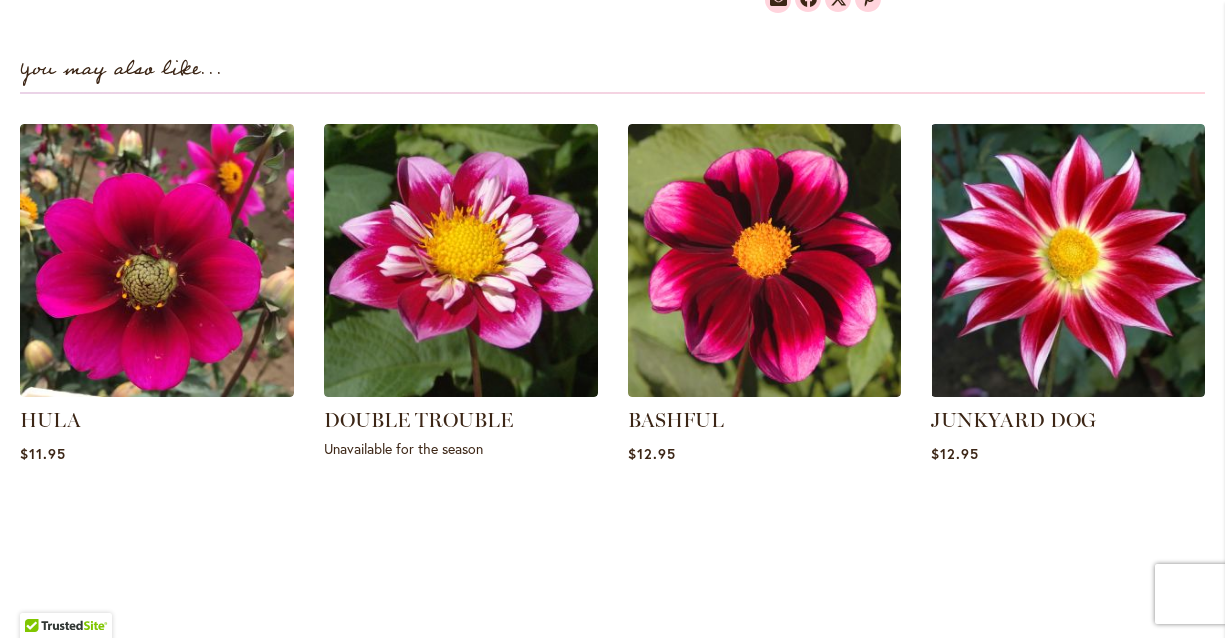 scroll, scrollTop: 1398, scrollLeft: 0, axis: vertical 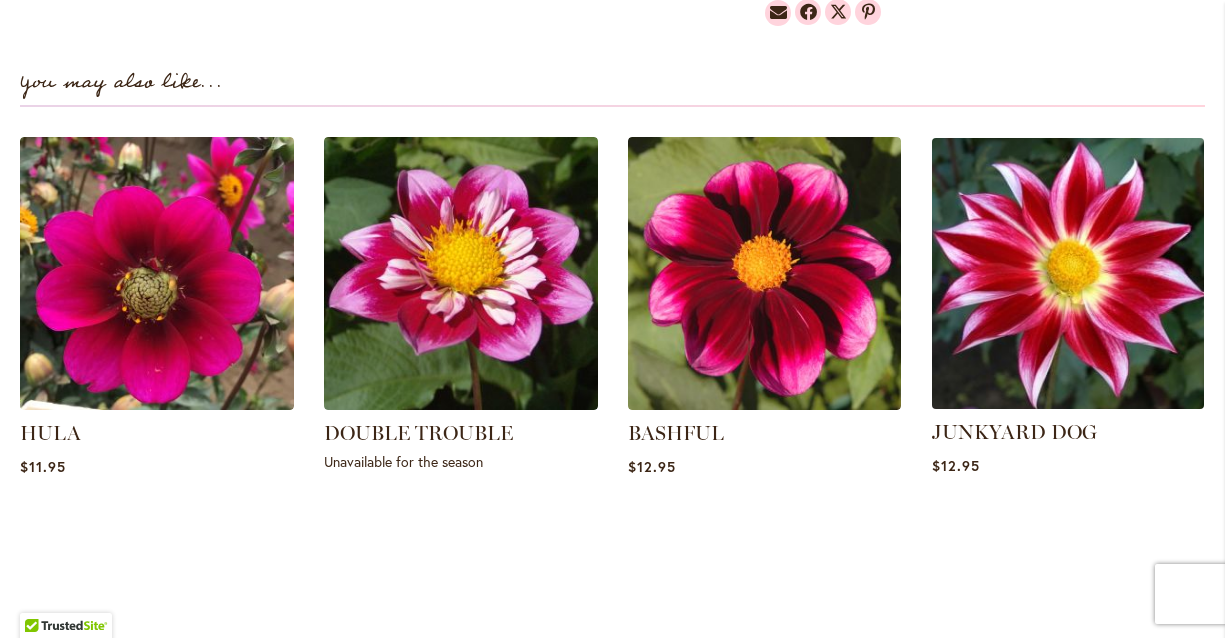 click at bounding box center (1067, 273) 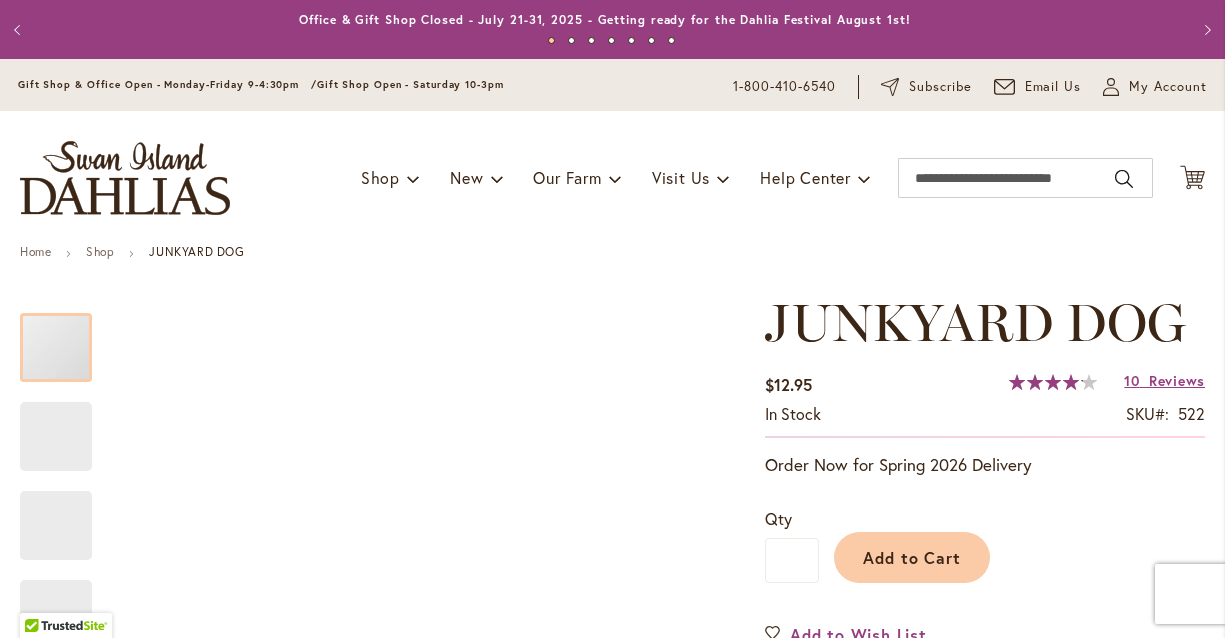 type on "***" 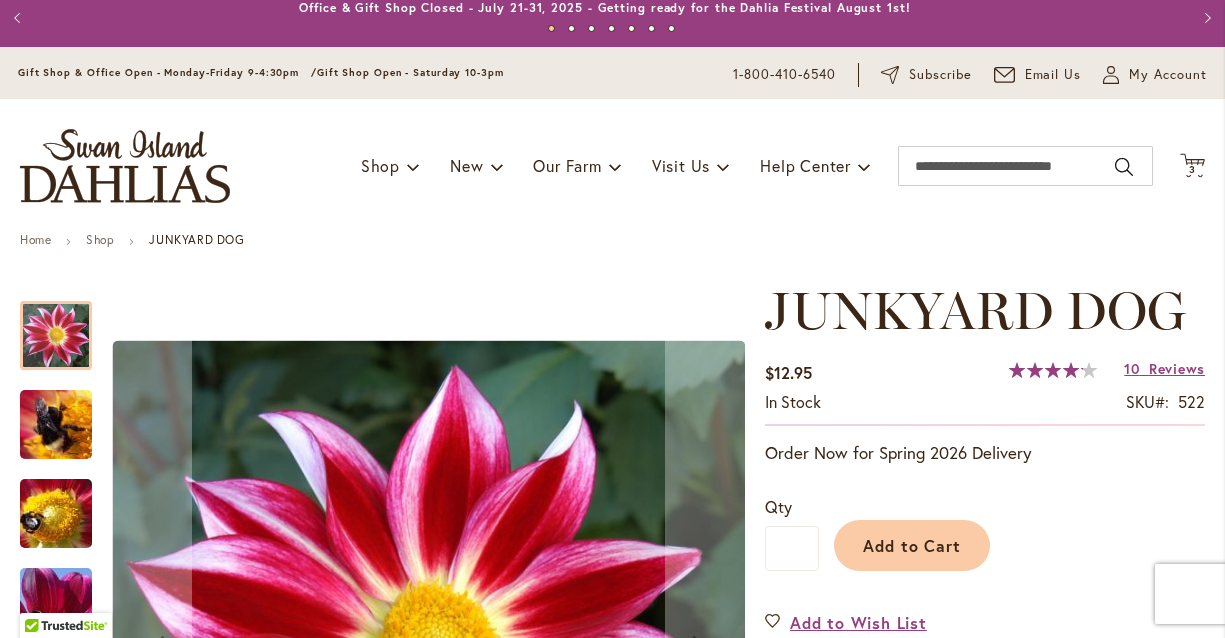 scroll, scrollTop: 25, scrollLeft: 0, axis: vertical 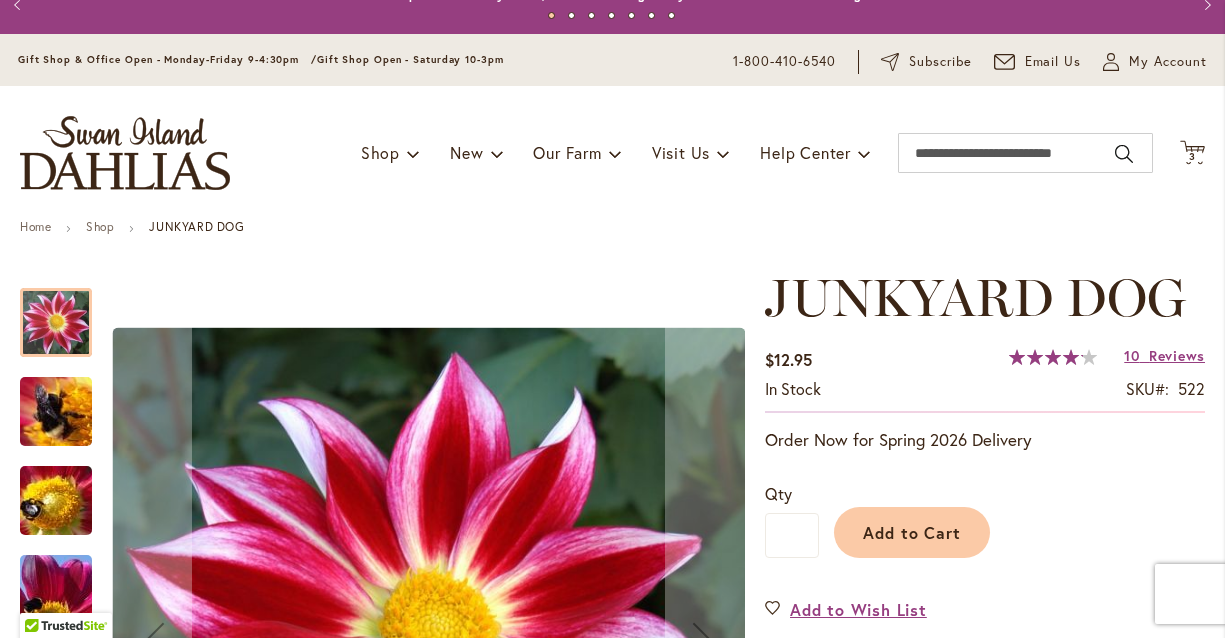 click at bounding box center [56, 322] 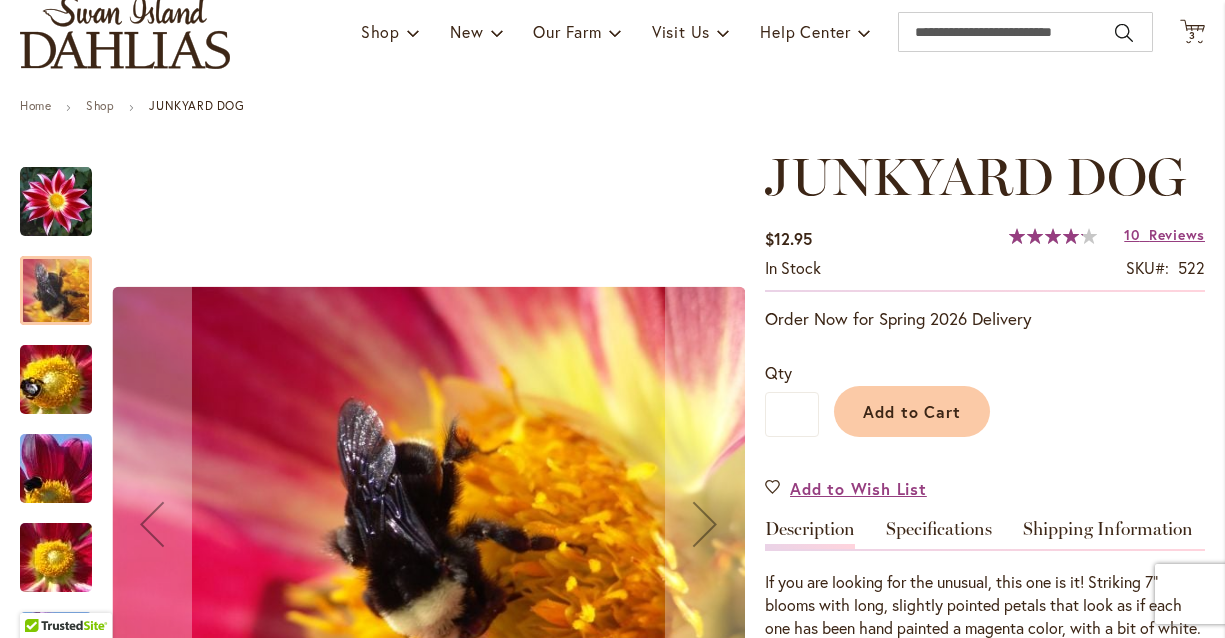 scroll, scrollTop: 272, scrollLeft: 0, axis: vertical 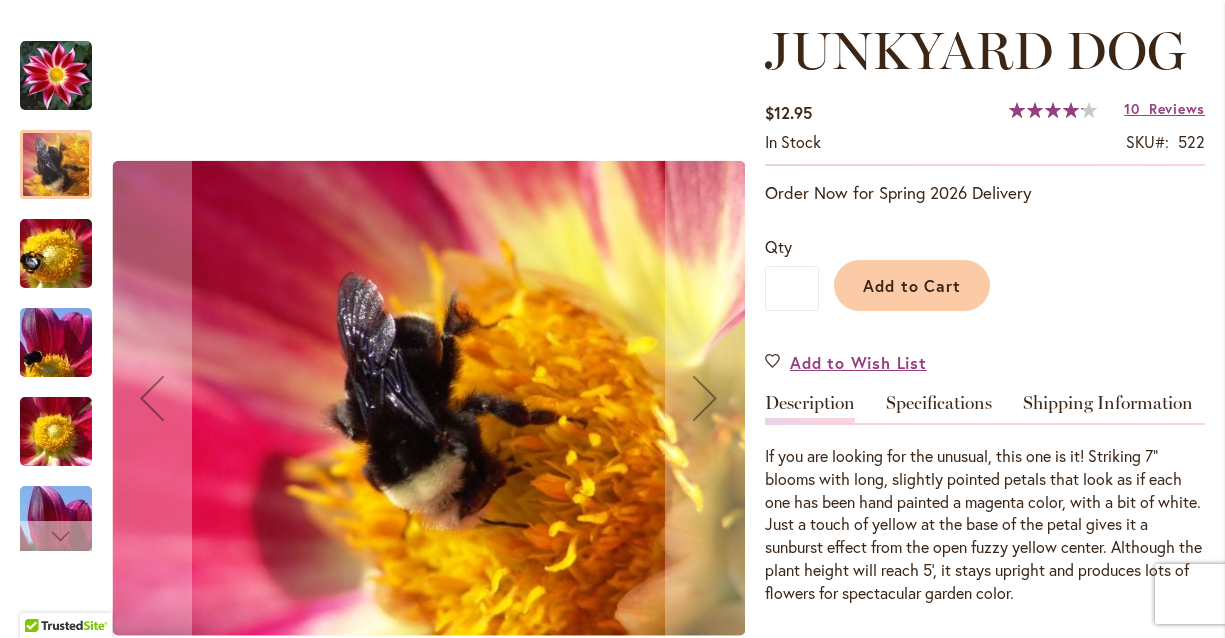 click at bounding box center [56, 536] 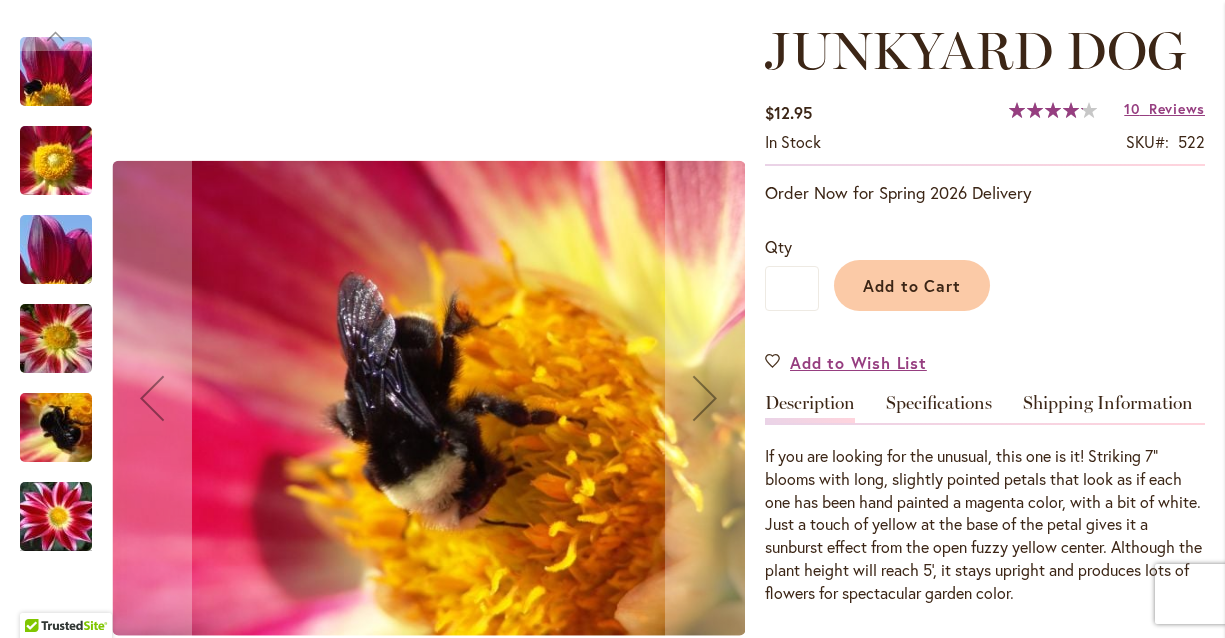 click at bounding box center (56, 517) 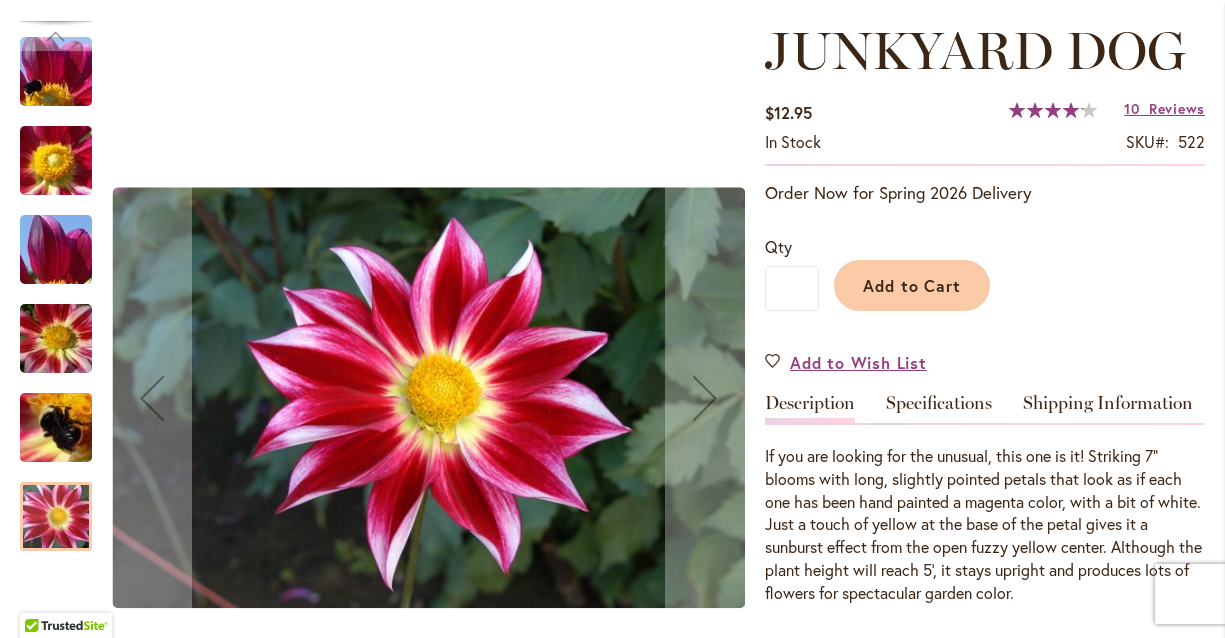 click at bounding box center (56, 428) 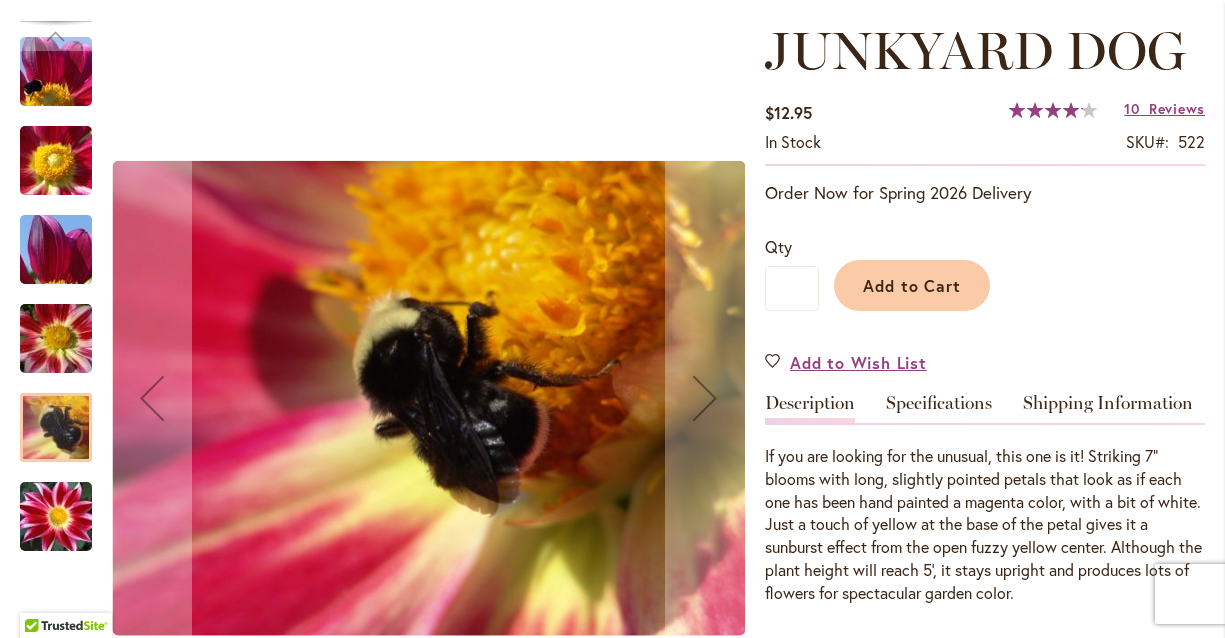 click at bounding box center [56, 339] 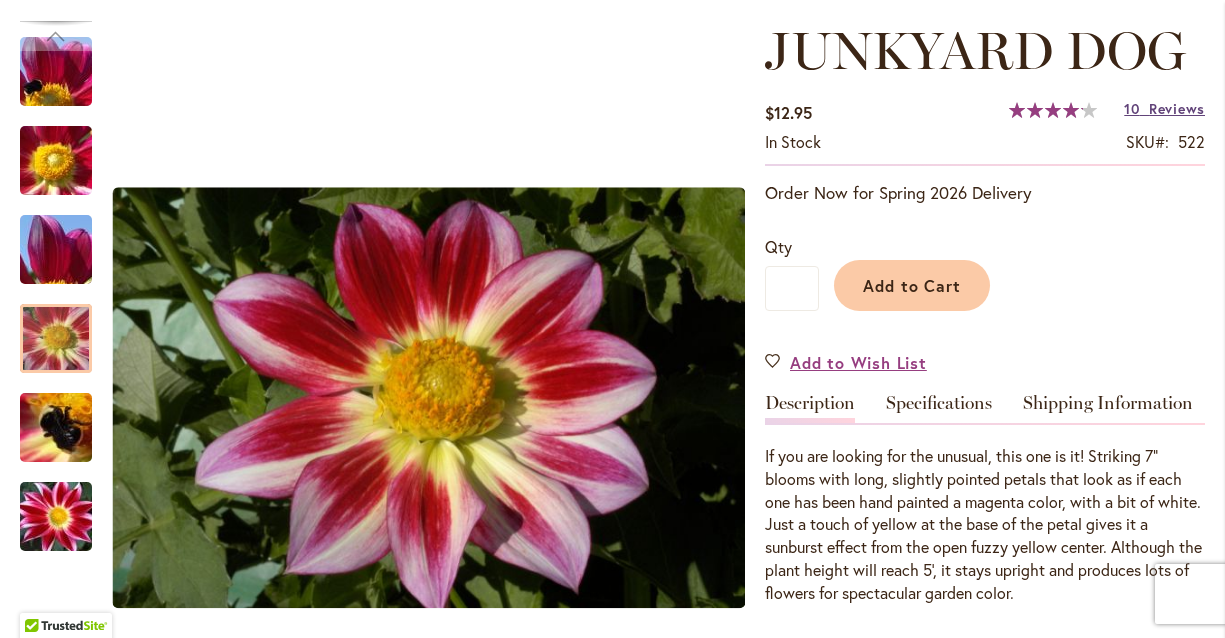 click on "Reviews" at bounding box center [1177, 108] 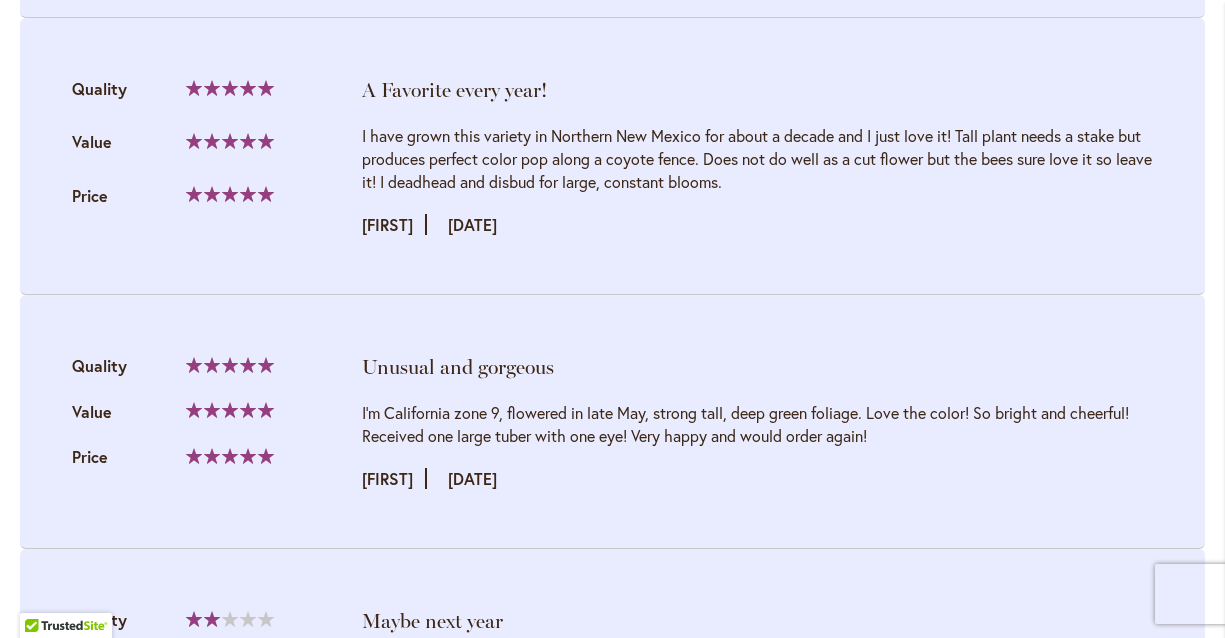 scroll, scrollTop: 1590, scrollLeft: 0, axis: vertical 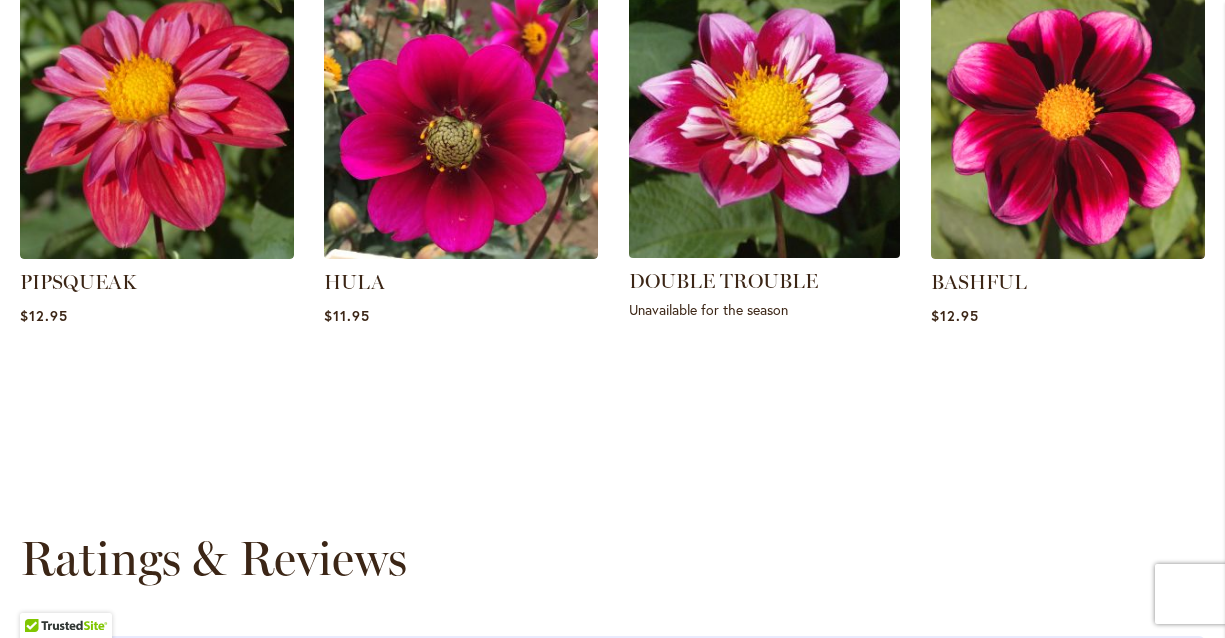 click at bounding box center [764, 121] 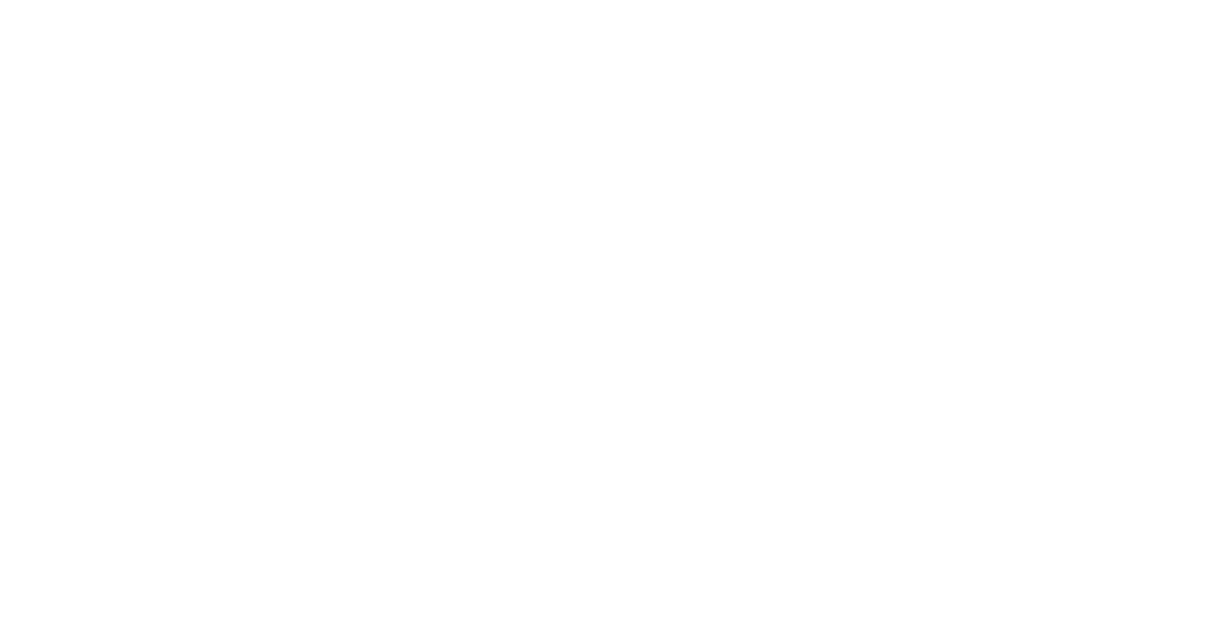 scroll, scrollTop: 0, scrollLeft: 0, axis: both 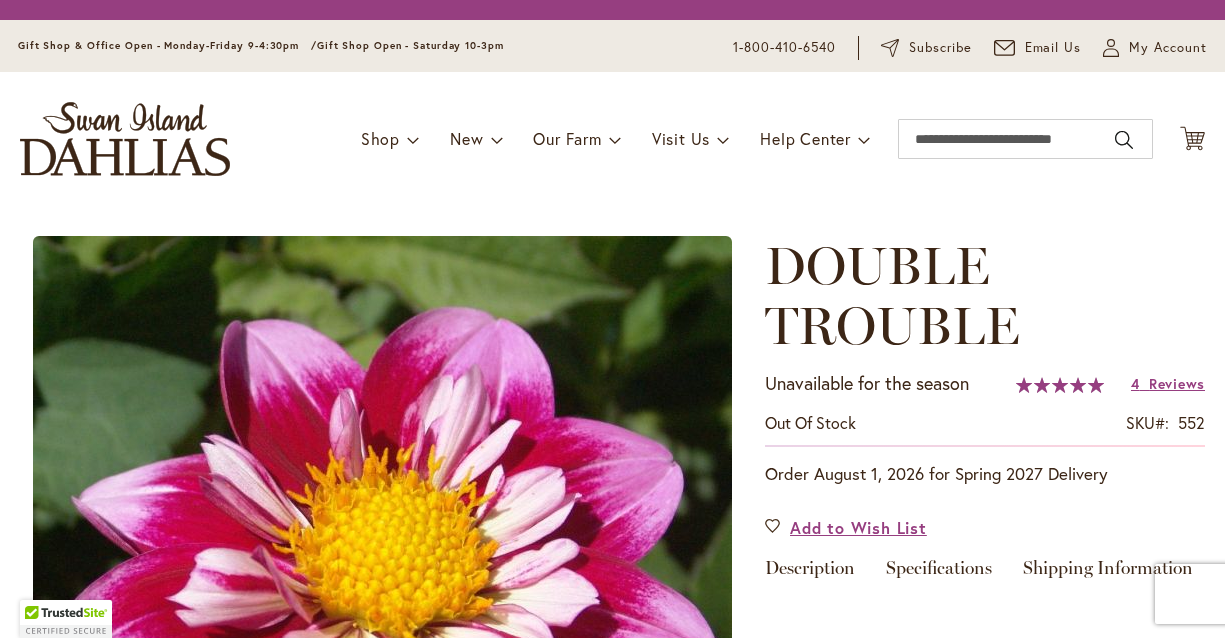 type on "***" 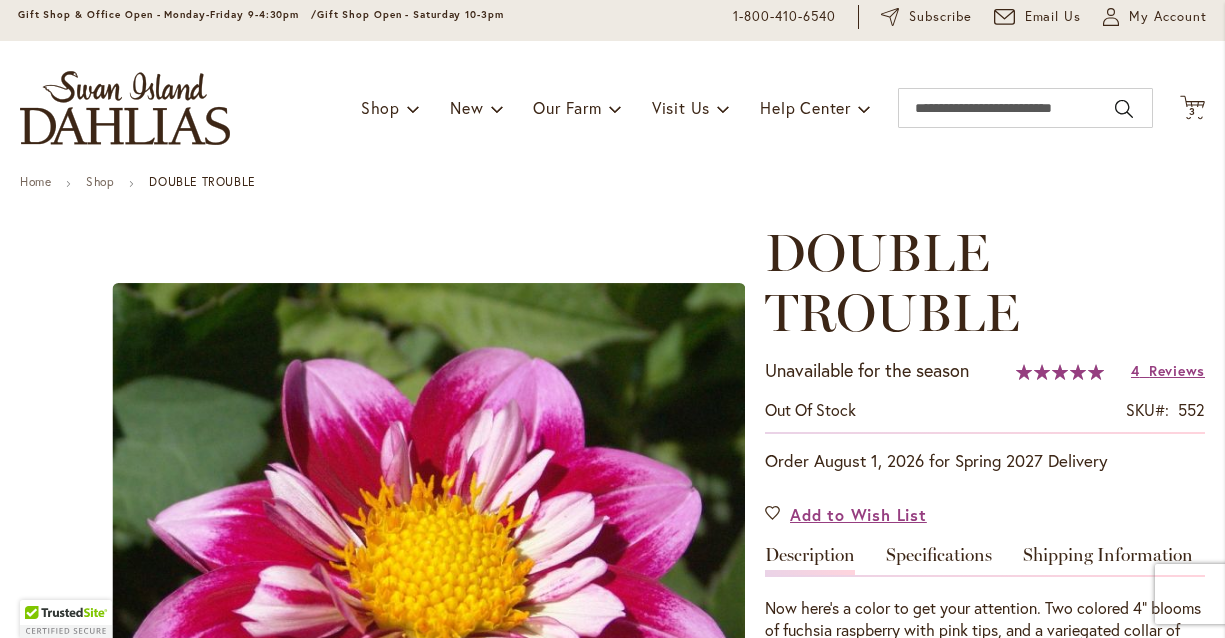 scroll, scrollTop: 439, scrollLeft: 0, axis: vertical 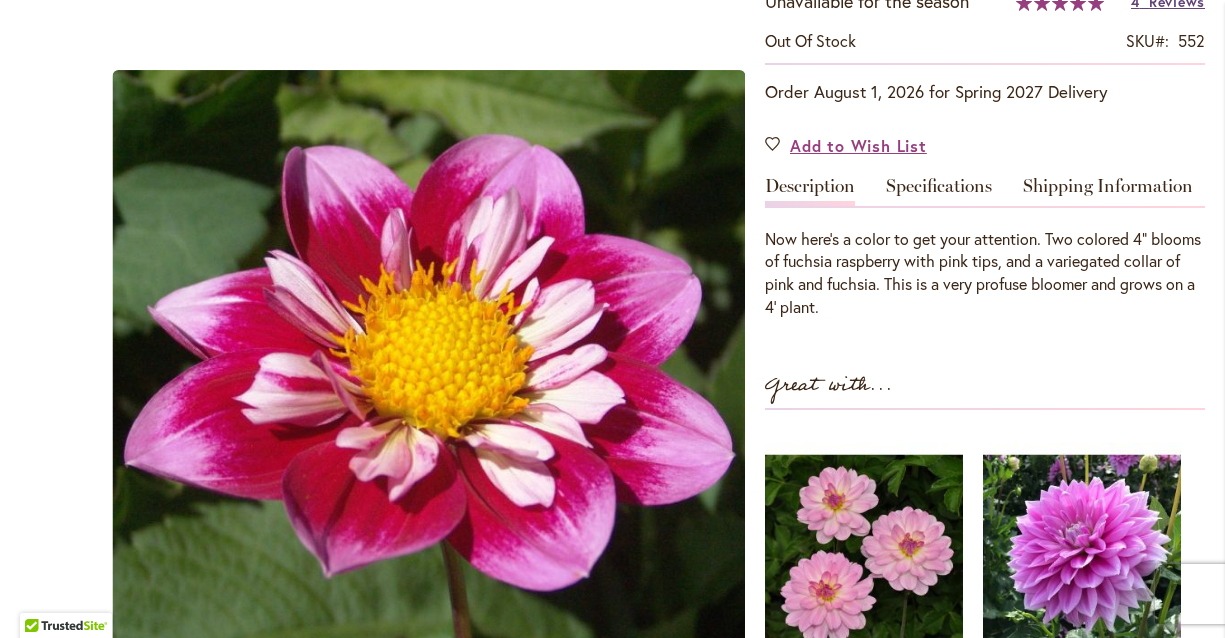 click on "Reviews" at bounding box center (1177, 1) 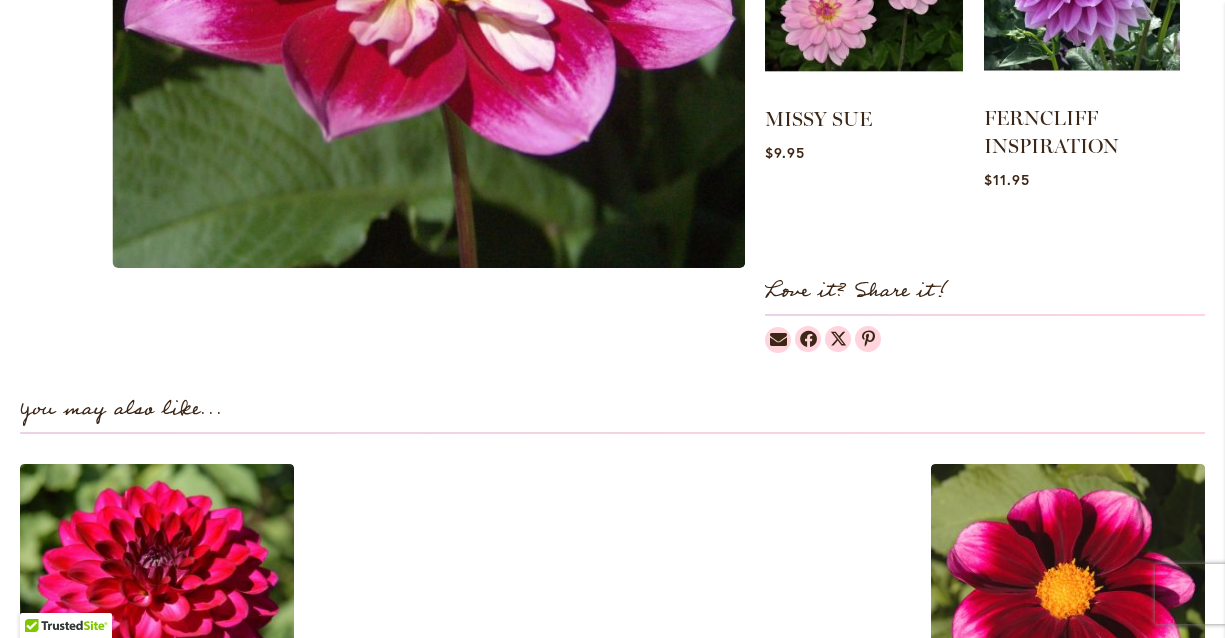 scroll, scrollTop: 0, scrollLeft: 0, axis: both 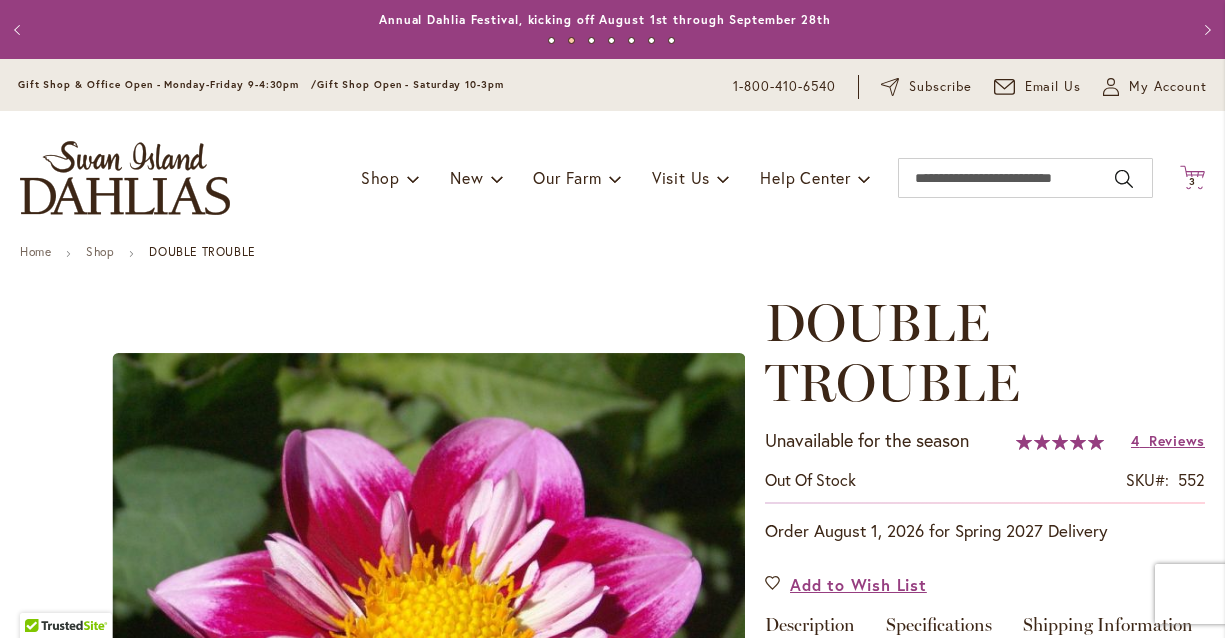 click on "Cart
.cls-1 {
fill: #231f20;
}" 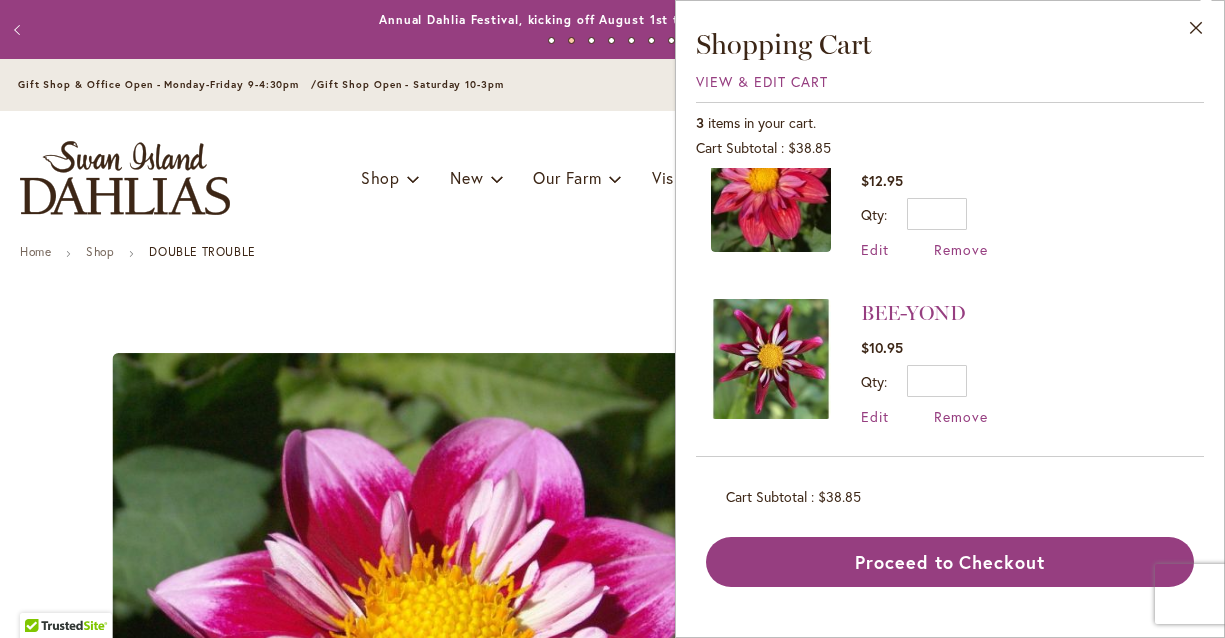 scroll, scrollTop: 218, scrollLeft: 0, axis: vertical 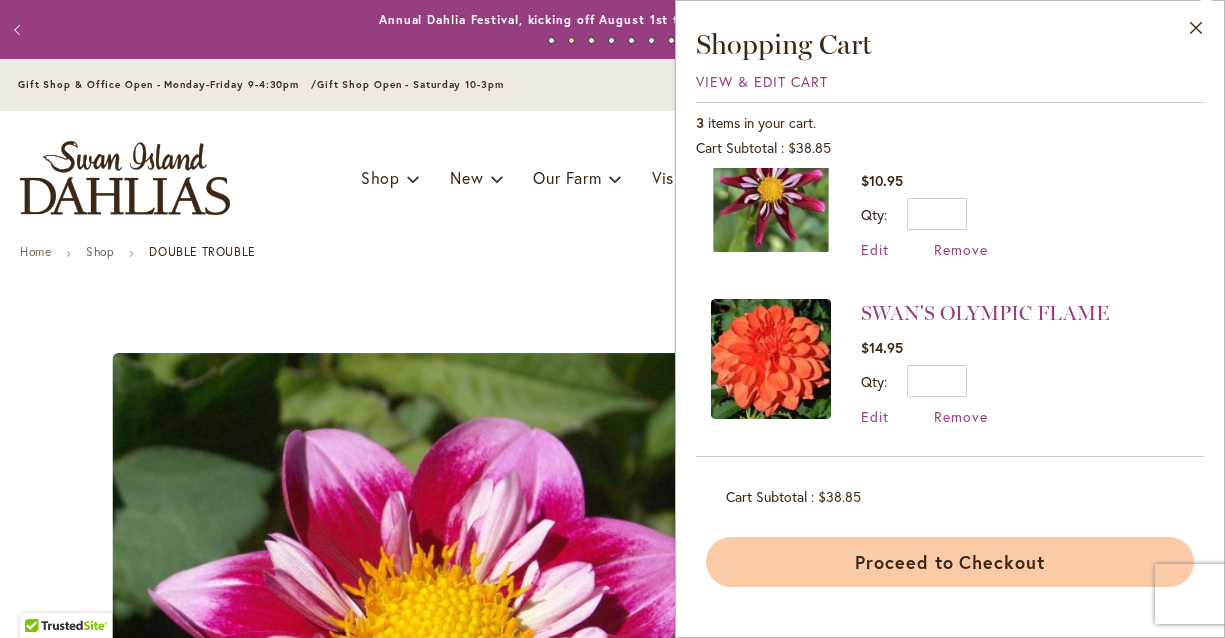 click on "Proceed to Checkout" at bounding box center [950, 562] 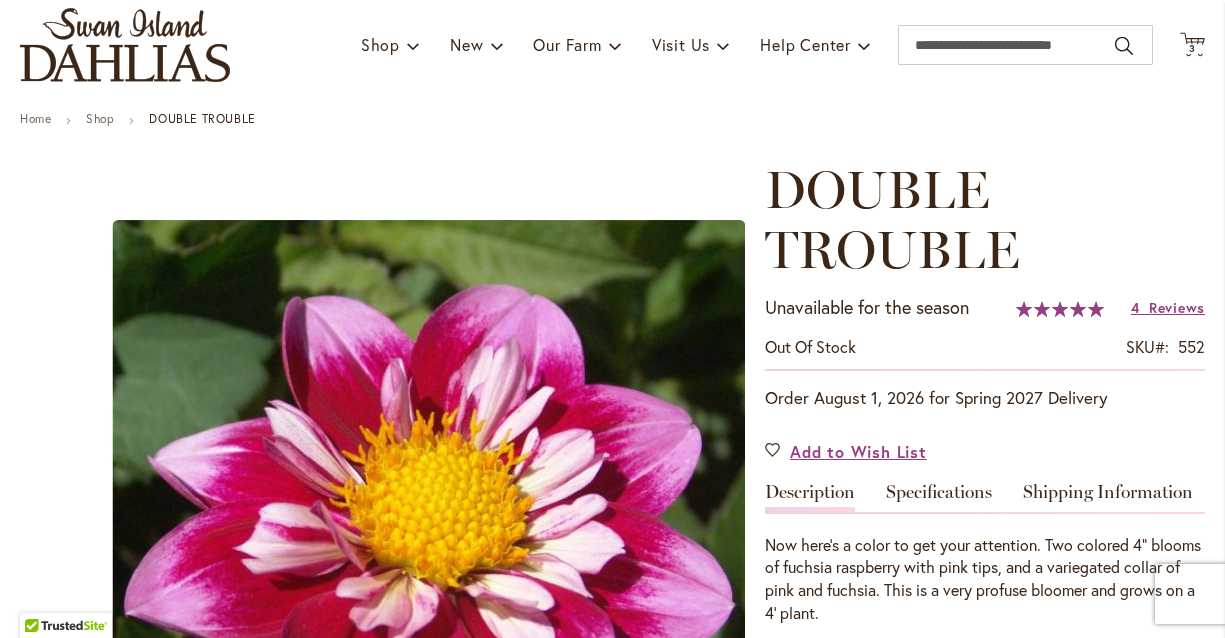 scroll, scrollTop: 317, scrollLeft: 0, axis: vertical 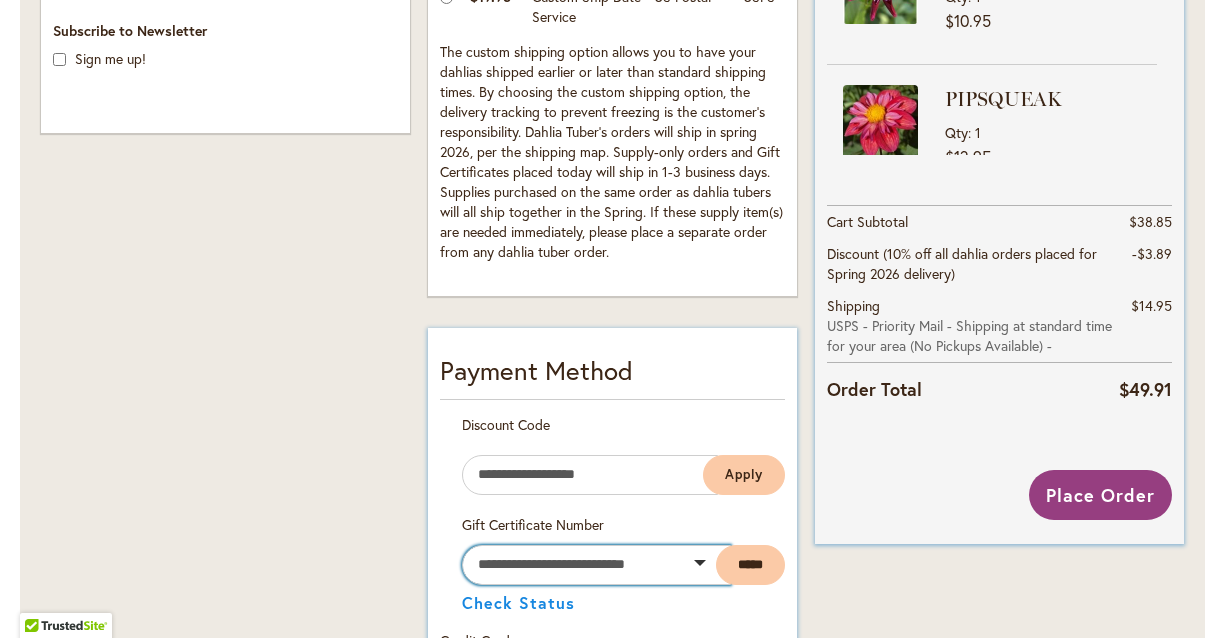 click at bounding box center [596, 565] 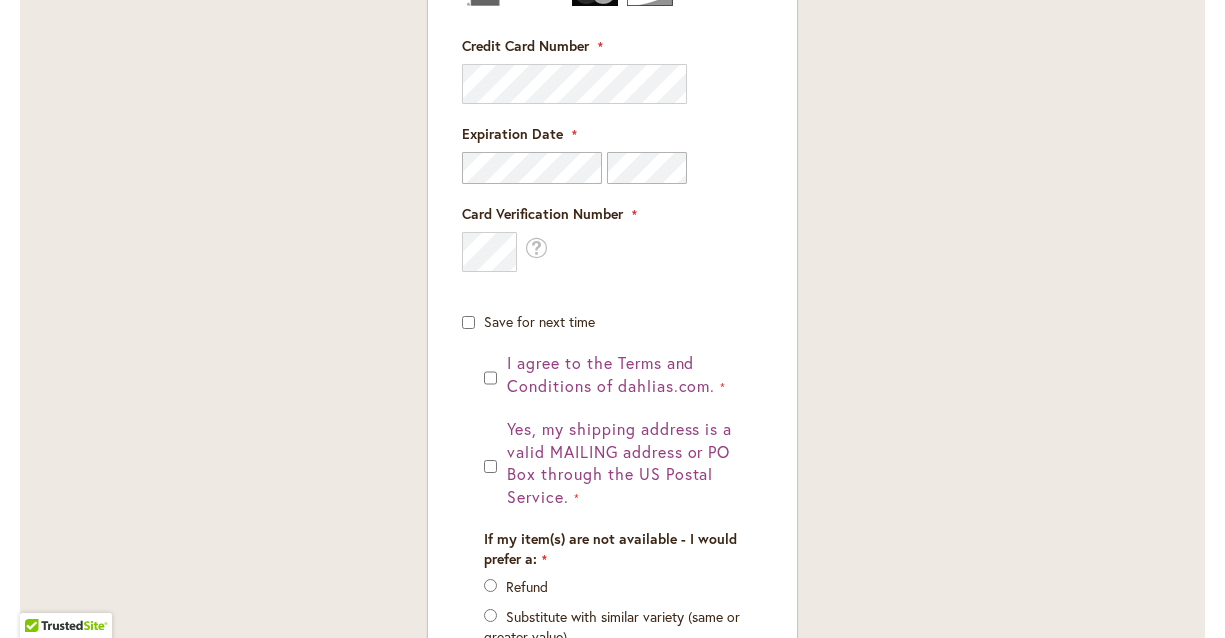 scroll, scrollTop: 1862, scrollLeft: 0, axis: vertical 